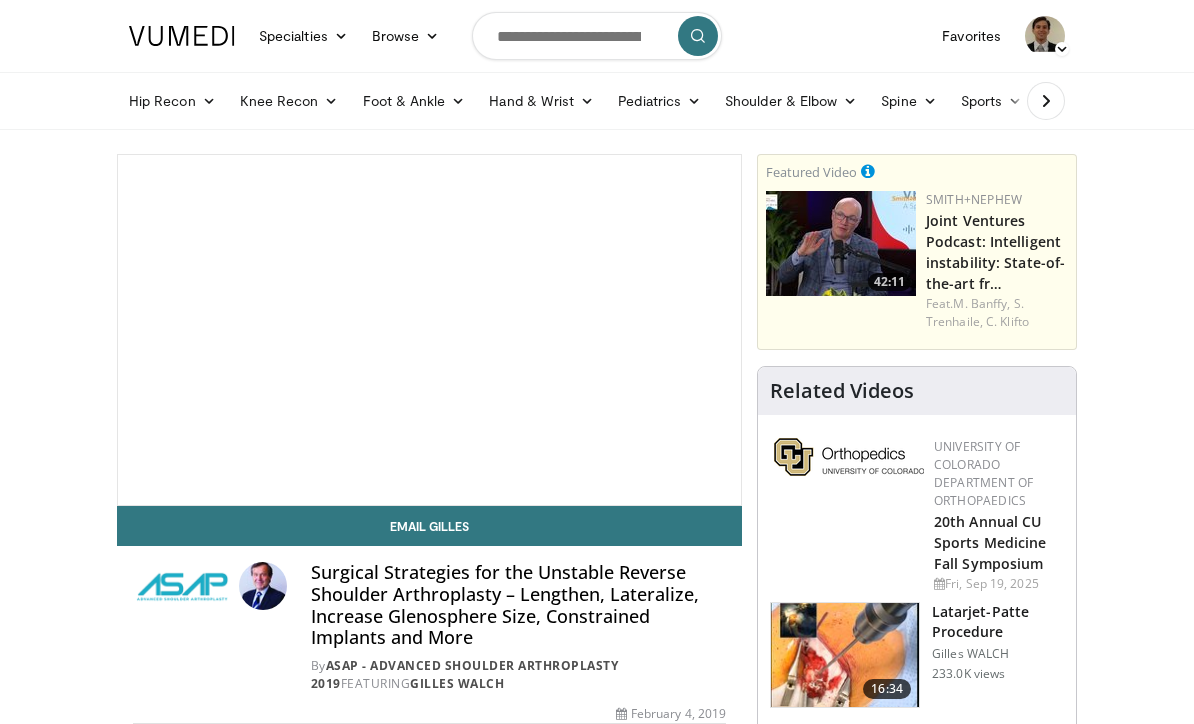 scroll, scrollTop: 0, scrollLeft: 28, axis: horizontal 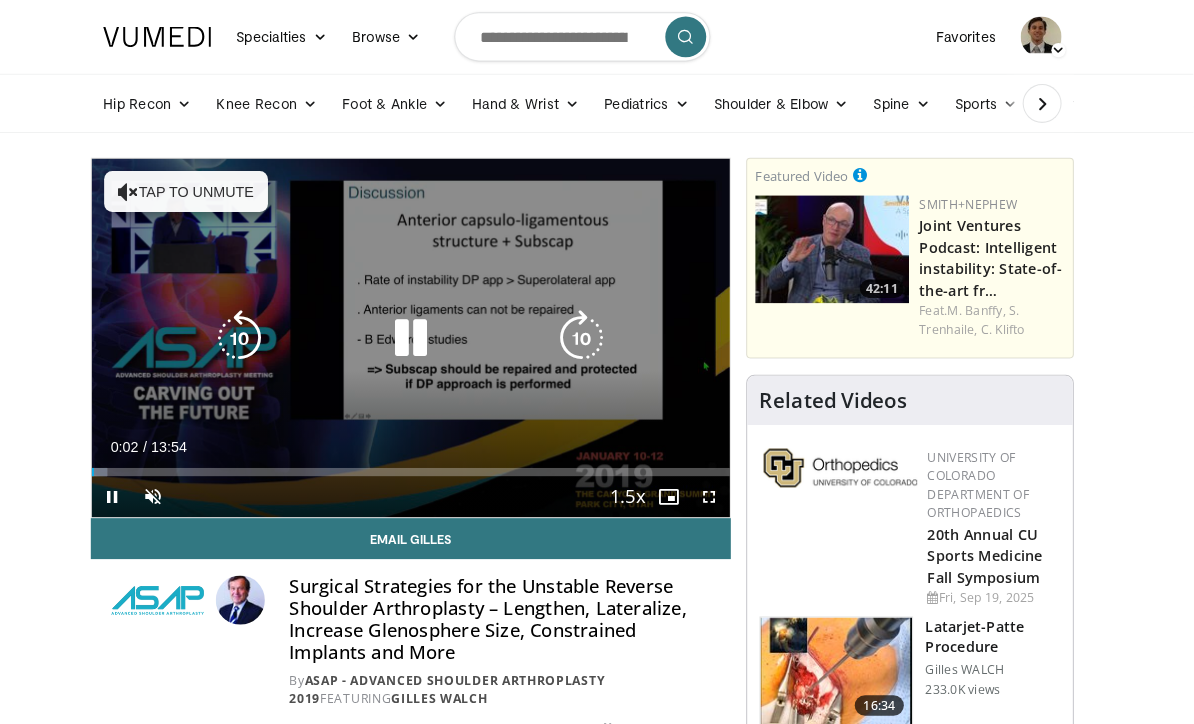 click at bounding box center [429, 330] 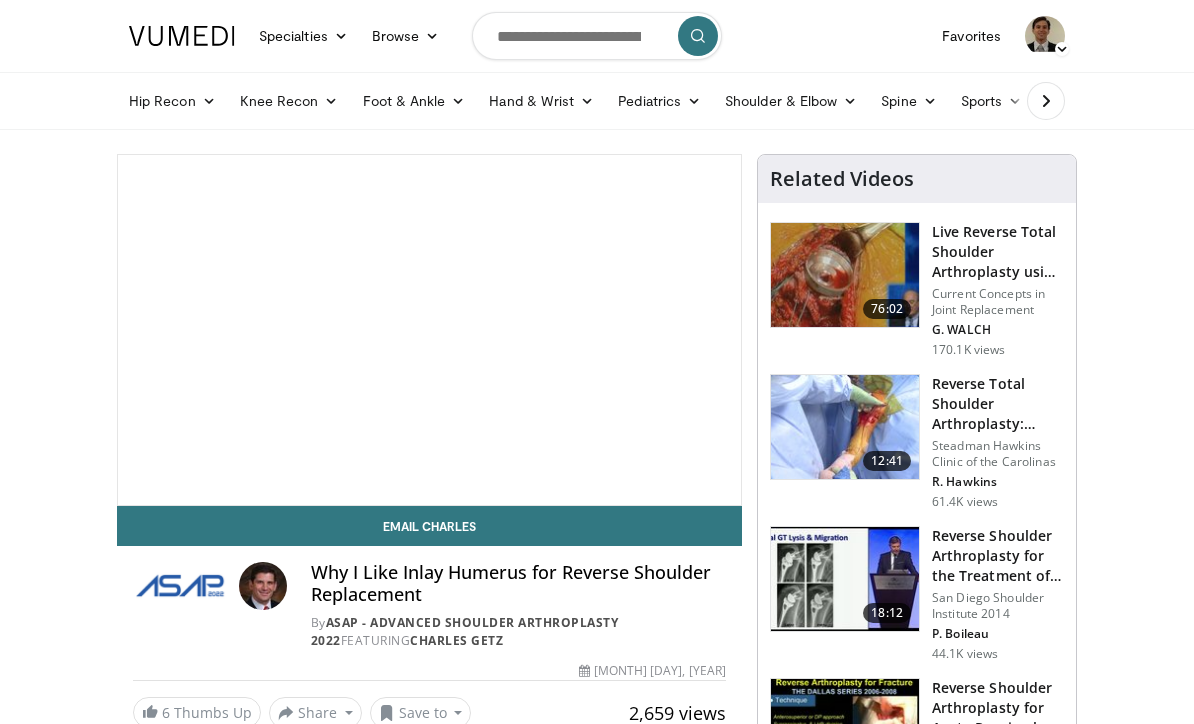 scroll, scrollTop: 0, scrollLeft: 0, axis: both 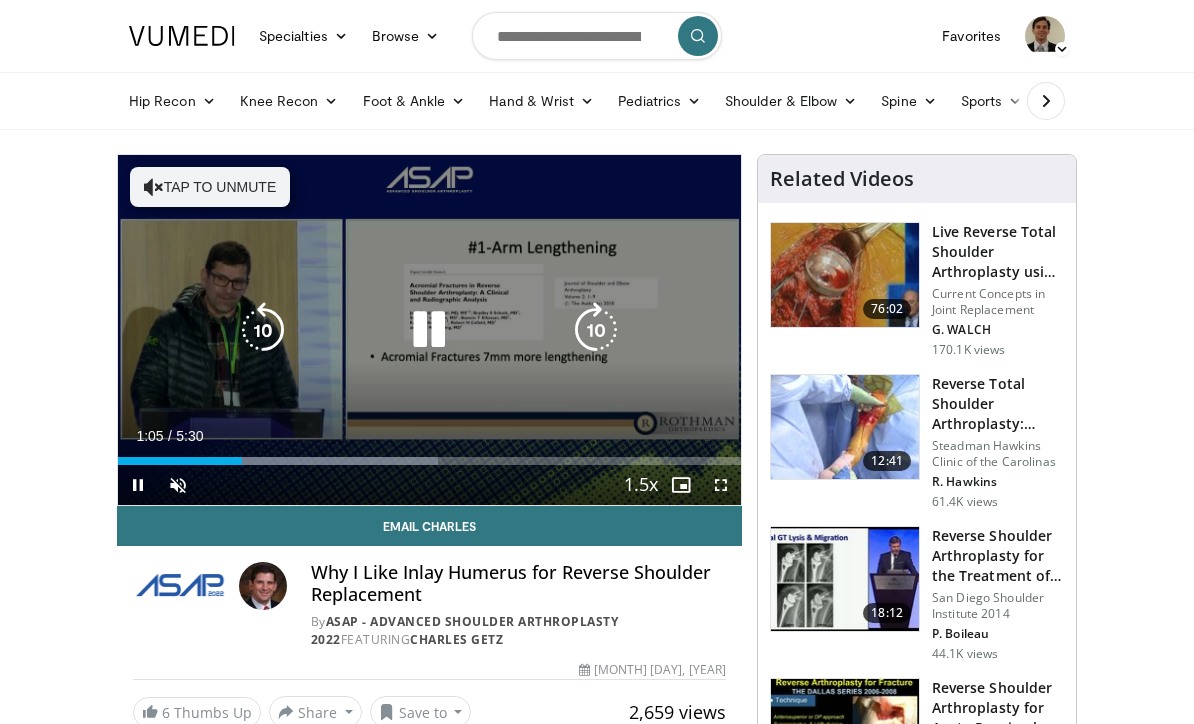 click at bounding box center [429, 330] 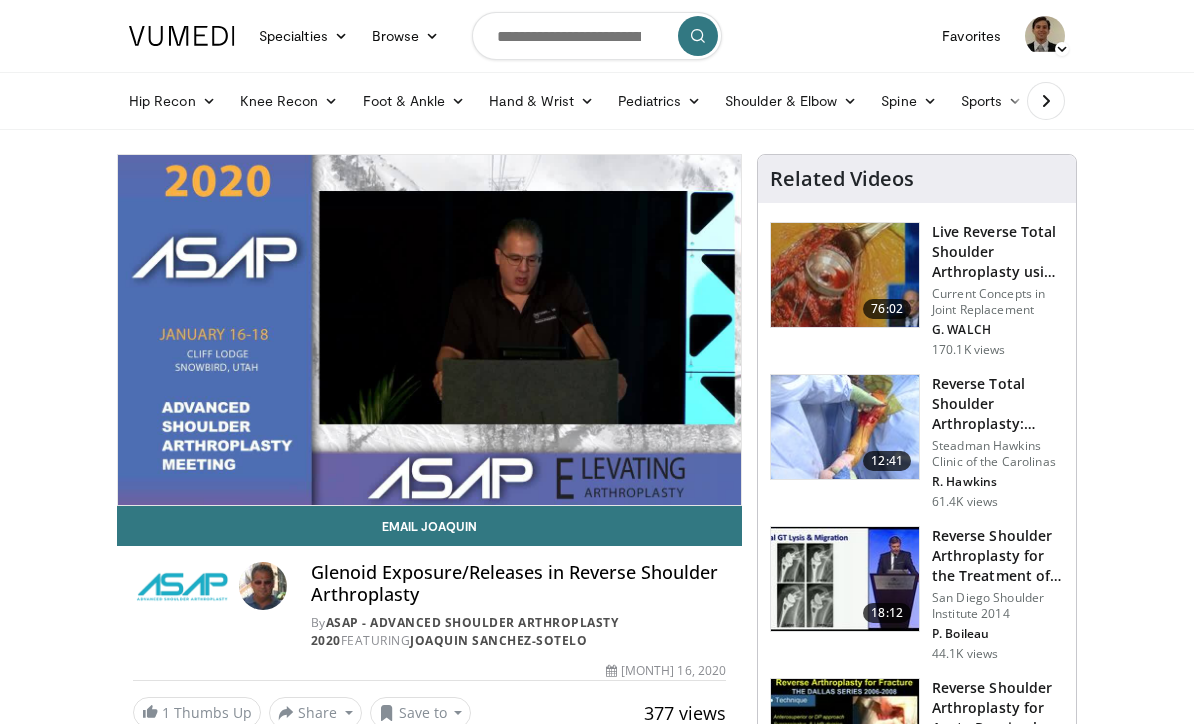 scroll, scrollTop: 0, scrollLeft: 0, axis: both 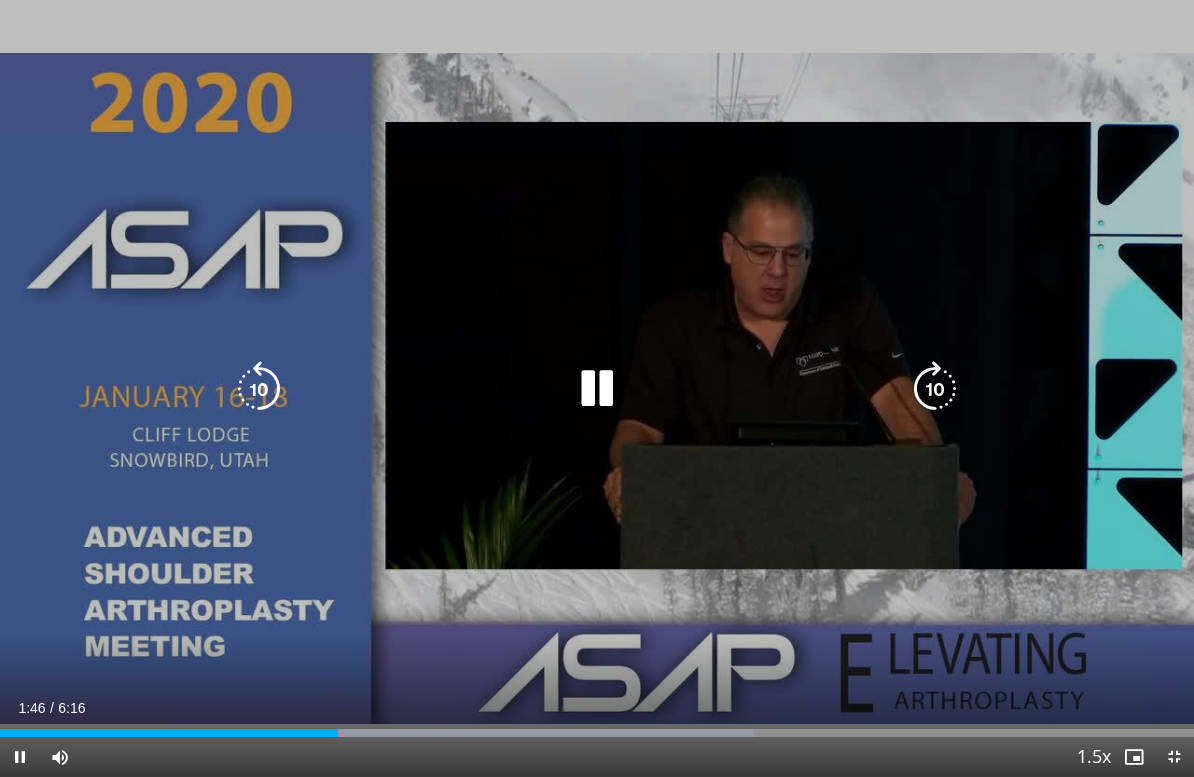click at bounding box center [935, 389] 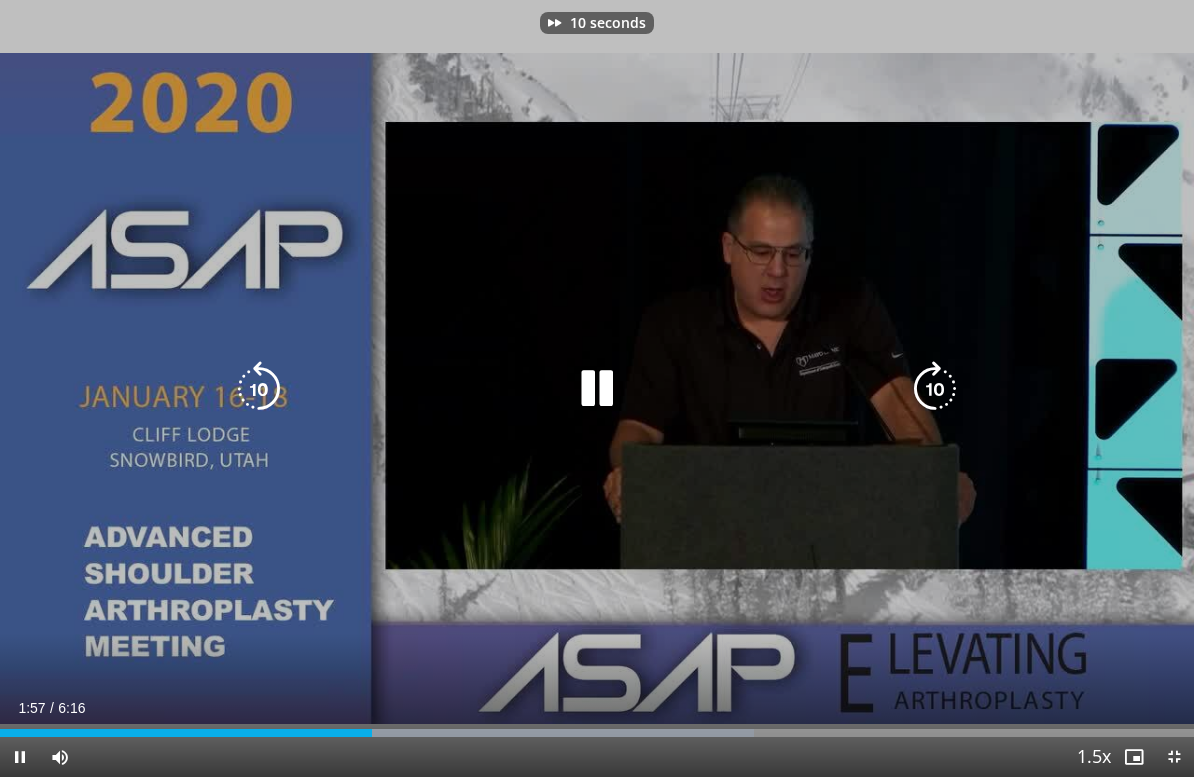 click at bounding box center (935, 389) 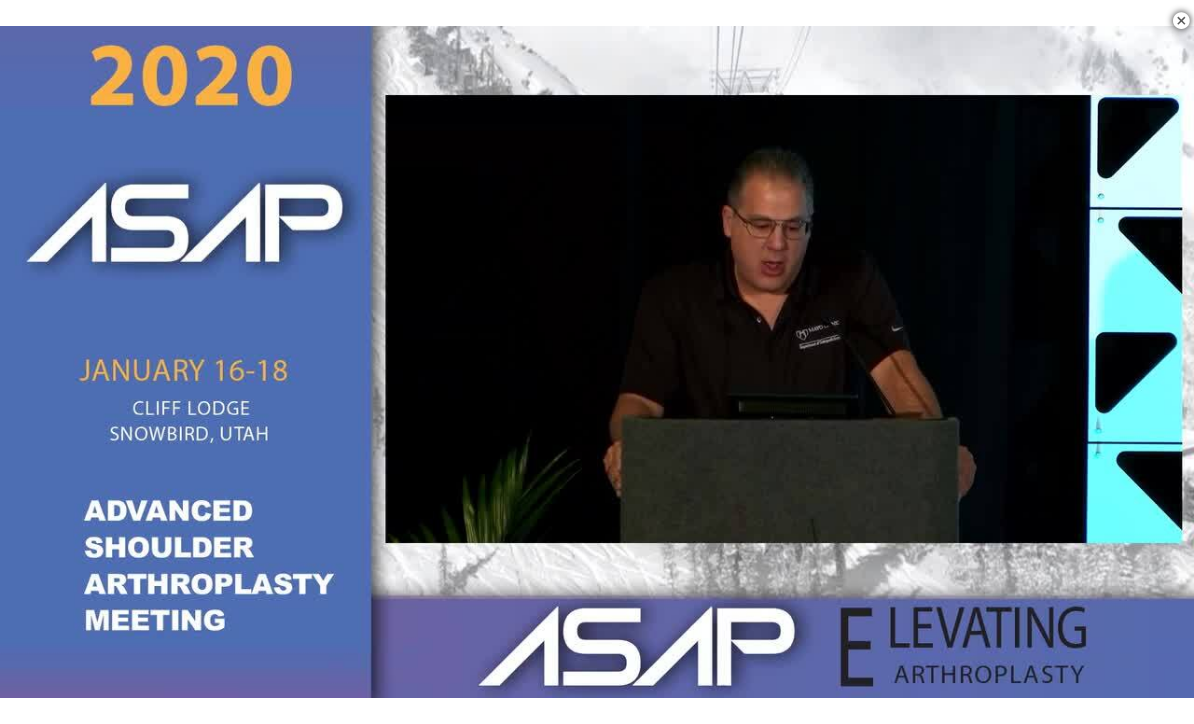 scroll, scrollTop: 639, scrollLeft: 0, axis: vertical 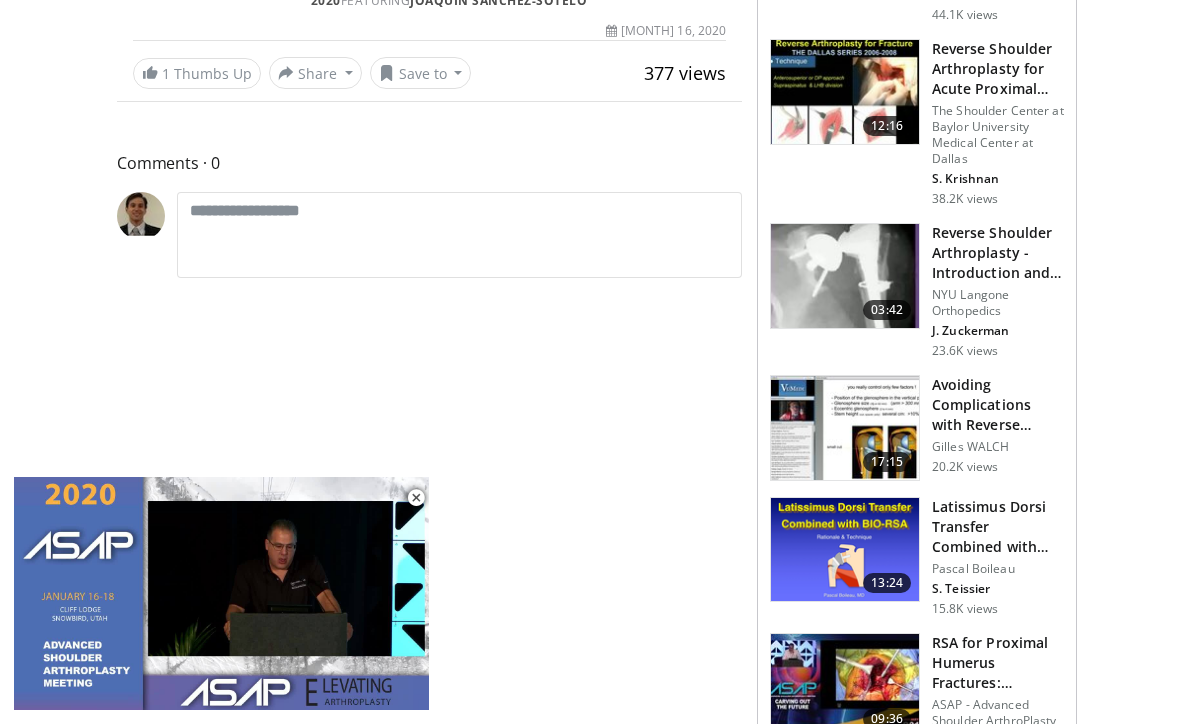 click on "Reverse Shoulder Arthroplasty - Introduction and History" at bounding box center [998, 253] 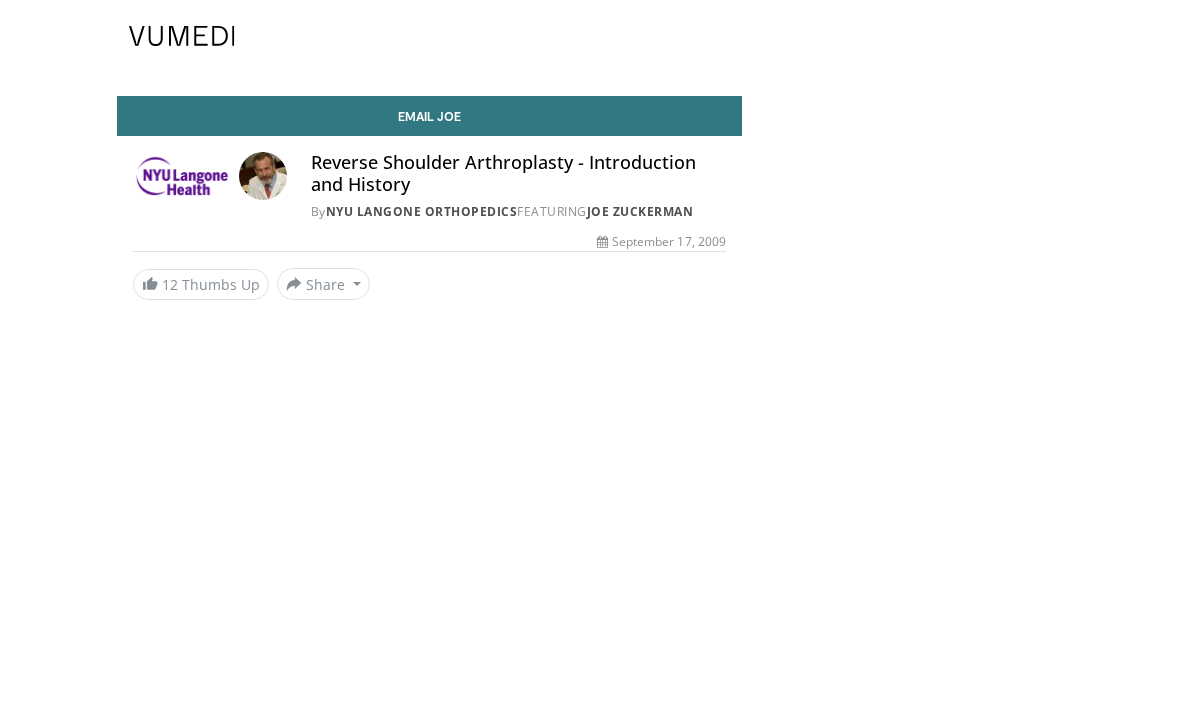 scroll, scrollTop: 0, scrollLeft: 0, axis: both 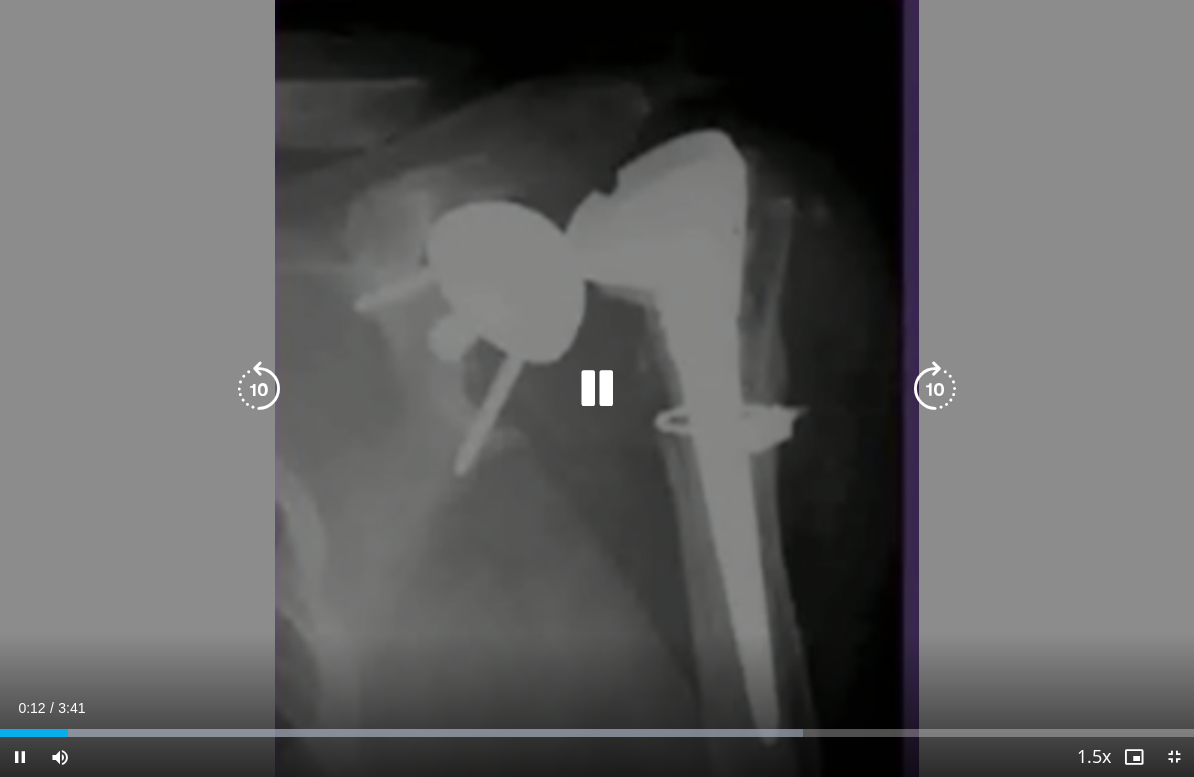 click on "10 seconds
Tap to unmute" at bounding box center (597, 388) 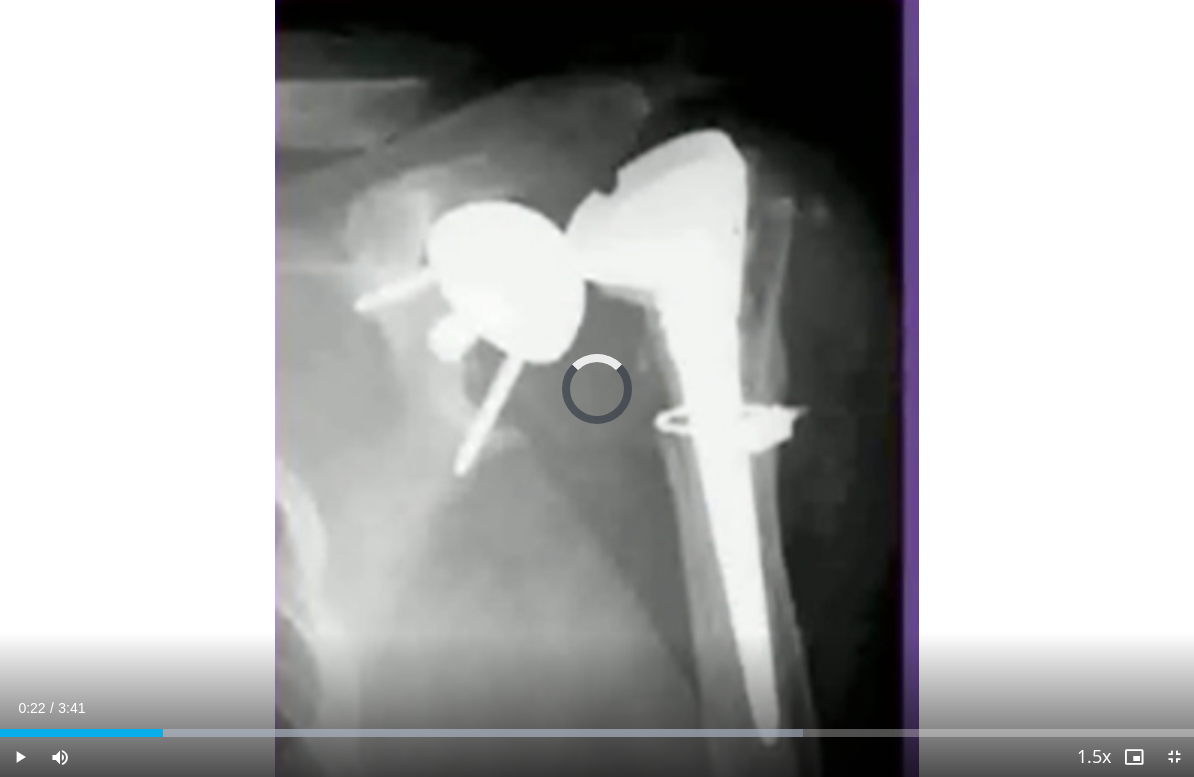 click at bounding box center (81, 733) 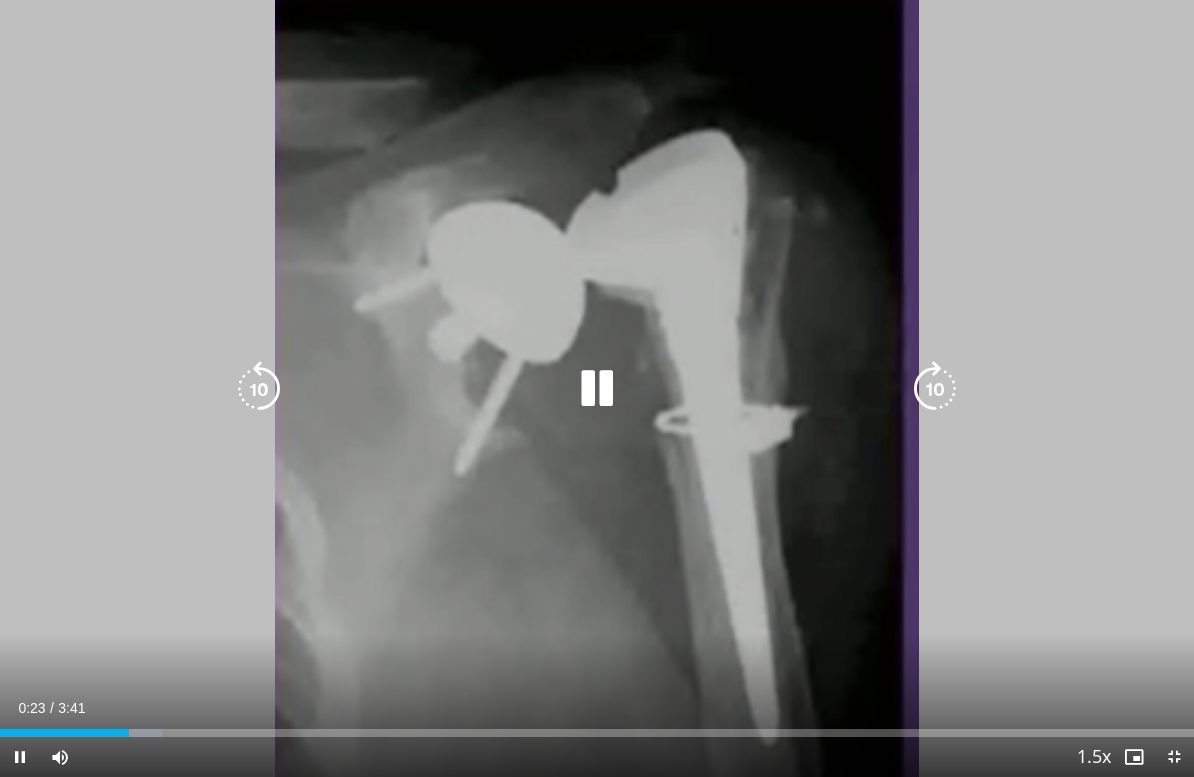 click at bounding box center (935, 389) 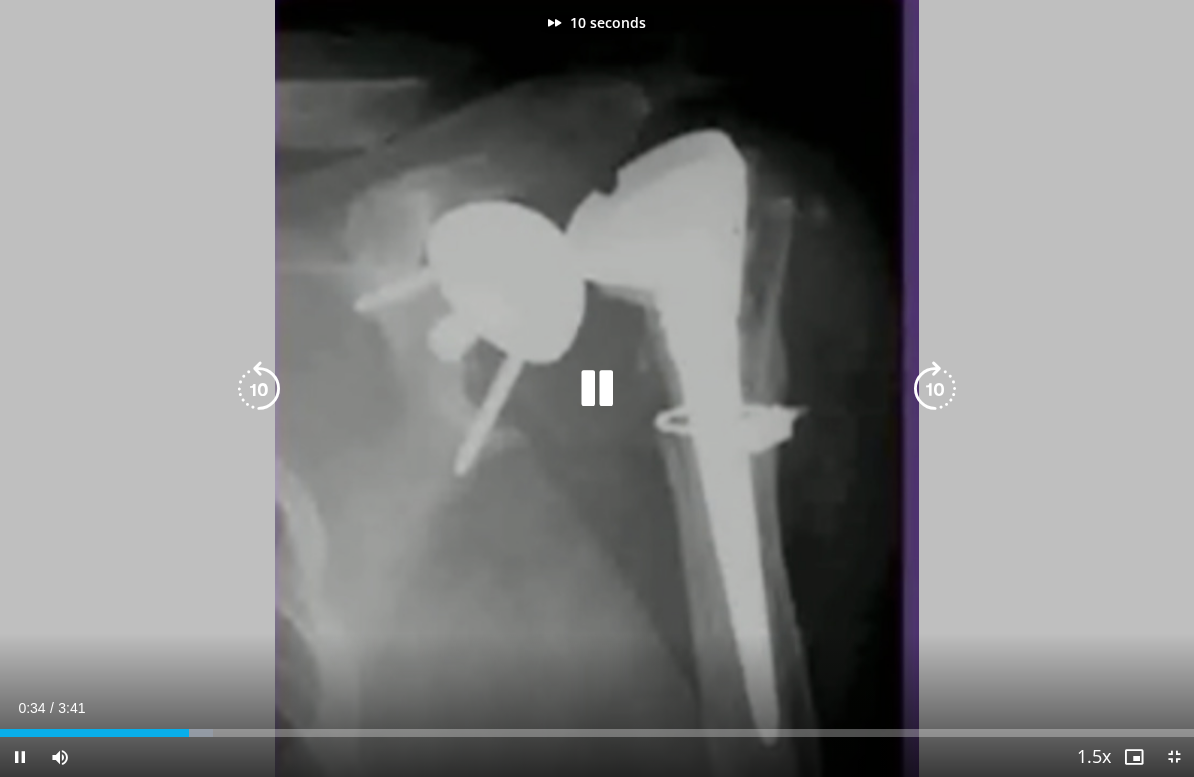 click at bounding box center [935, 389] 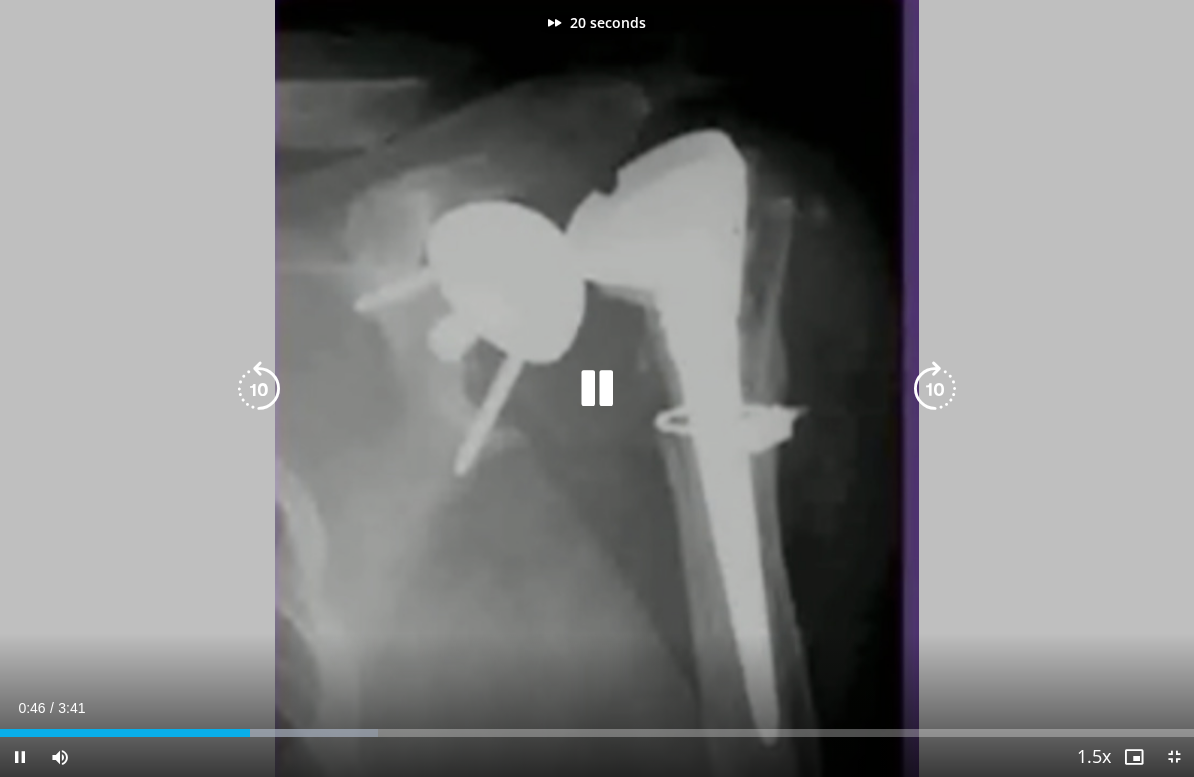 click at bounding box center (935, 389) 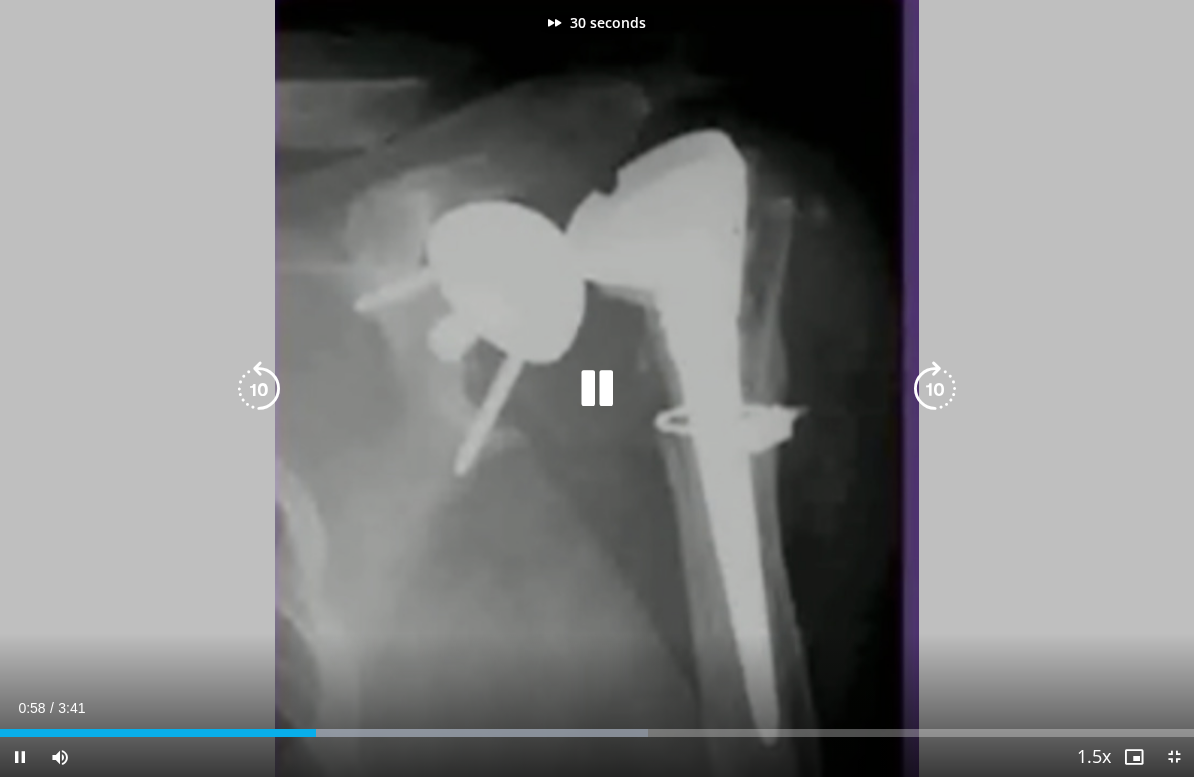 click on "30 seconds
Tap to unmute" at bounding box center (597, 388) 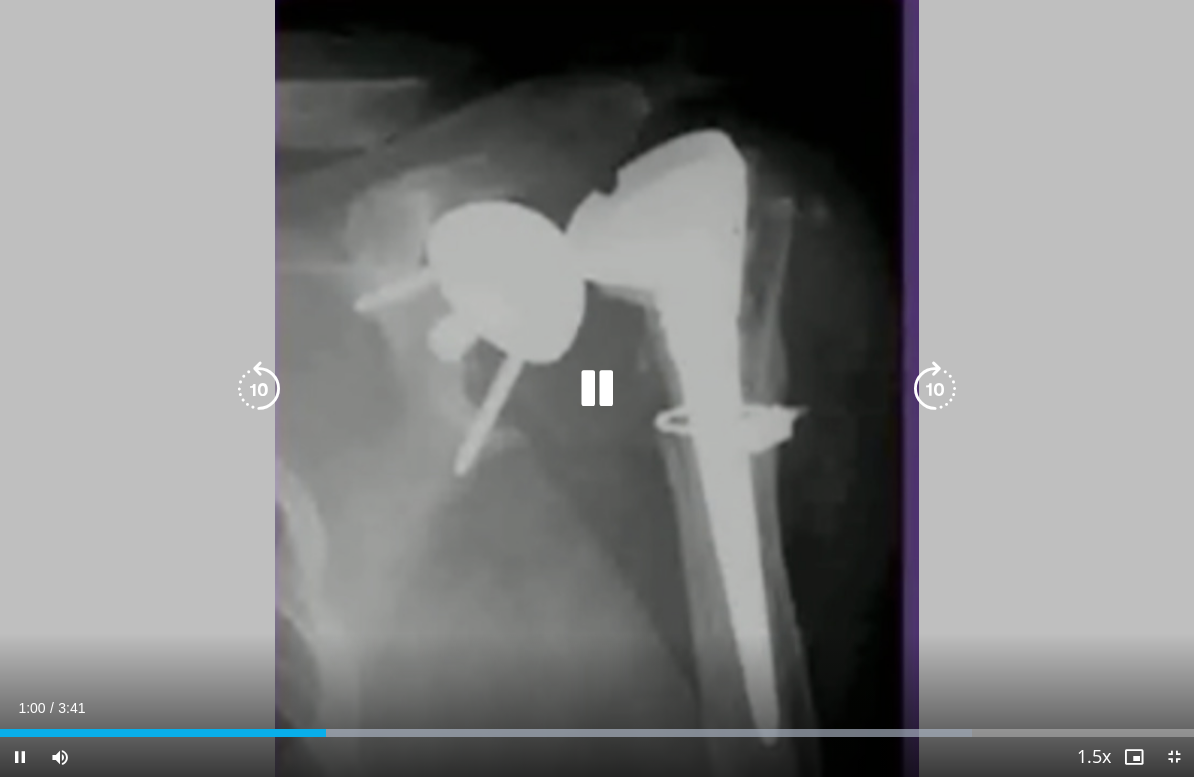 click at bounding box center (935, 389) 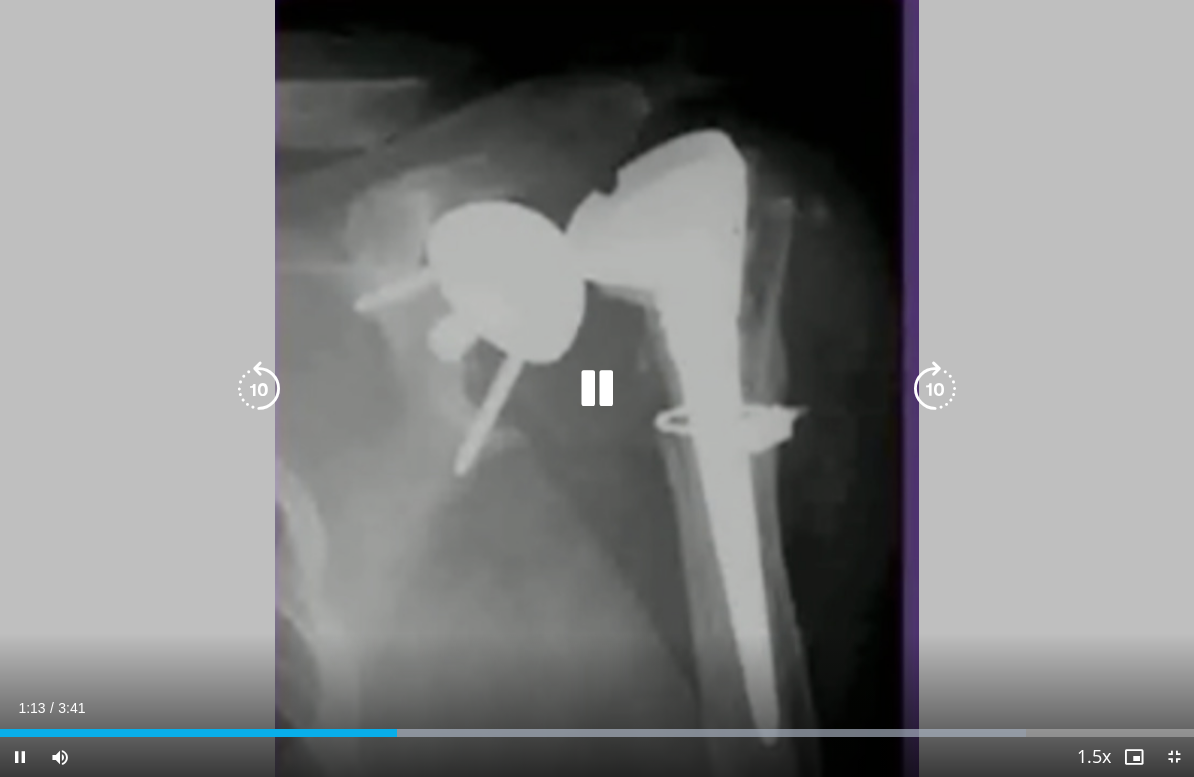 click at bounding box center (935, 389) 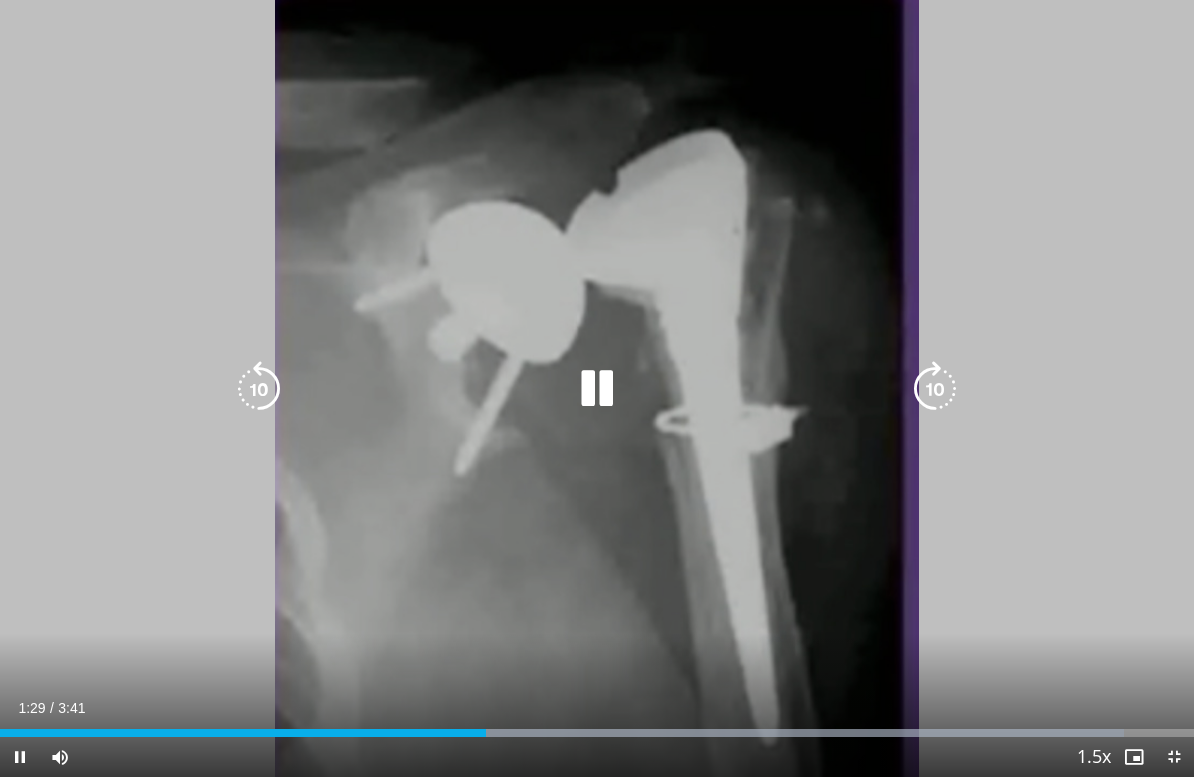 click at bounding box center (935, 389) 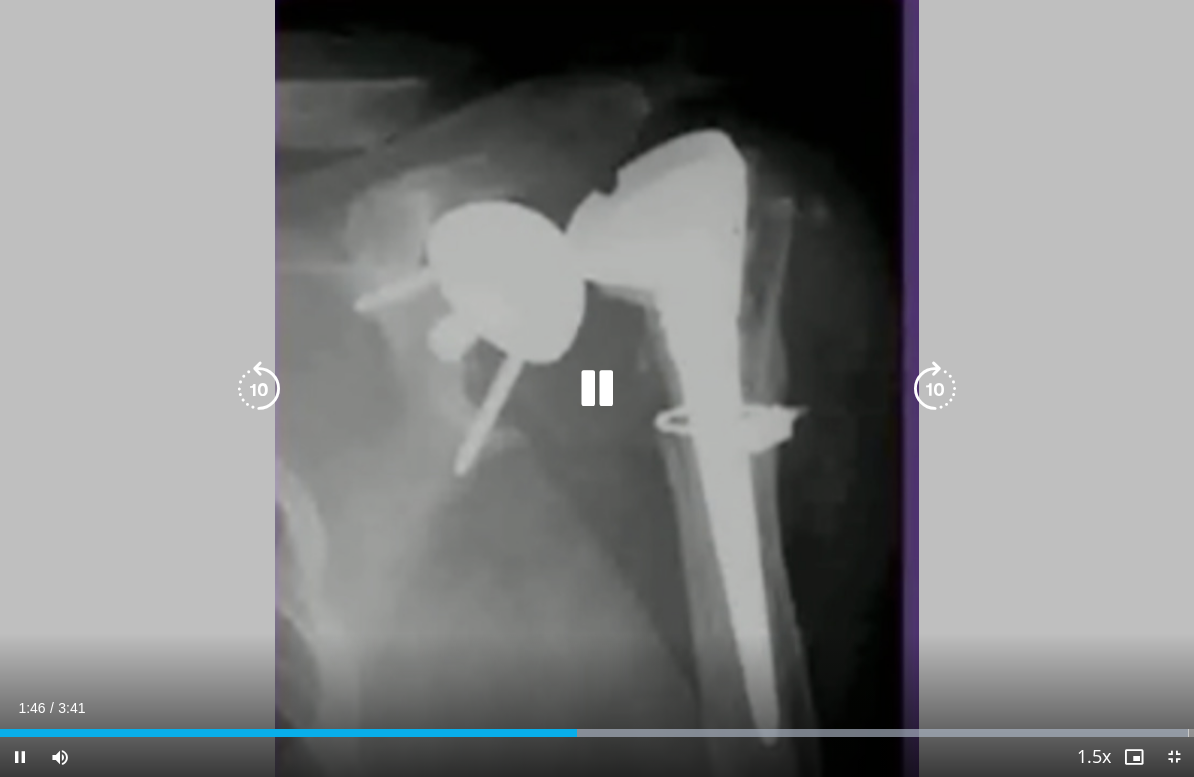 click at bounding box center (935, 389) 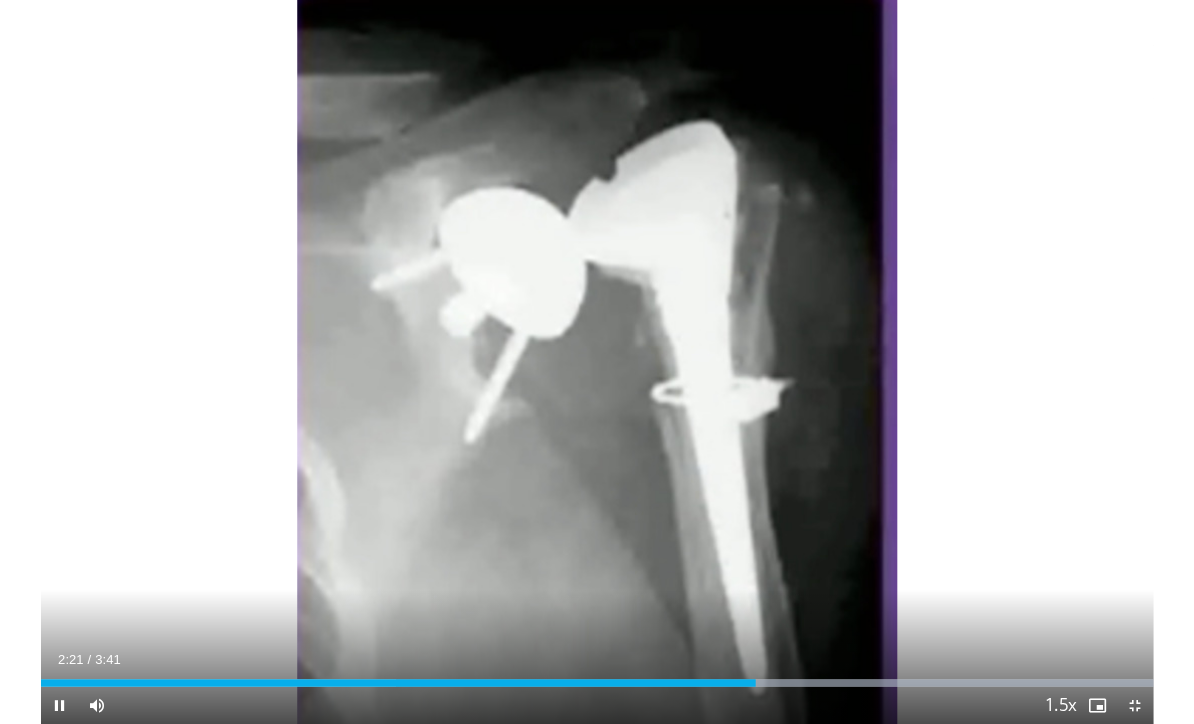 scroll, scrollTop: 0, scrollLeft: 0, axis: both 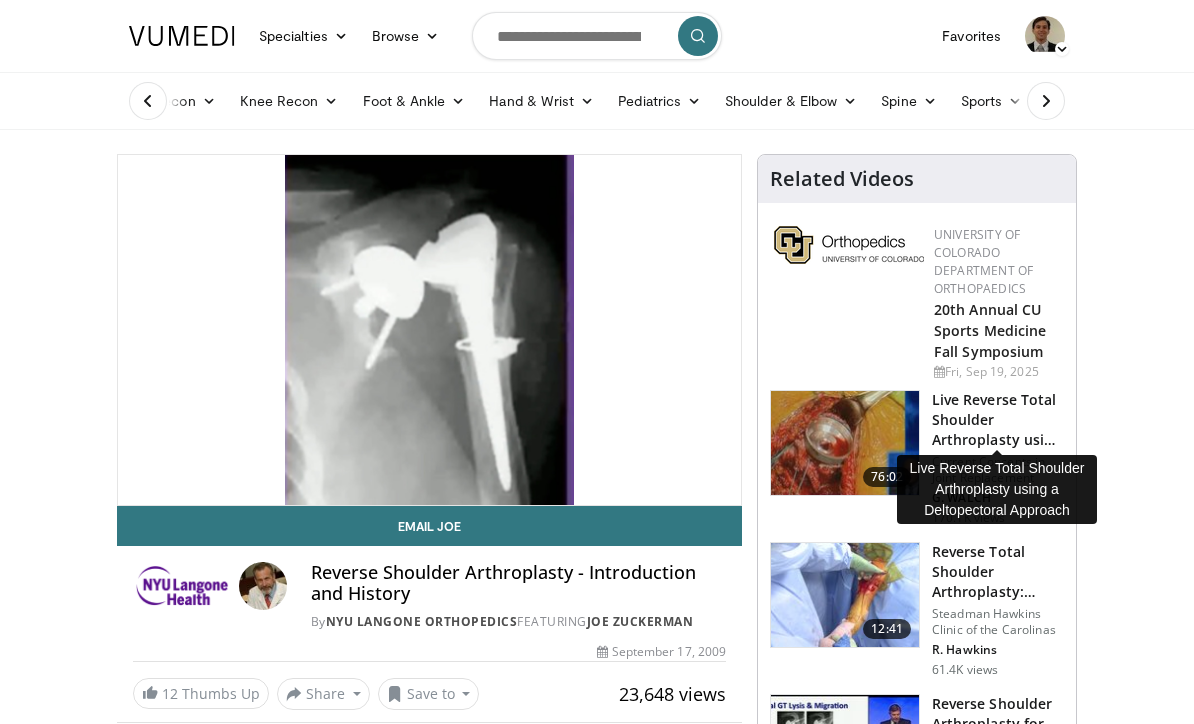 click on "Live Reverse Total Shoulder Arthroplasty using a Deltopectoral Appro…" at bounding box center [998, 420] 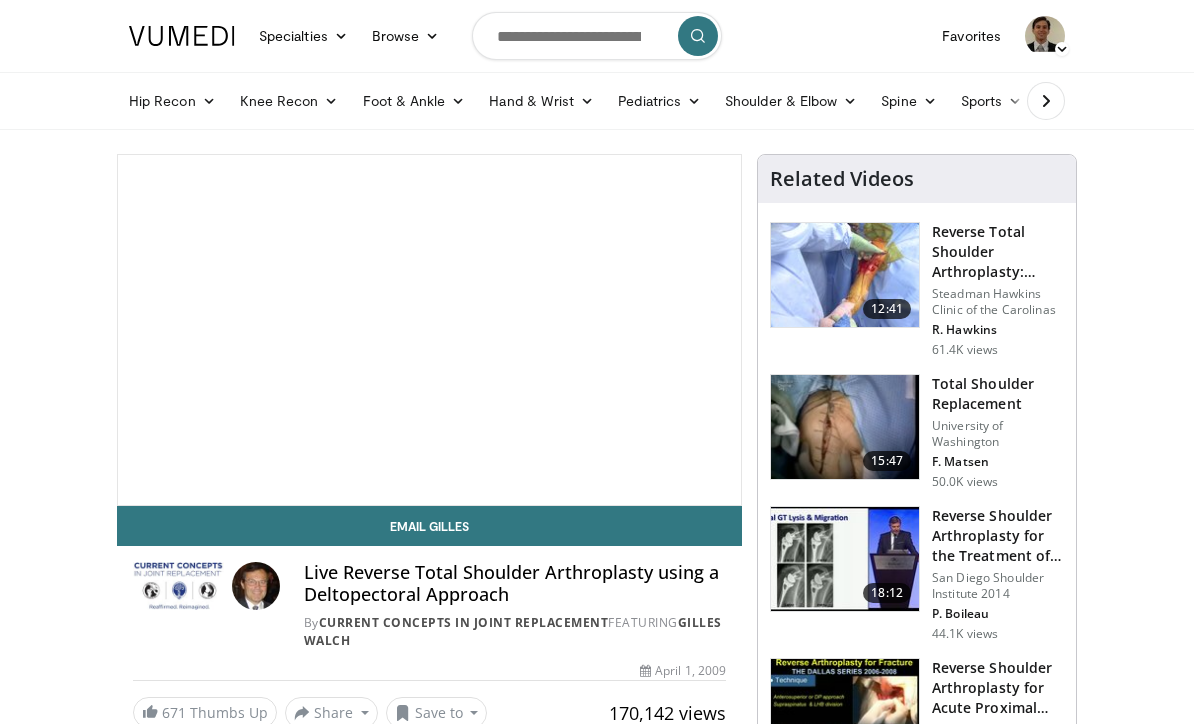 scroll, scrollTop: 0, scrollLeft: 0, axis: both 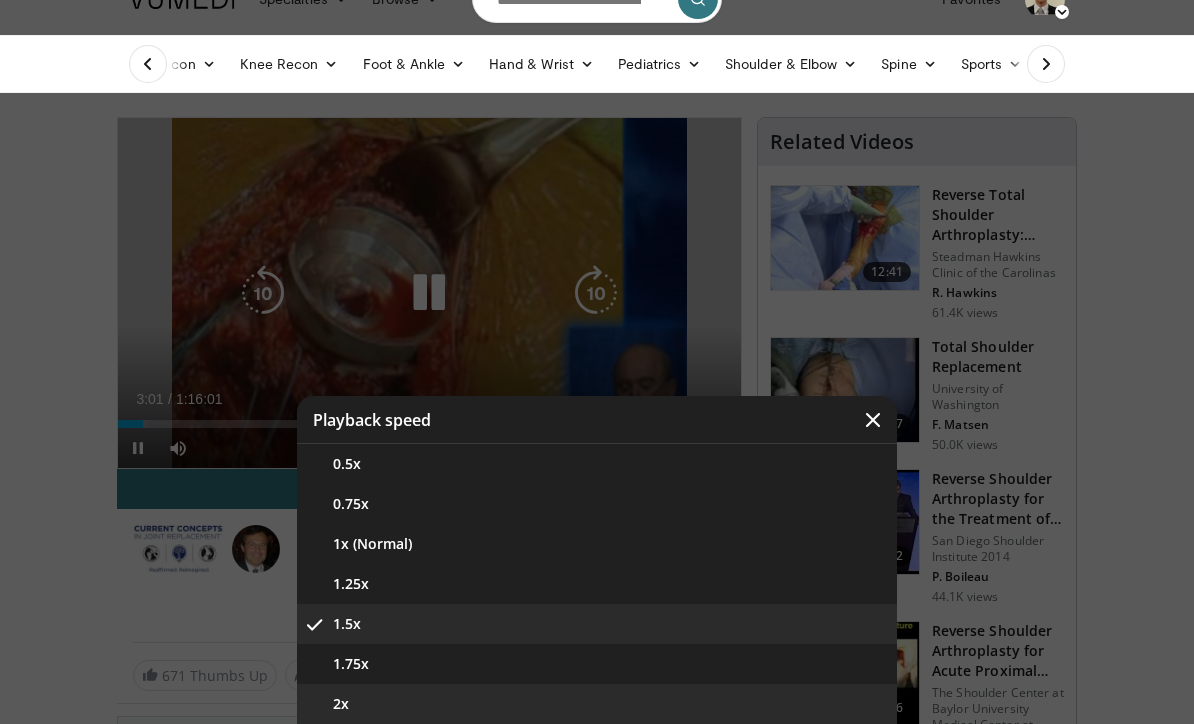 click on "2x" at bounding box center [597, 704] 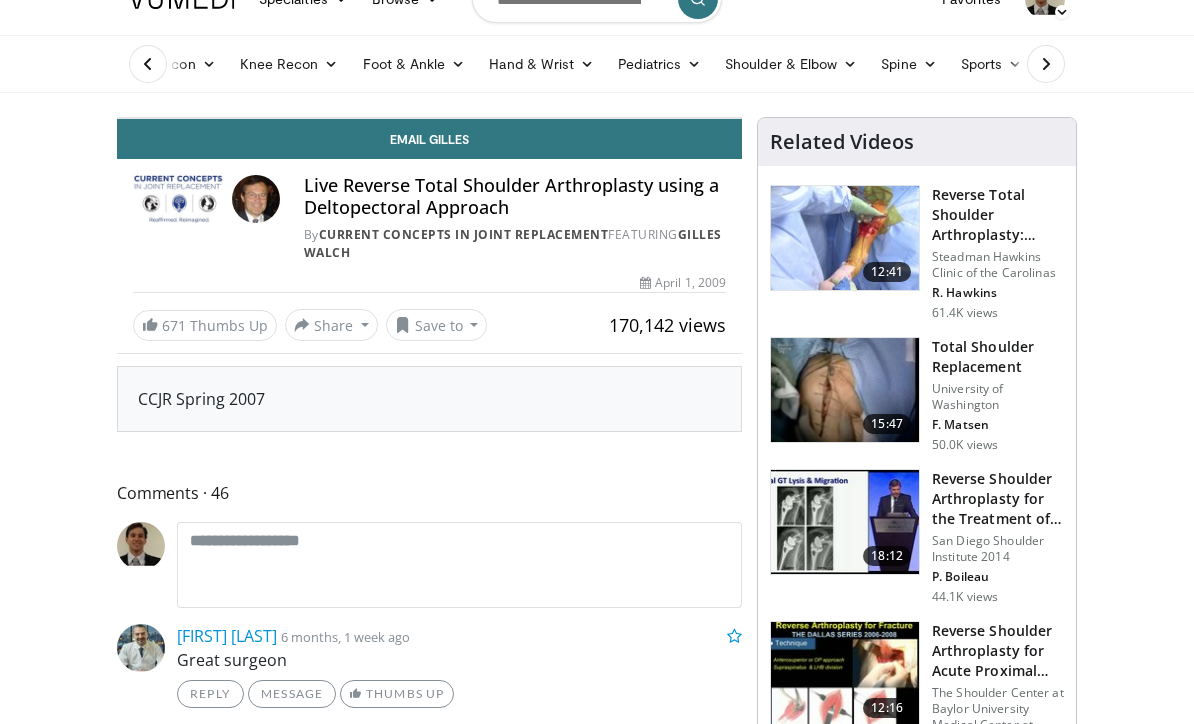 scroll, scrollTop: 24, scrollLeft: 0, axis: vertical 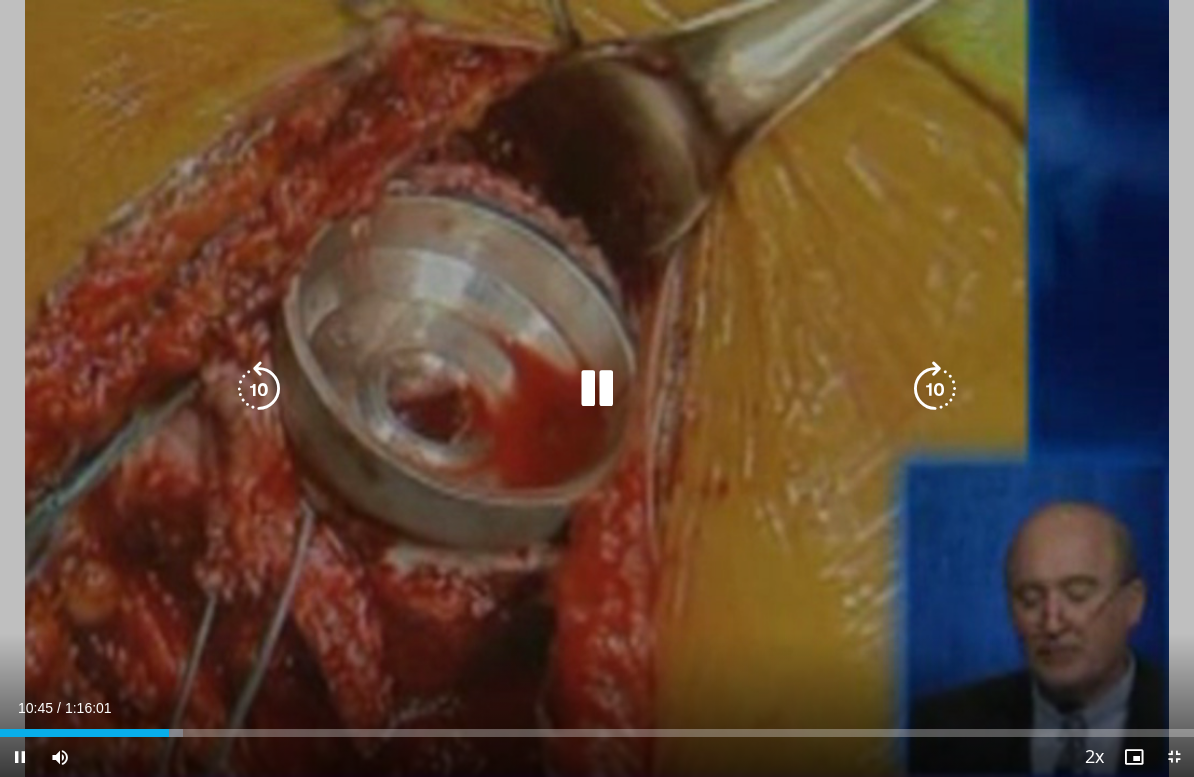 click at bounding box center [597, 389] 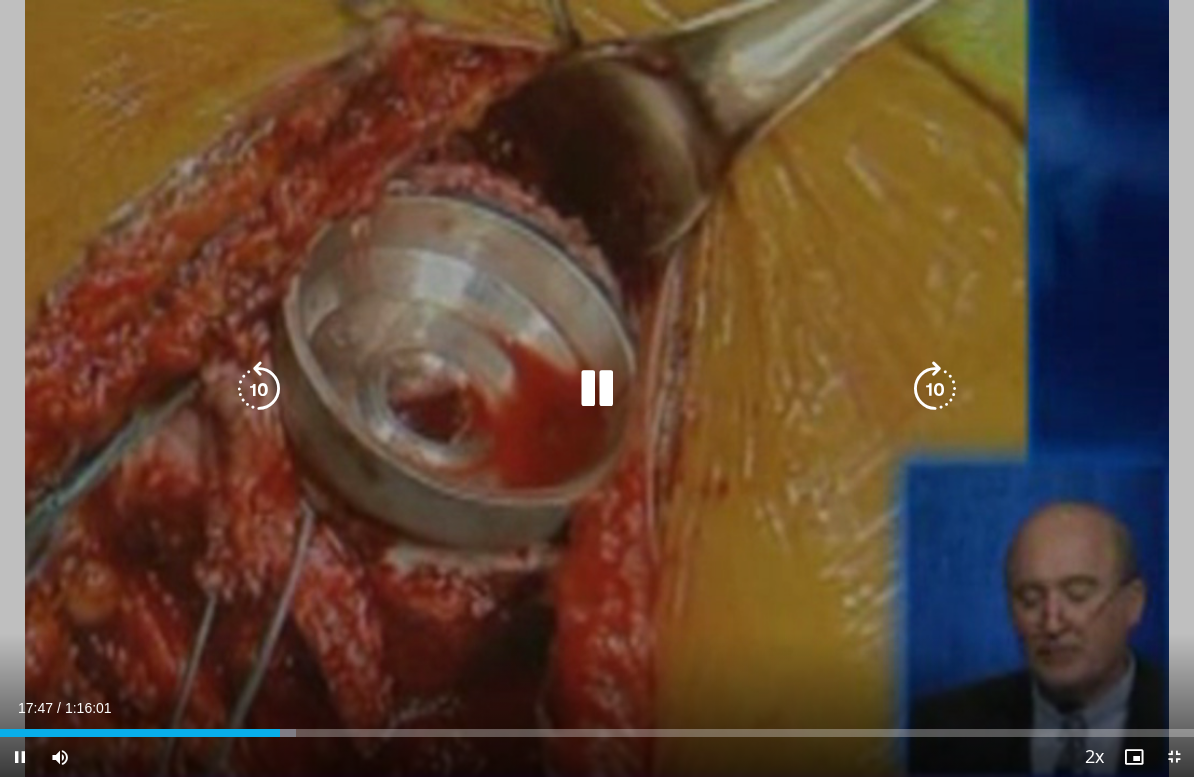 click at bounding box center [597, 389] 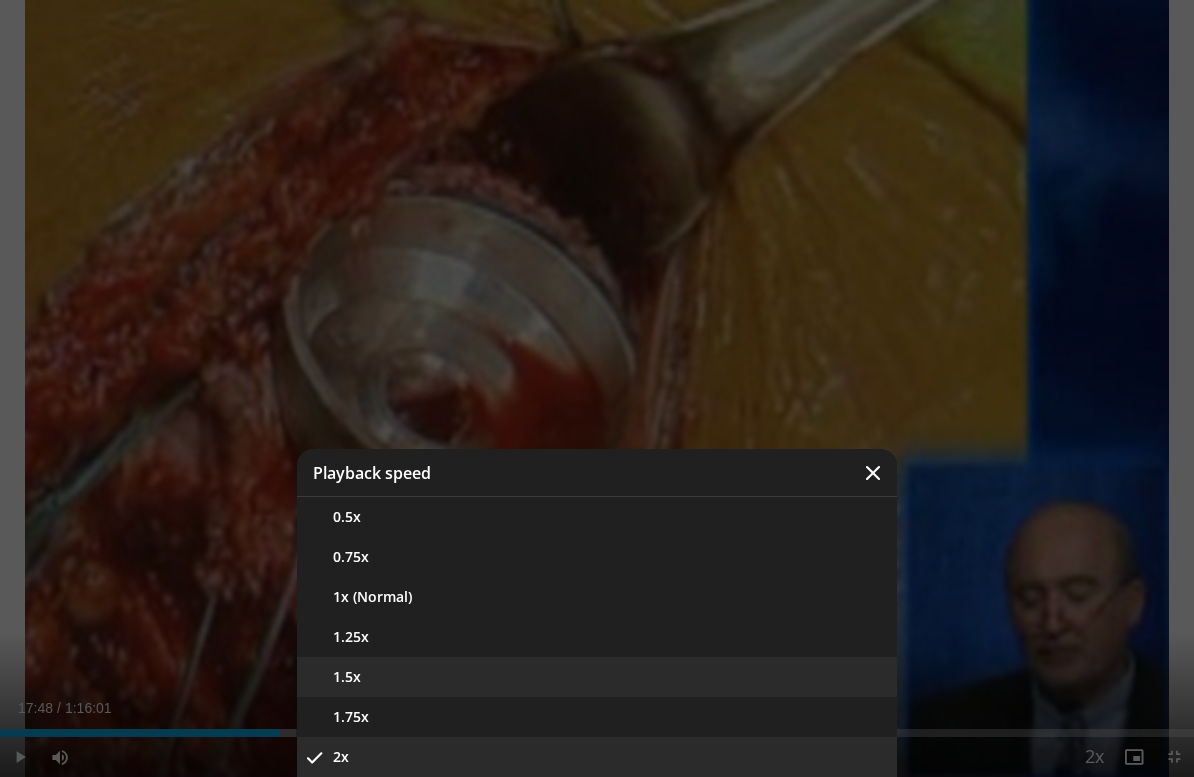 click on "1.5x" at bounding box center [597, 677] 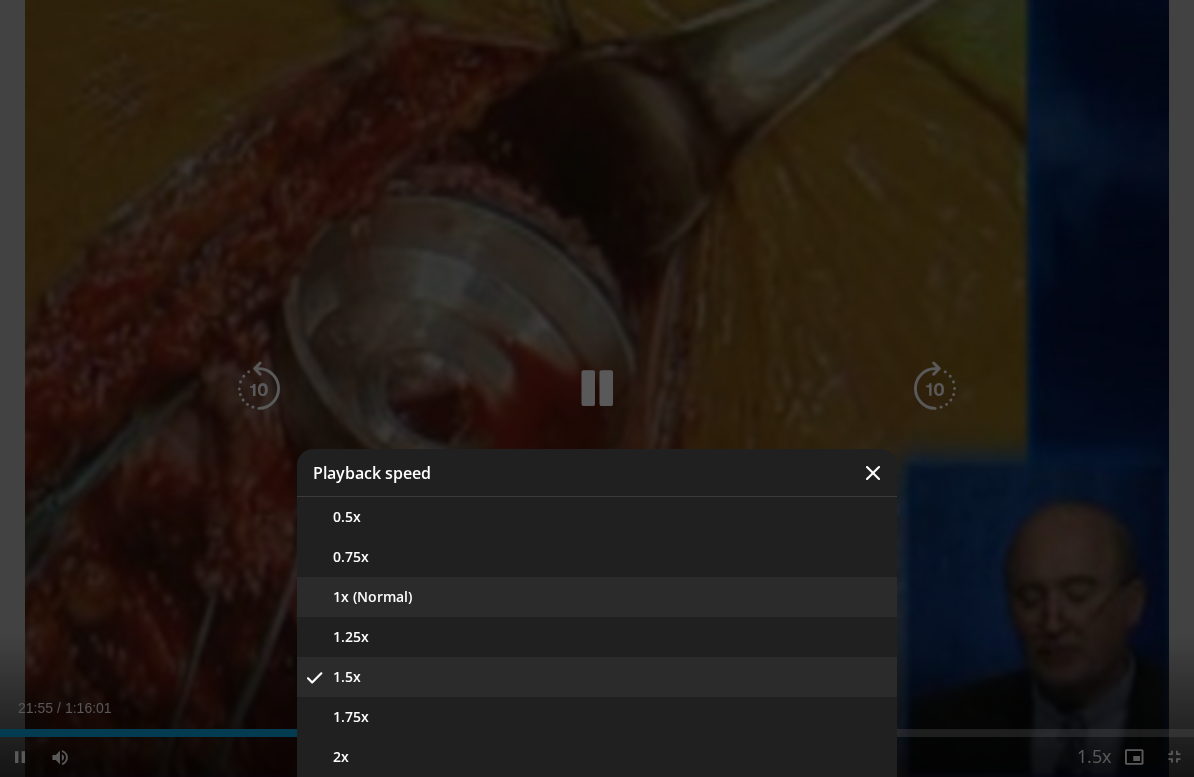 click on "1x (Normal)" at bounding box center [597, 597] 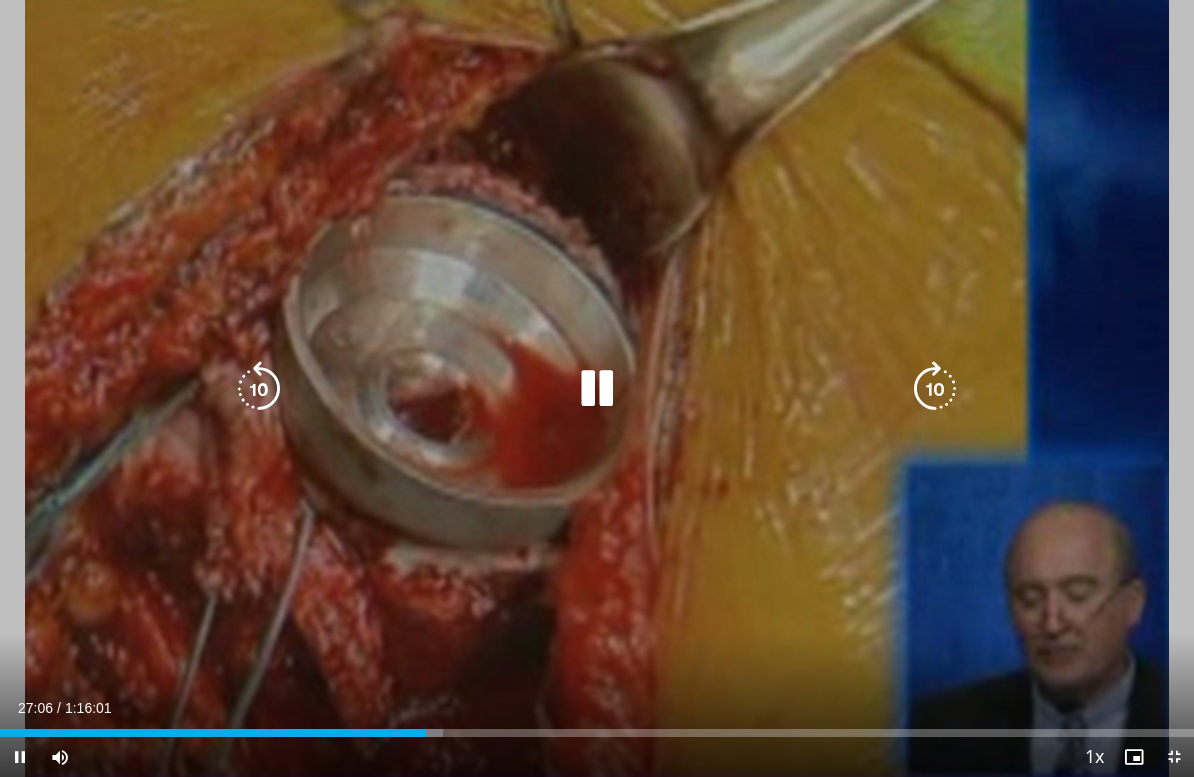 click at bounding box center [429, 733] 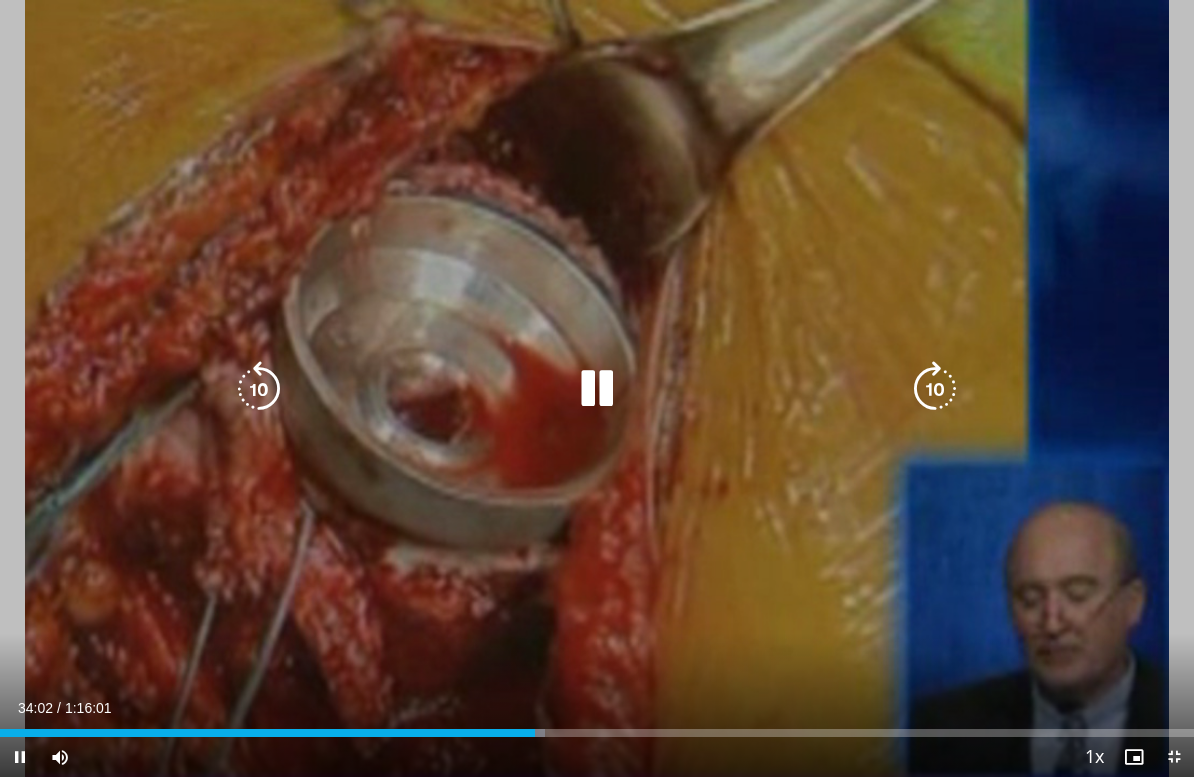 click at bounding box center [597, 389] 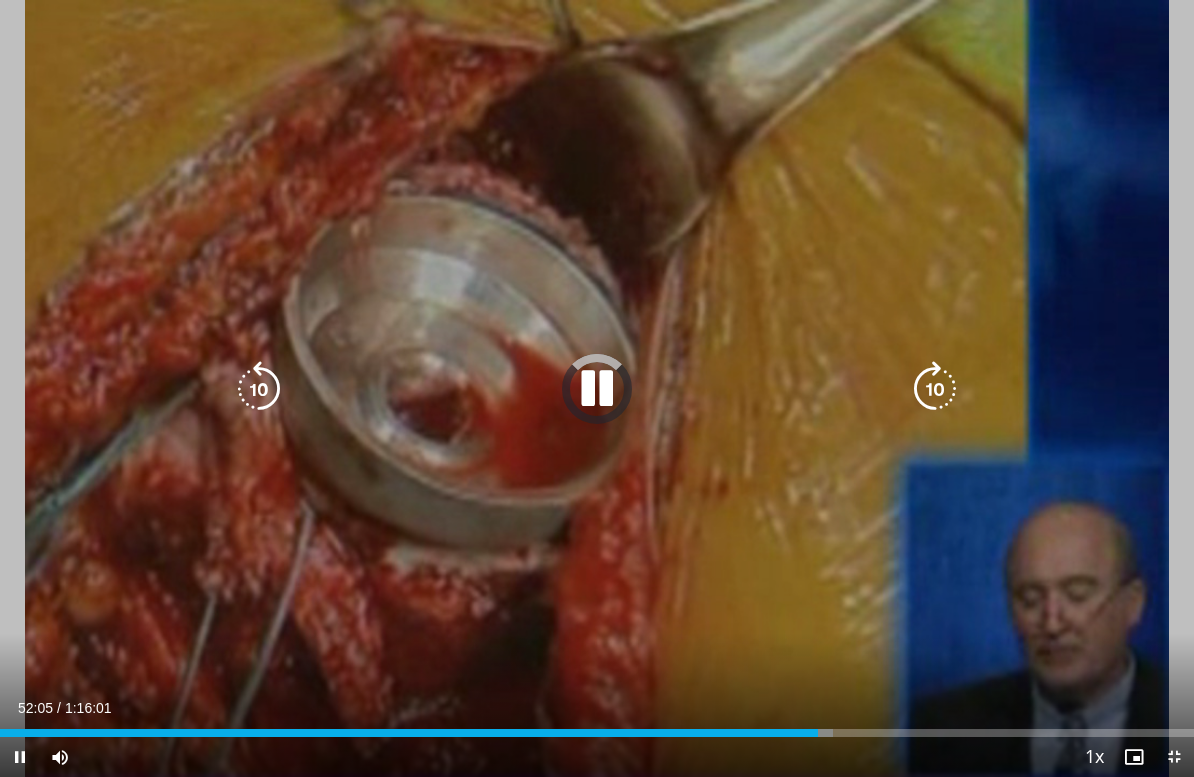 click at bounding box center [935, 389] 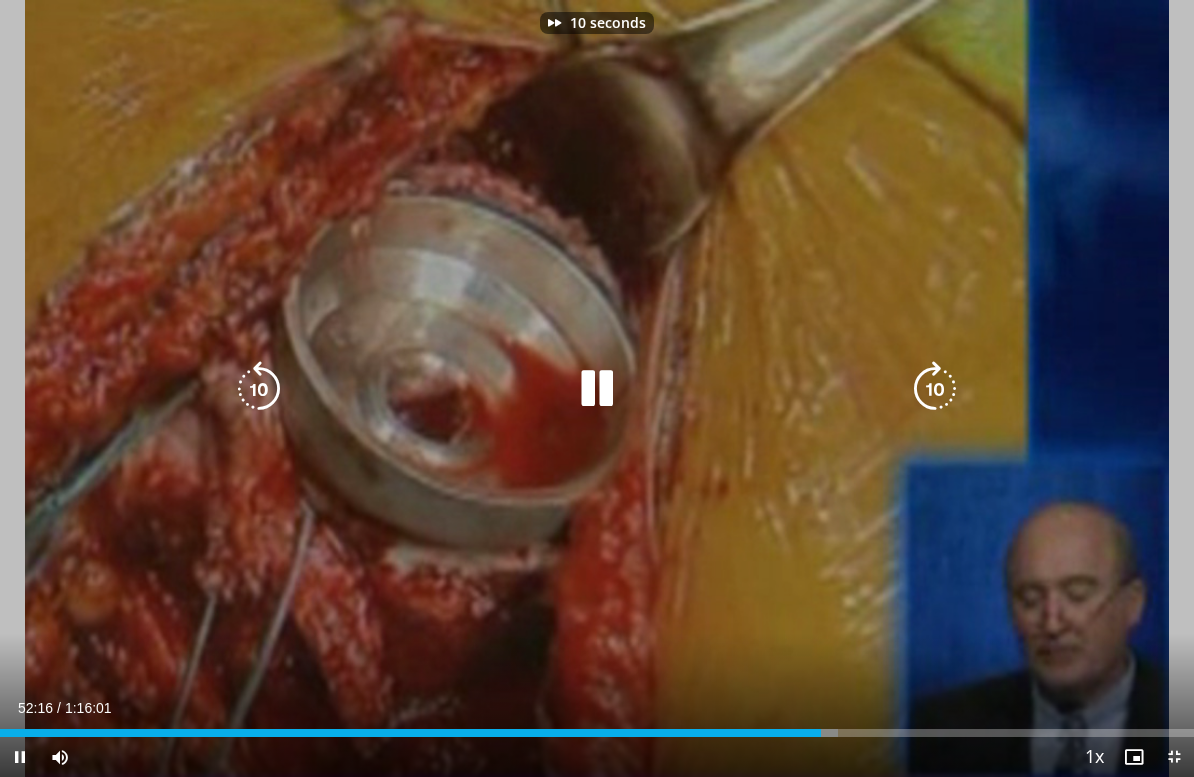 click at bounding box center [935, 389] 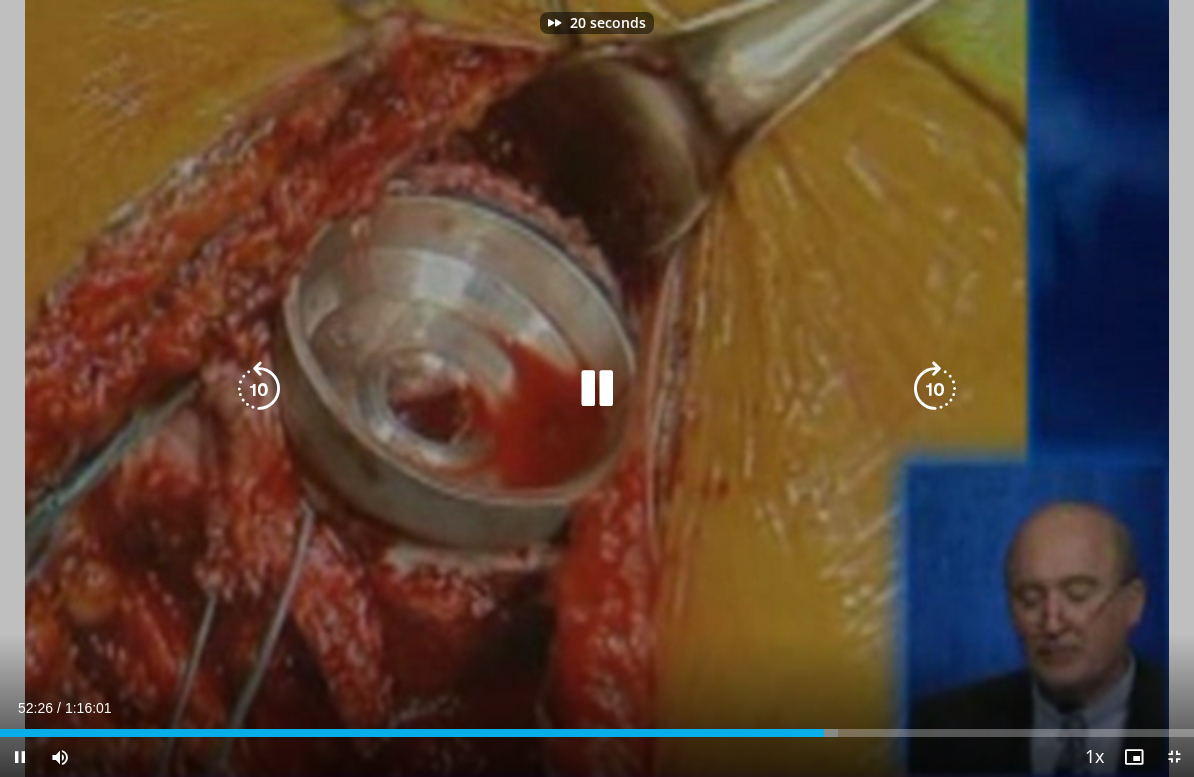 click at bounding box center (935, 389) 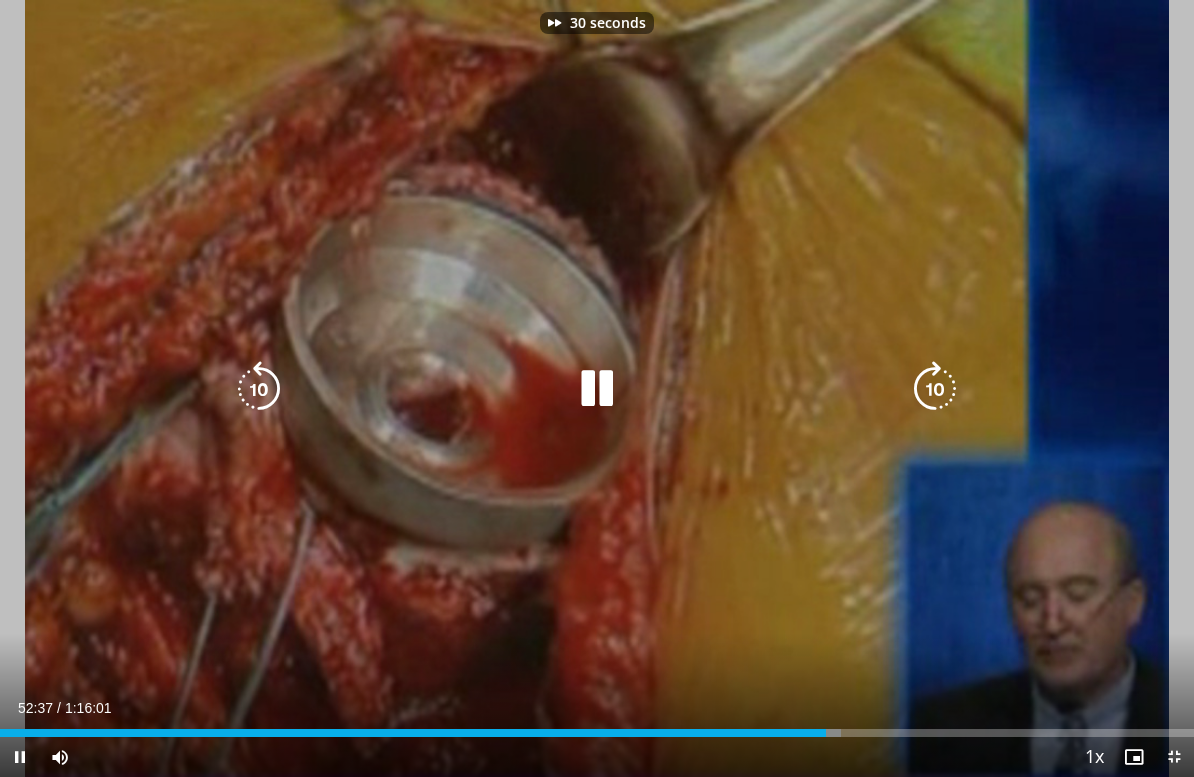 click at bounding box center (935, 389) 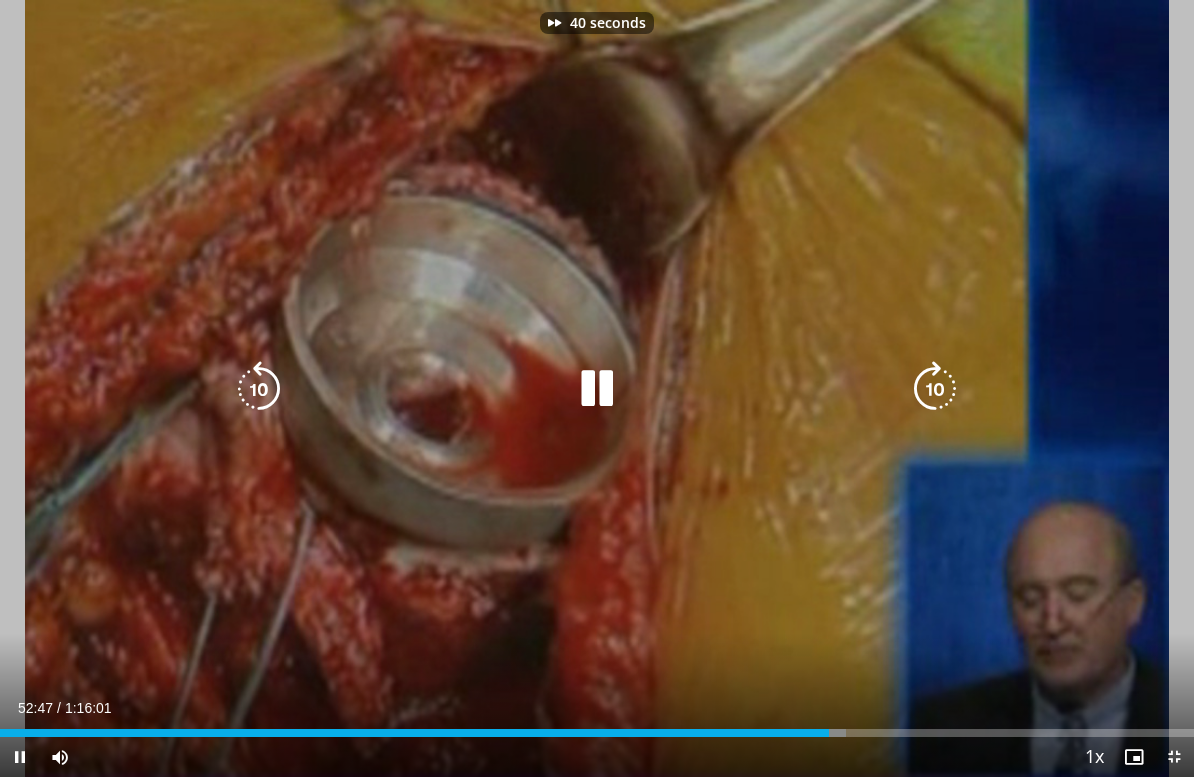 click at bounding box center (935, 389) 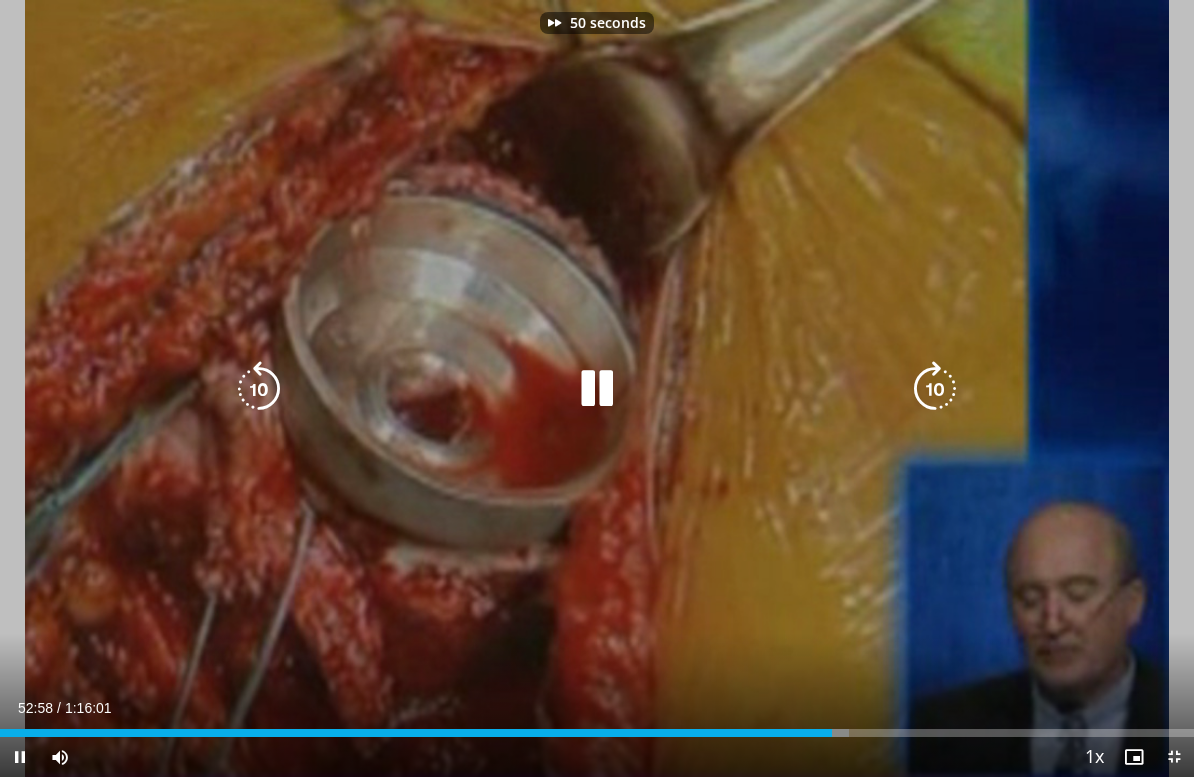 click at bounding box center [935, 389] 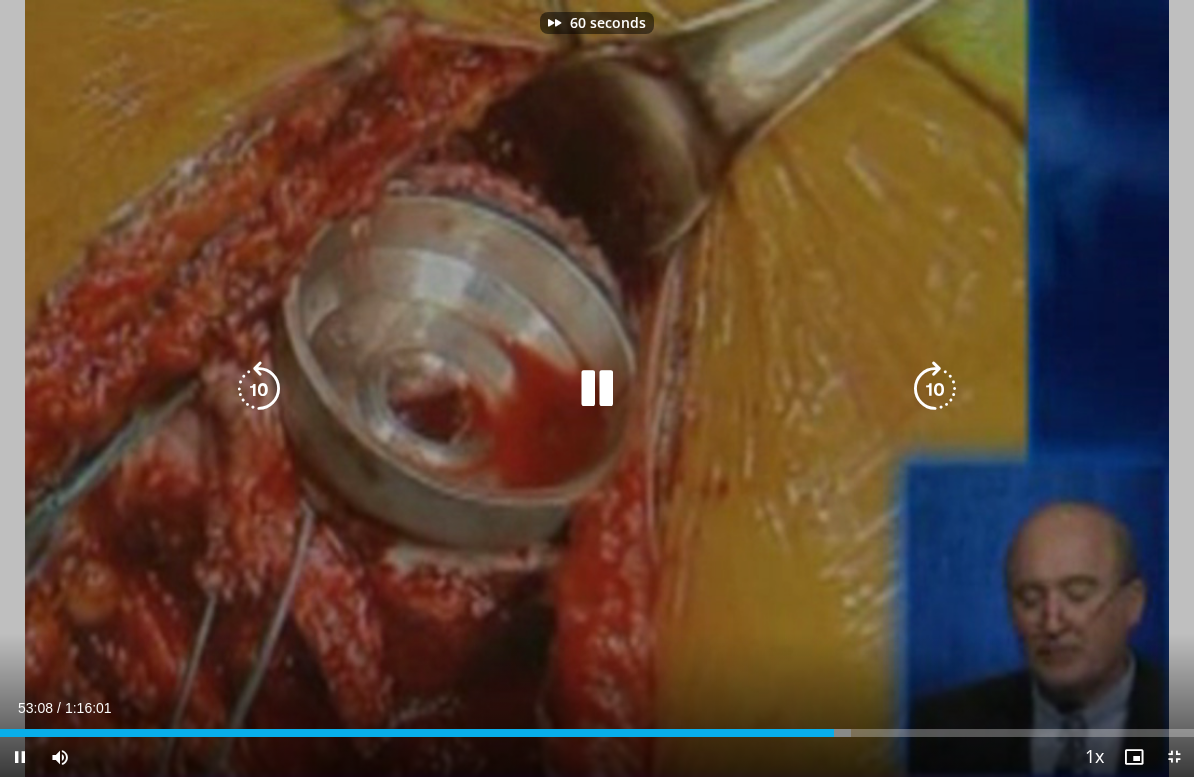click at bounding box center (935, 389) 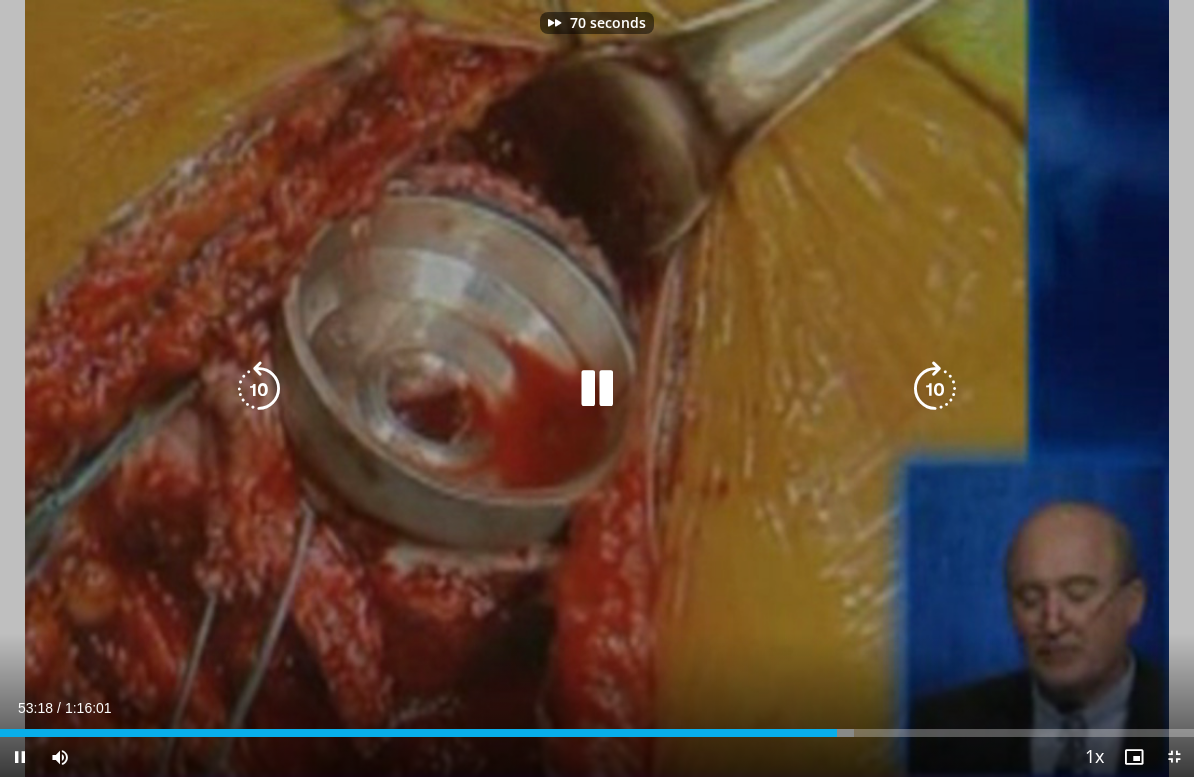 click at bounding box center (935, 389) 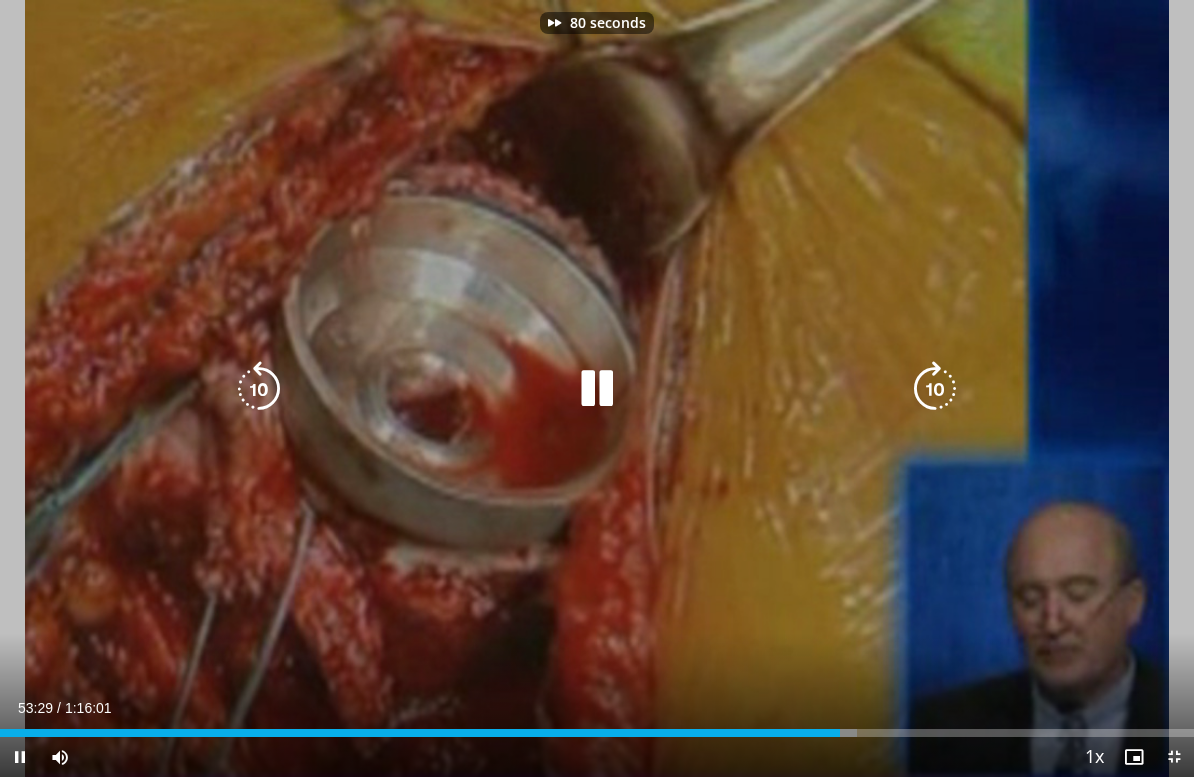 click at bounding box center (935, 389) 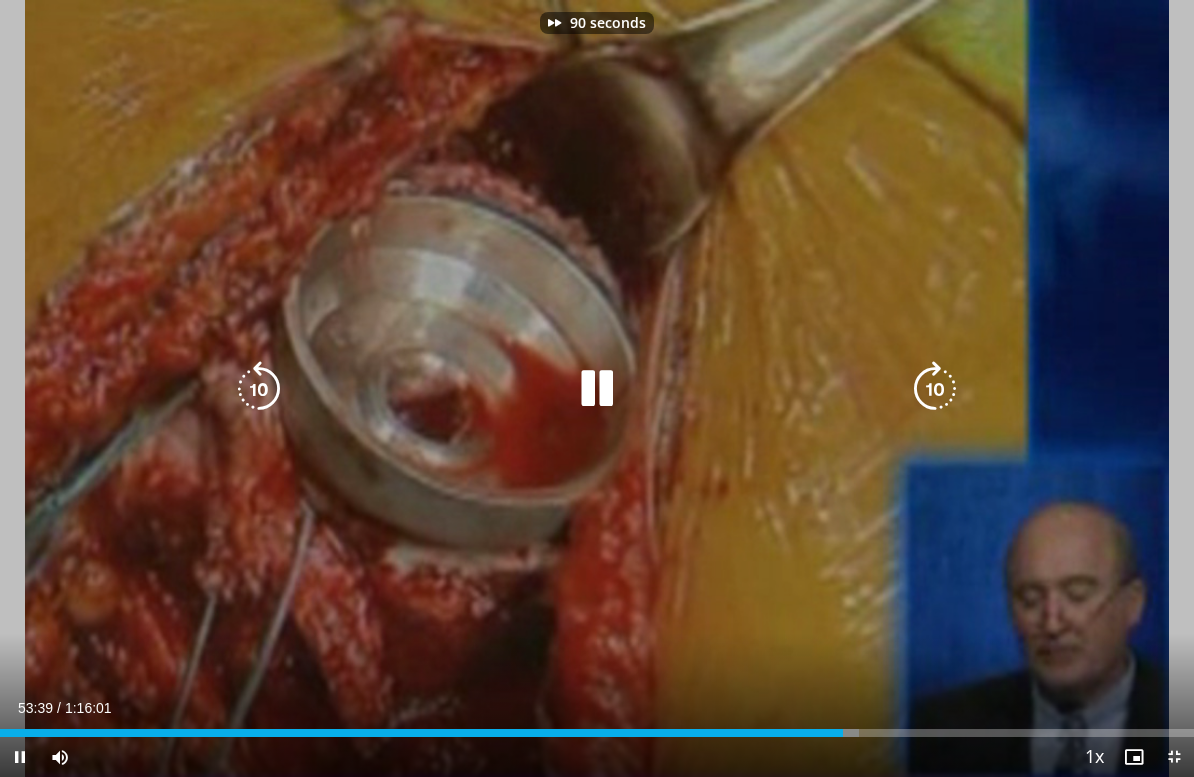 click at bounding box center [935, 389] 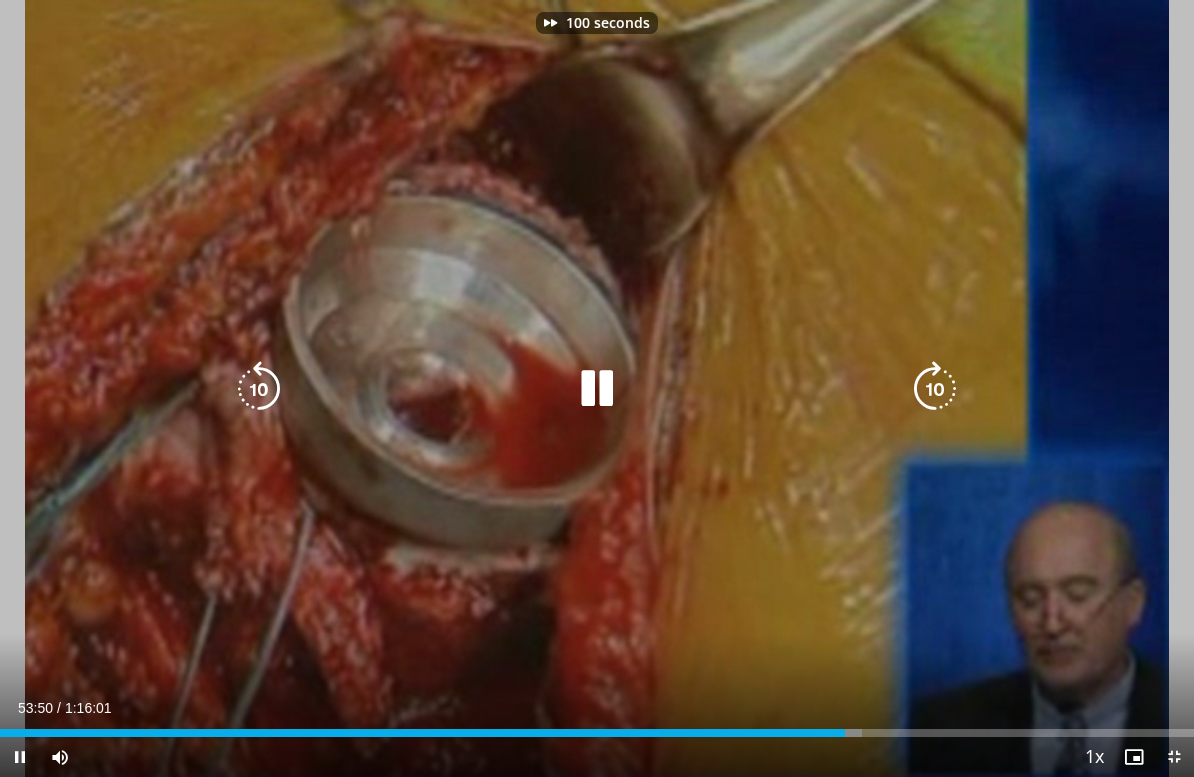 click at bounding box center [935, 389] 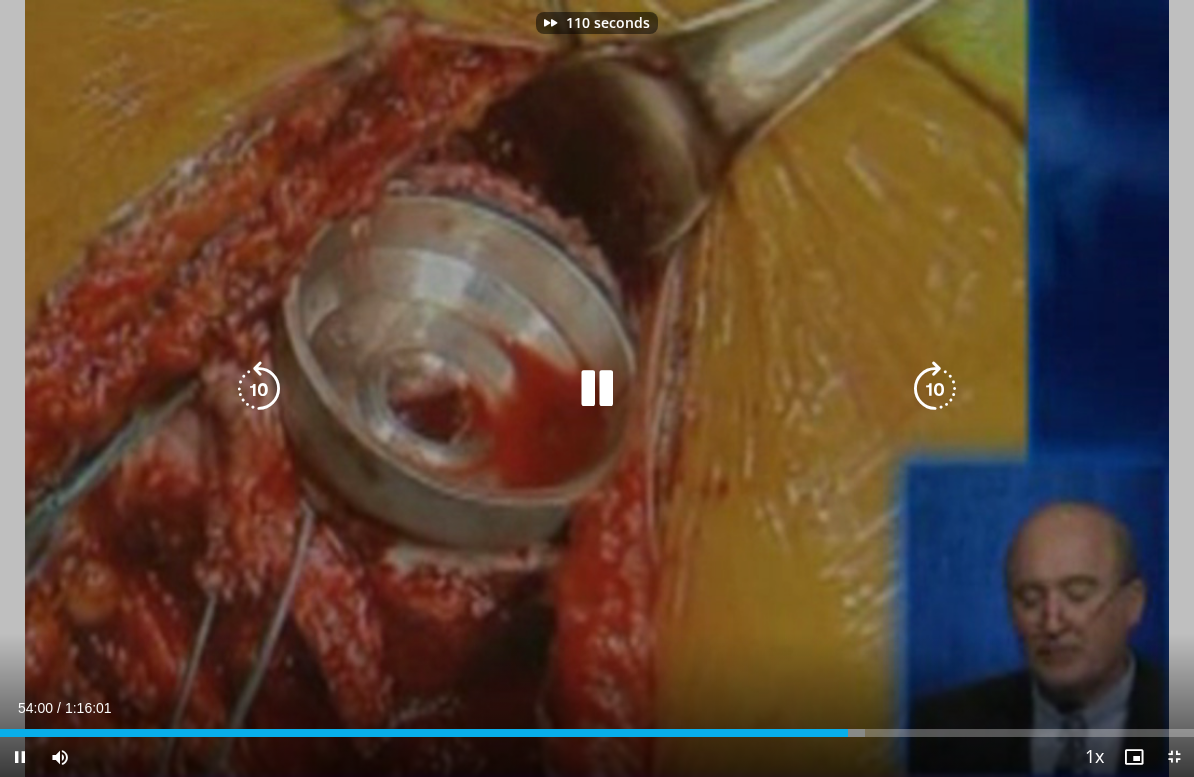click at bounding box center [935, 389] 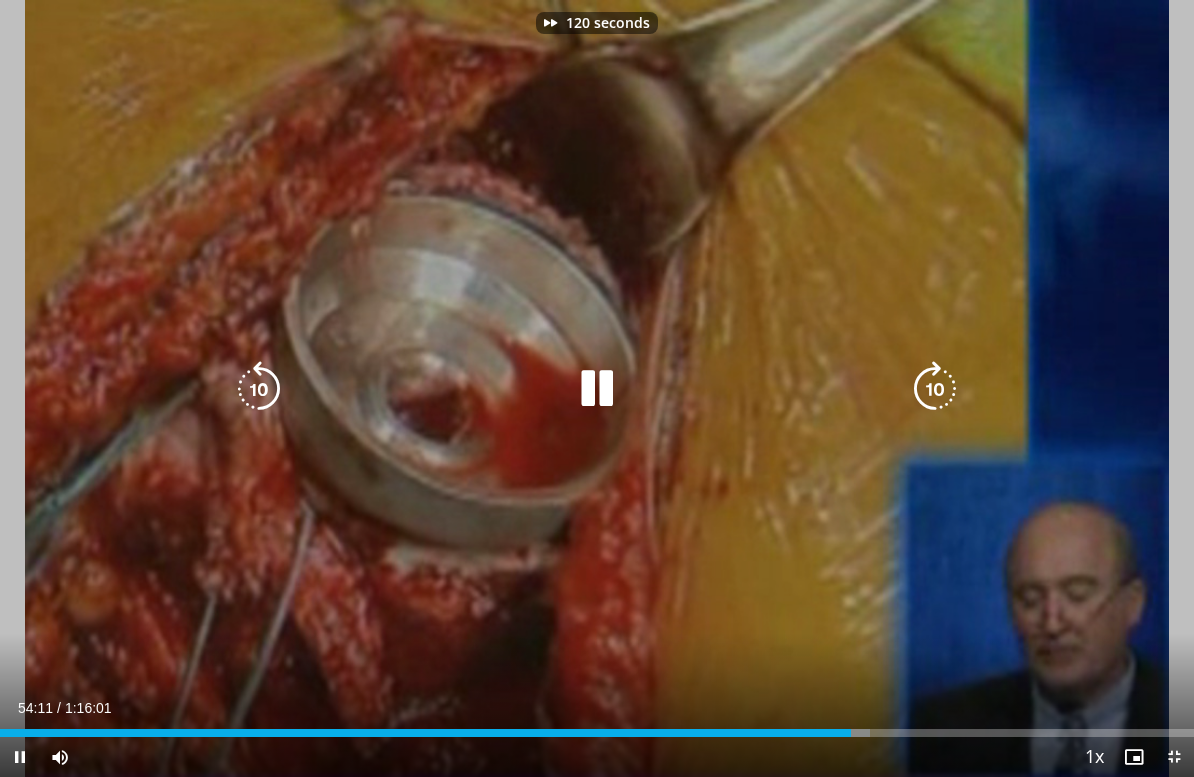 click at bounding box center [935, 389] 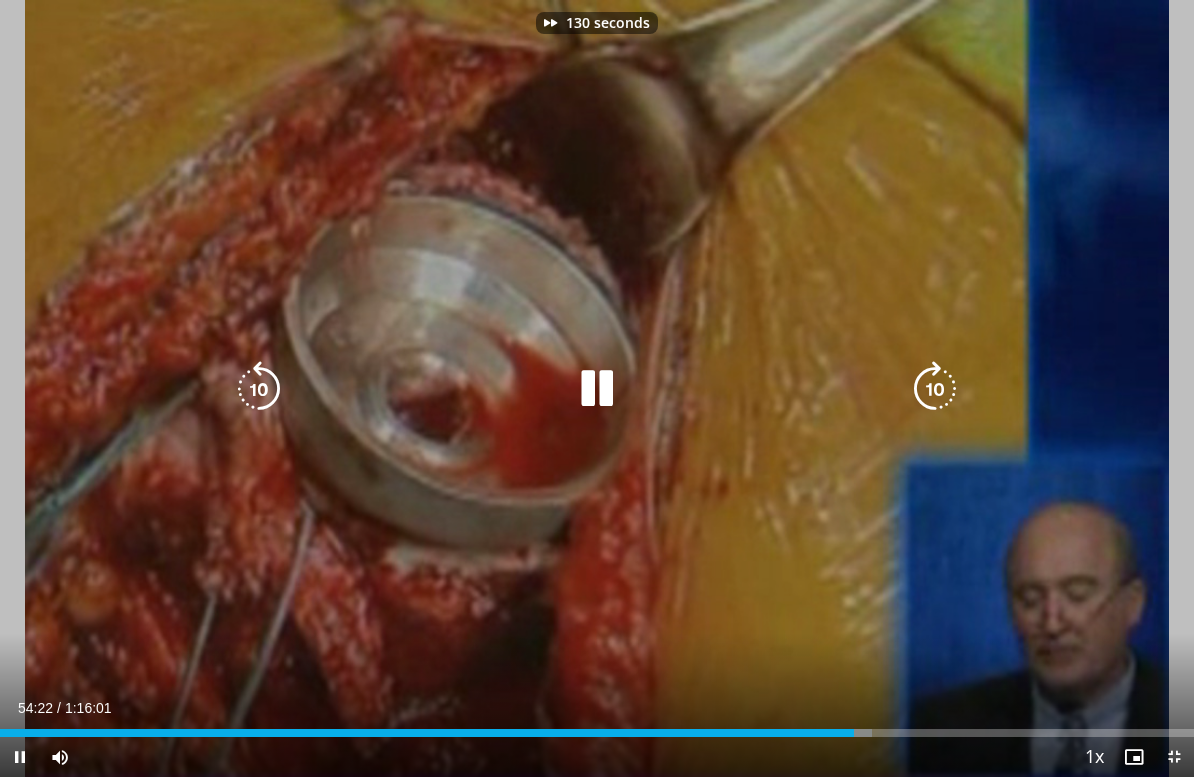 click at bounding box center [935, 389] 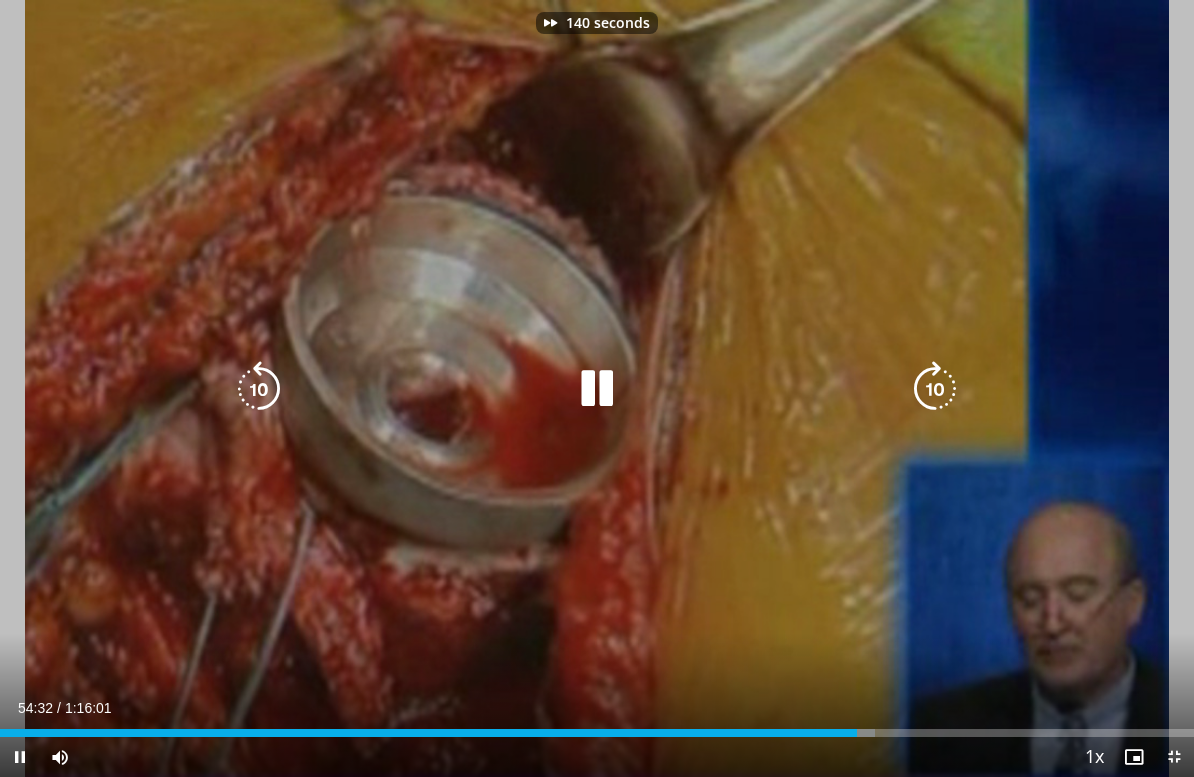 click at bounding box center [935, 389] 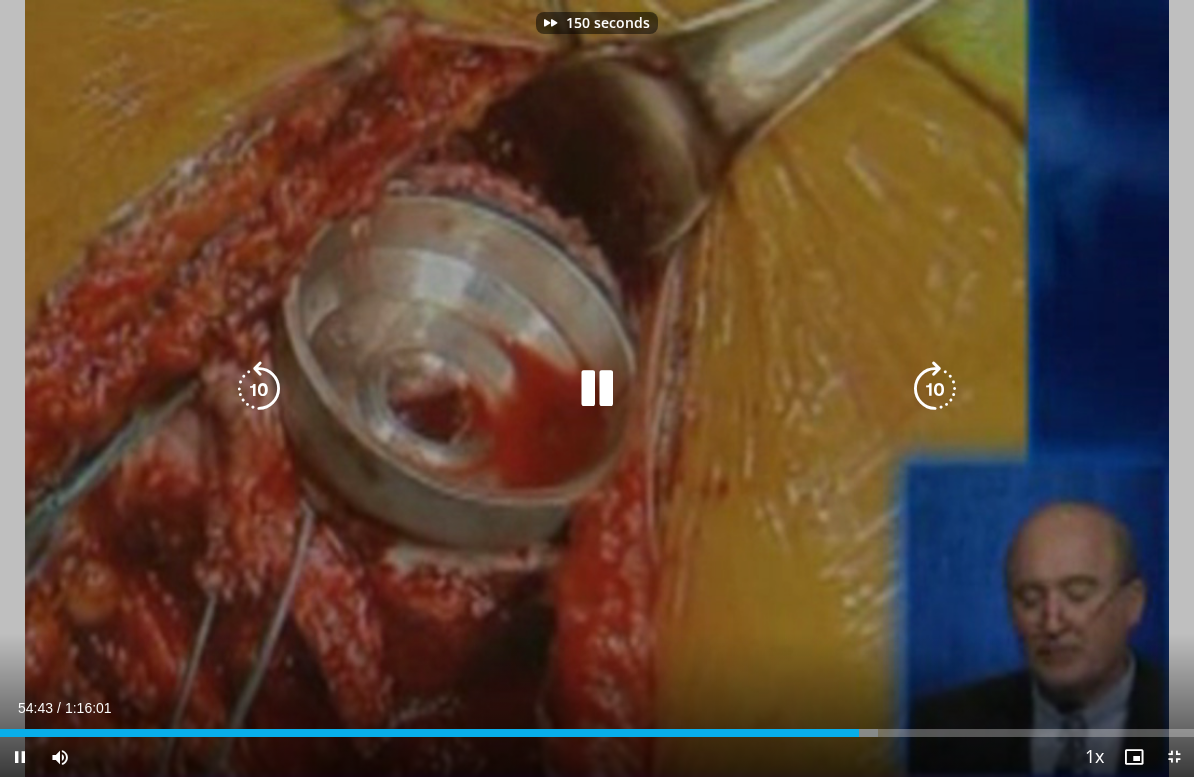 click at bounding box center (935, 389) 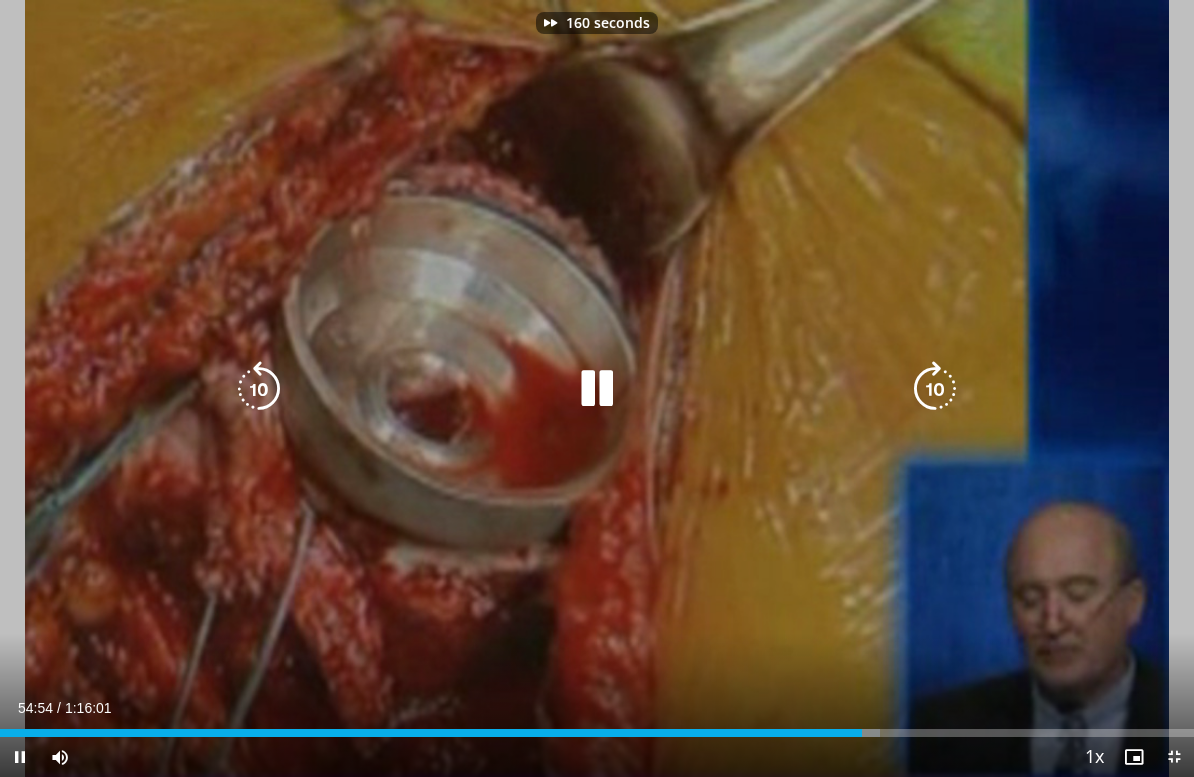 click at bounding box center [935, 389] 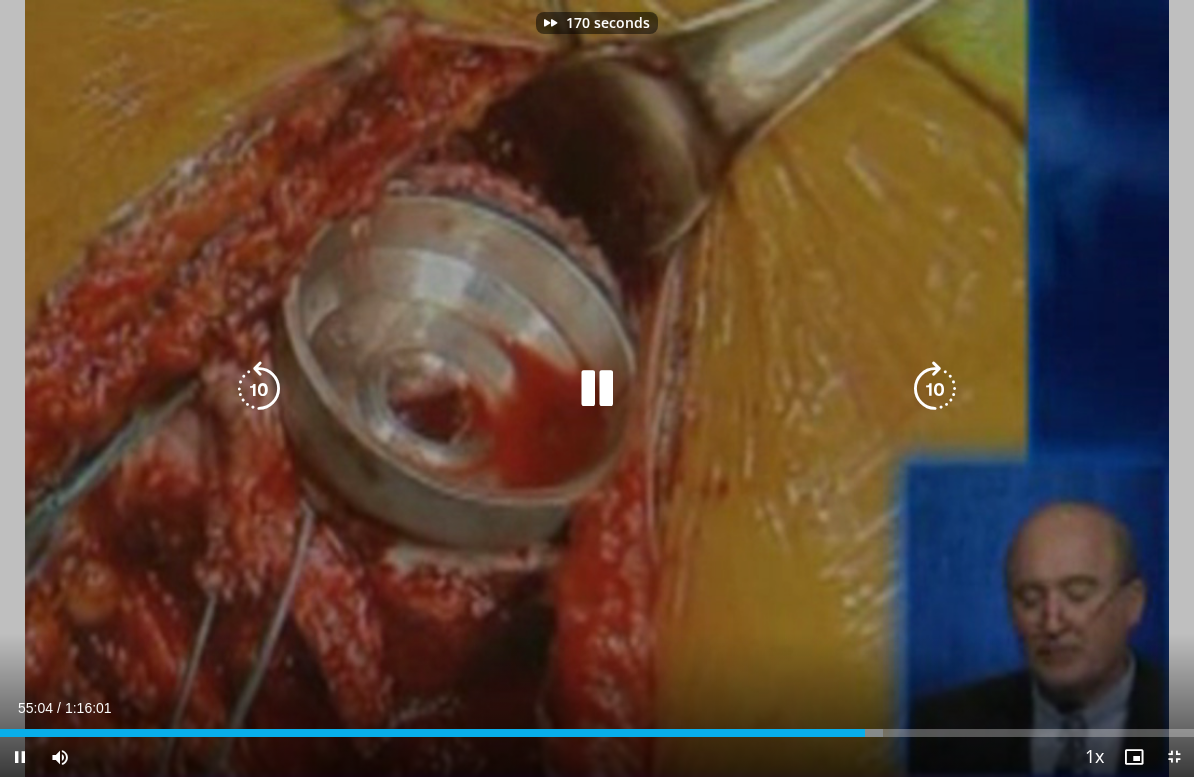 click at bounding box center [935, 389] 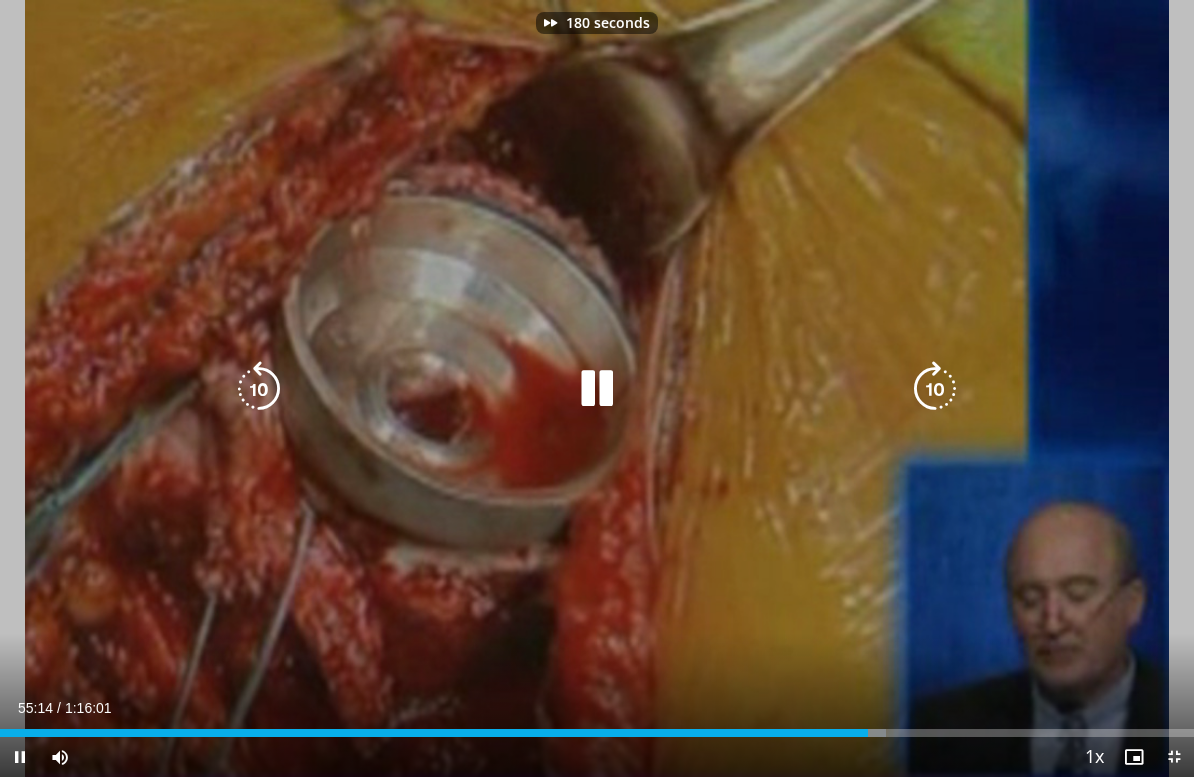 click at bounding box center [935, 389] 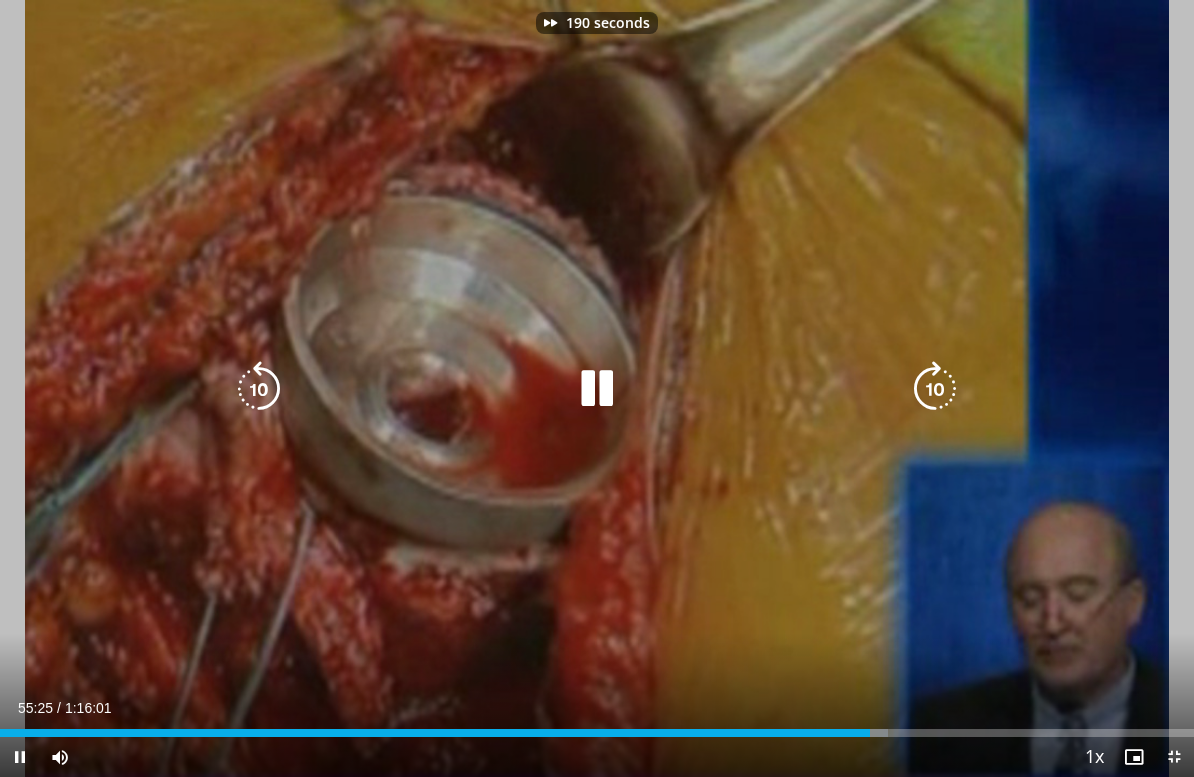 click at bounding box center (935, 389) 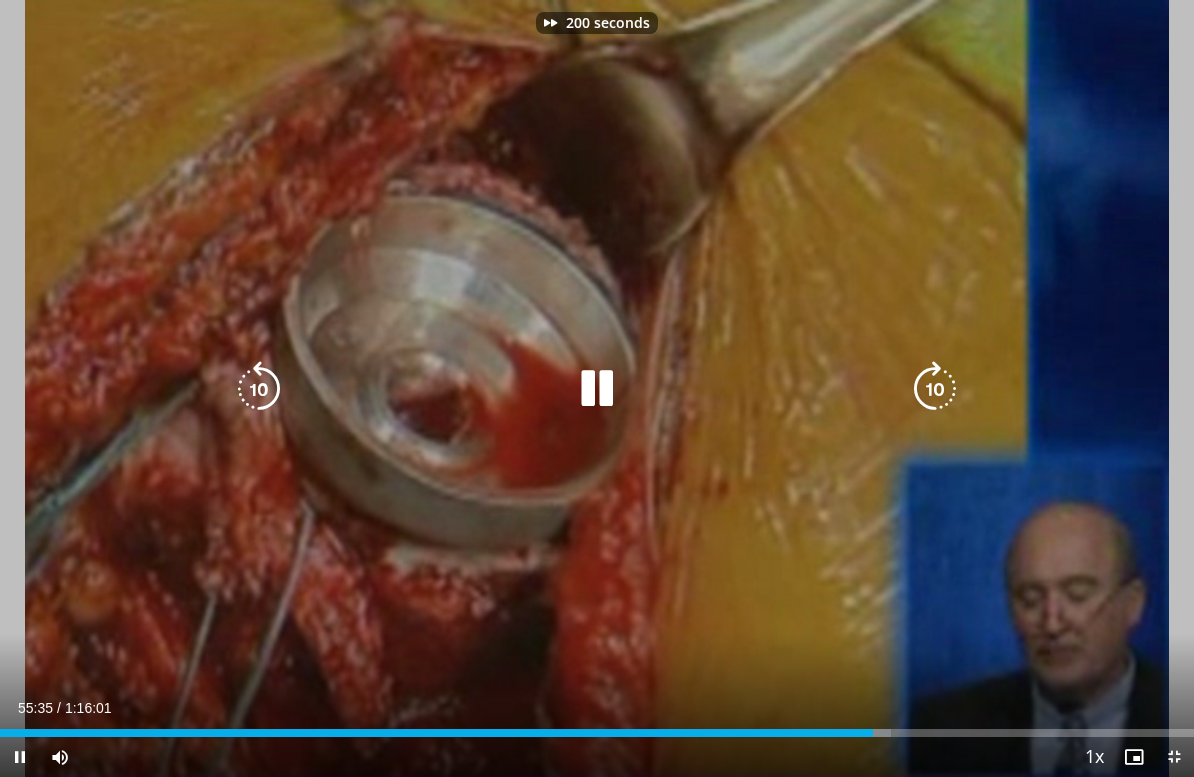 click at bounding box center (935, 389) 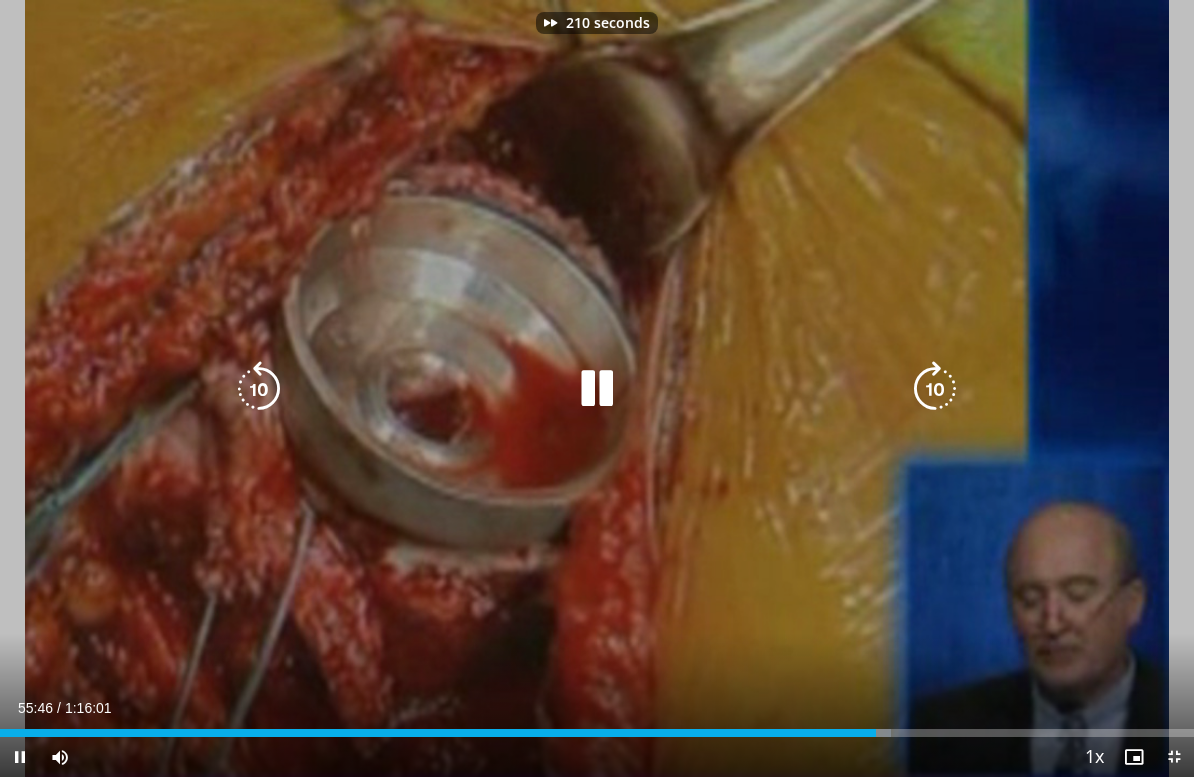 click at bounding box center [935, 389] 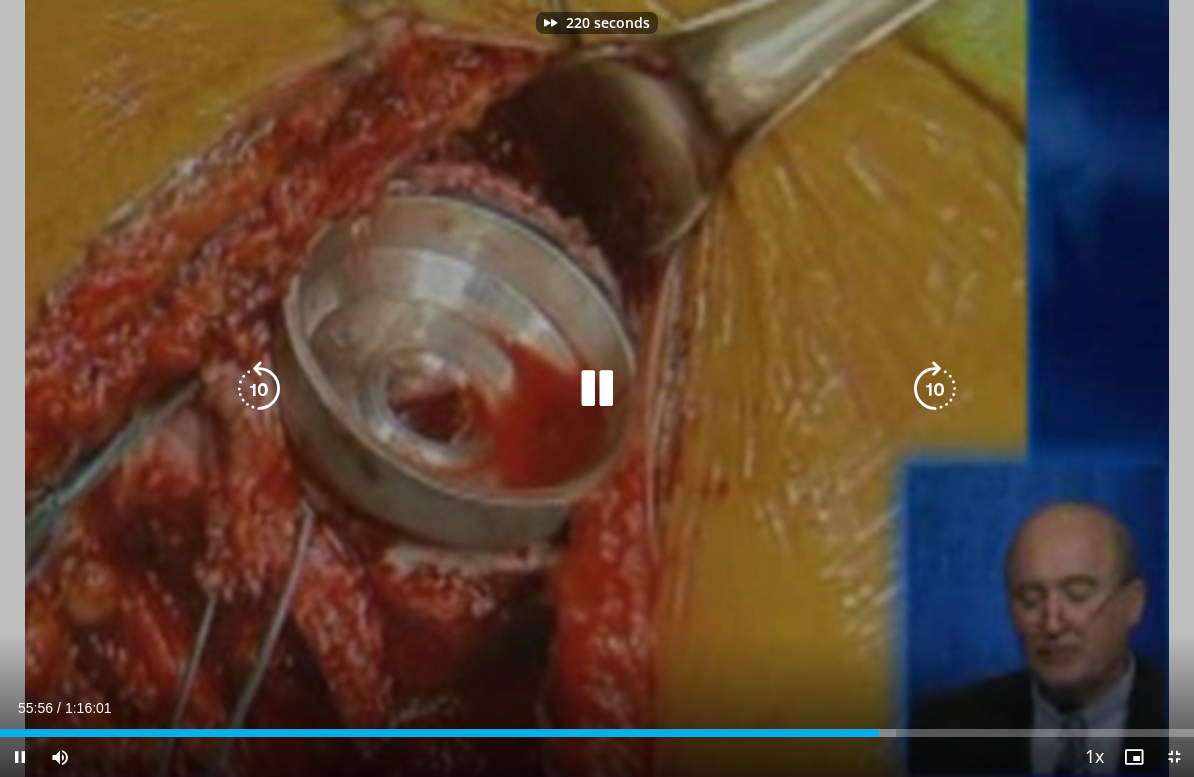 click at bounding box center (935, 389) 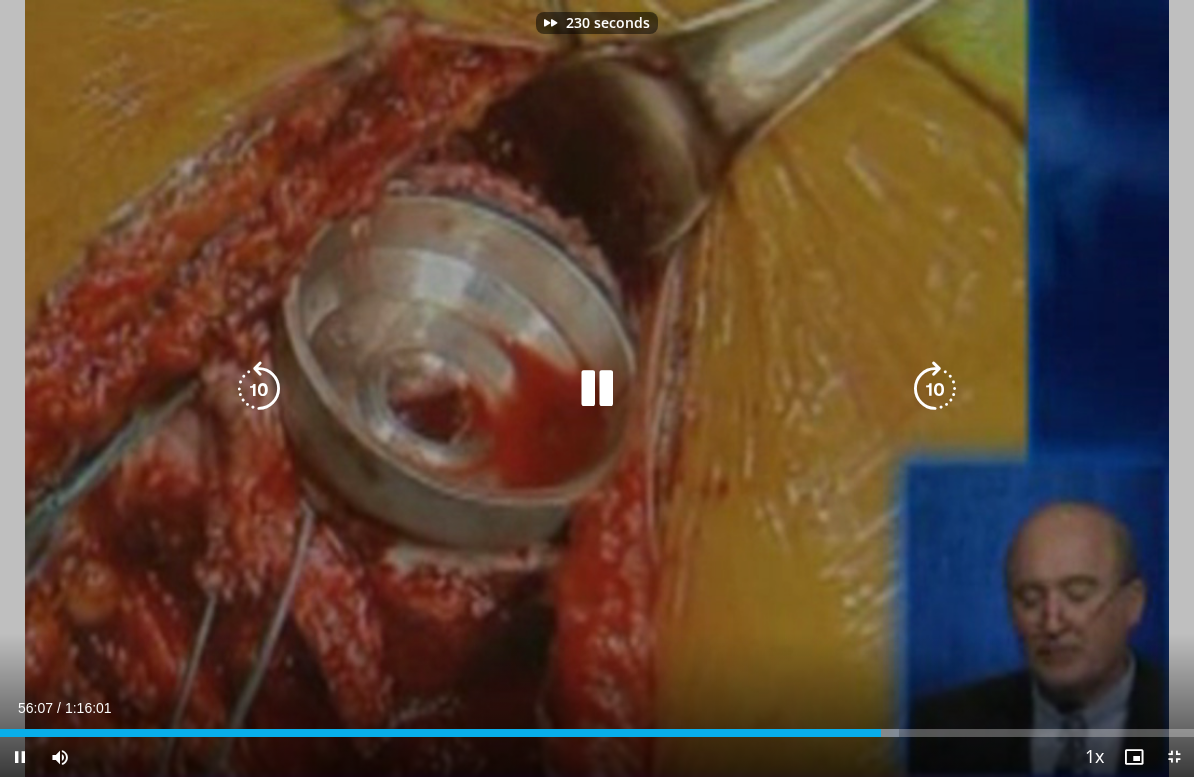 click at bounding box center (935, 389) 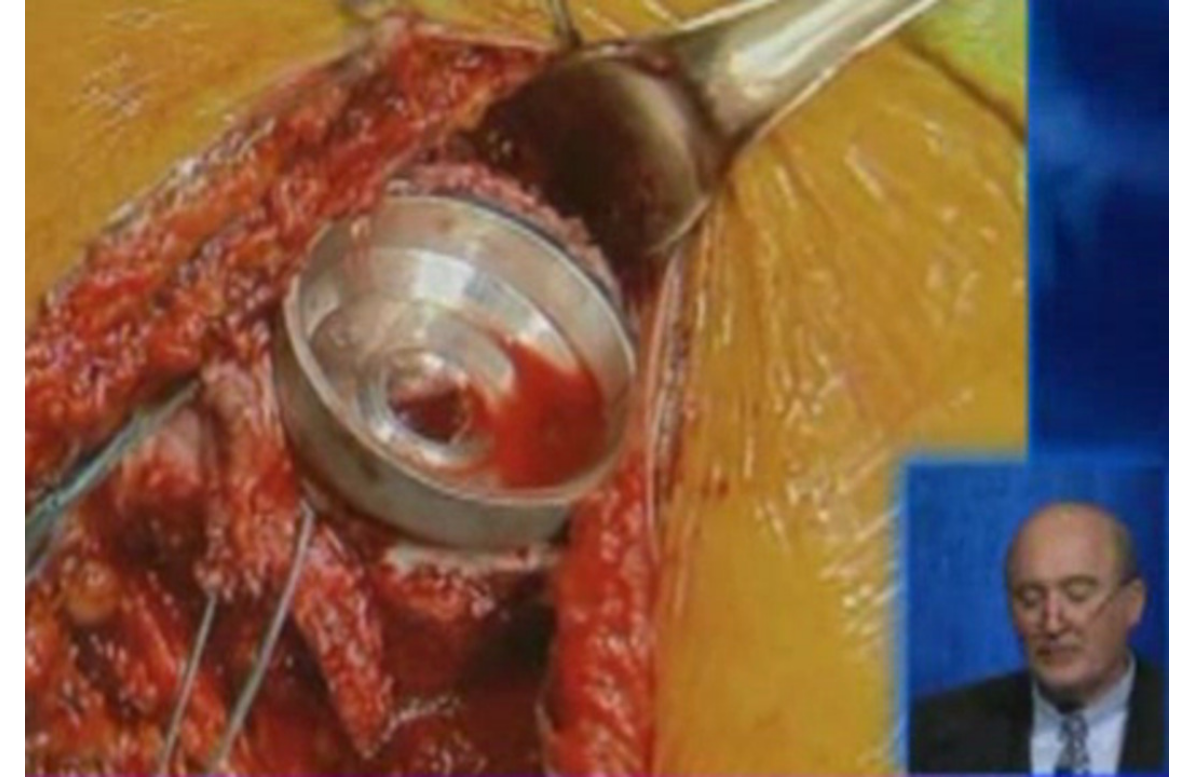 click on "240 seconds
Tap to unmute" at bounding box center [597, 388] 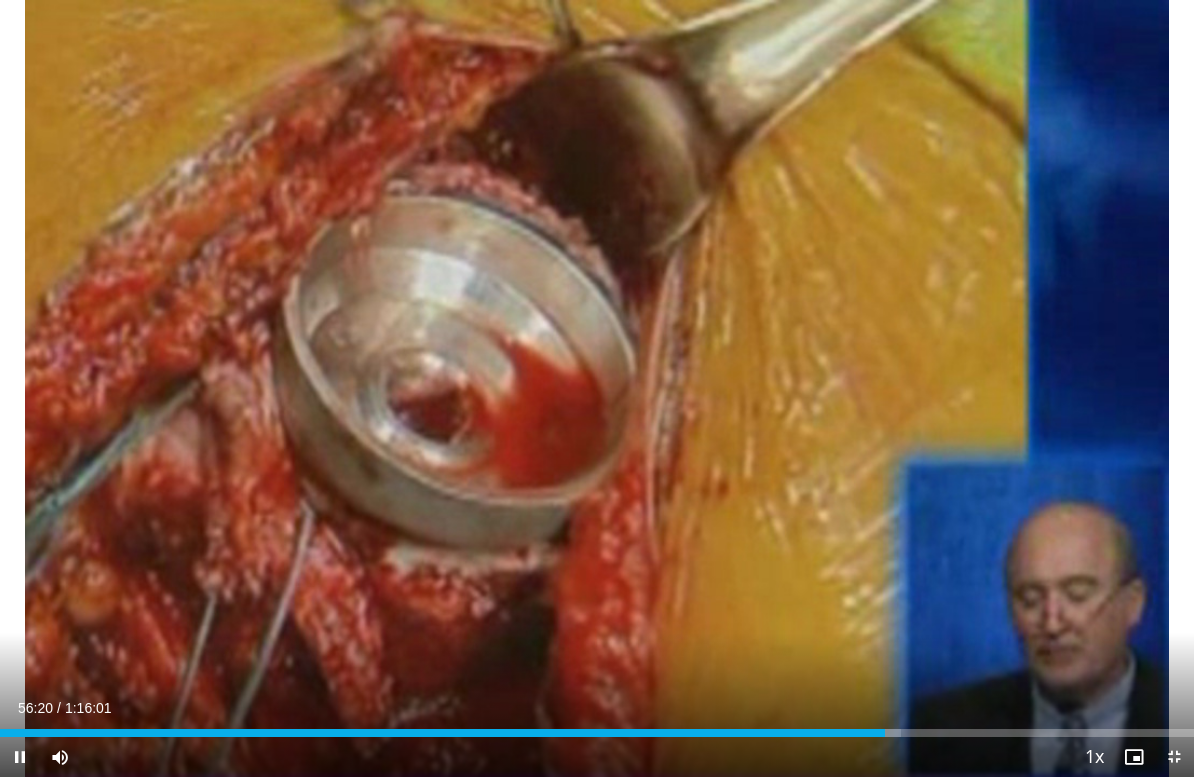 click at bounding box center (935, 389) 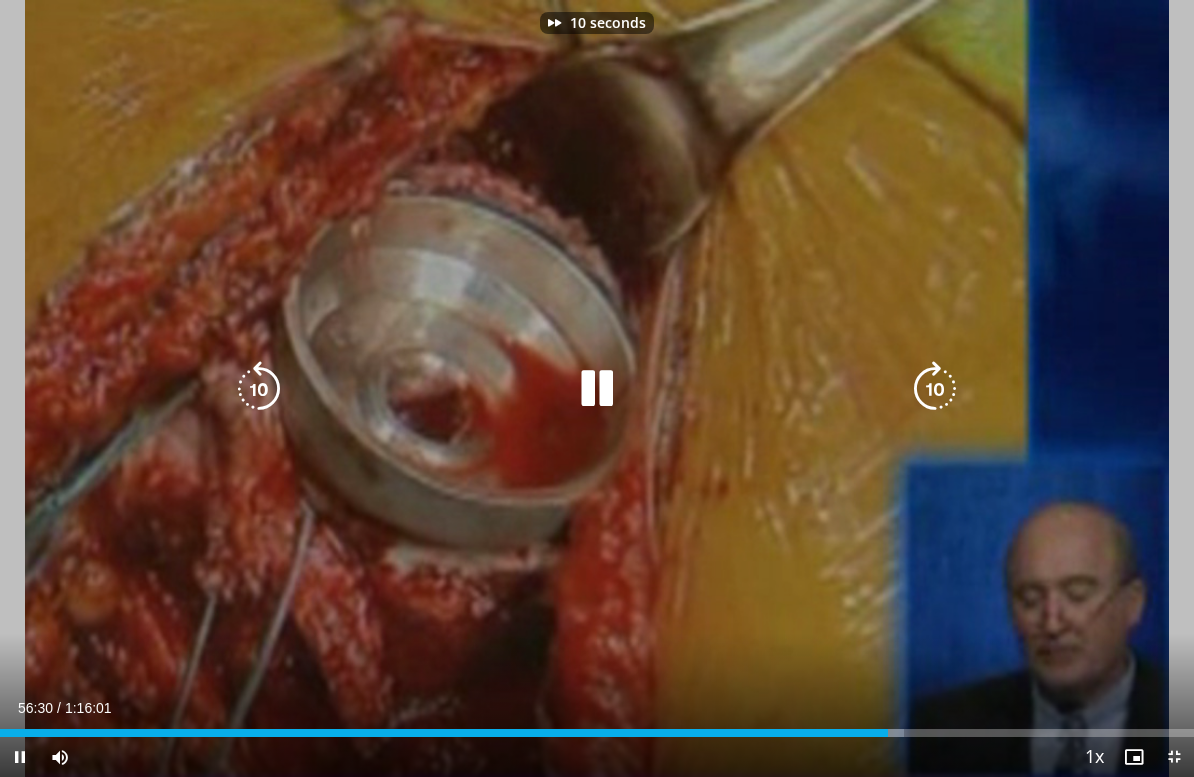 click at bounding box center (935, 389) 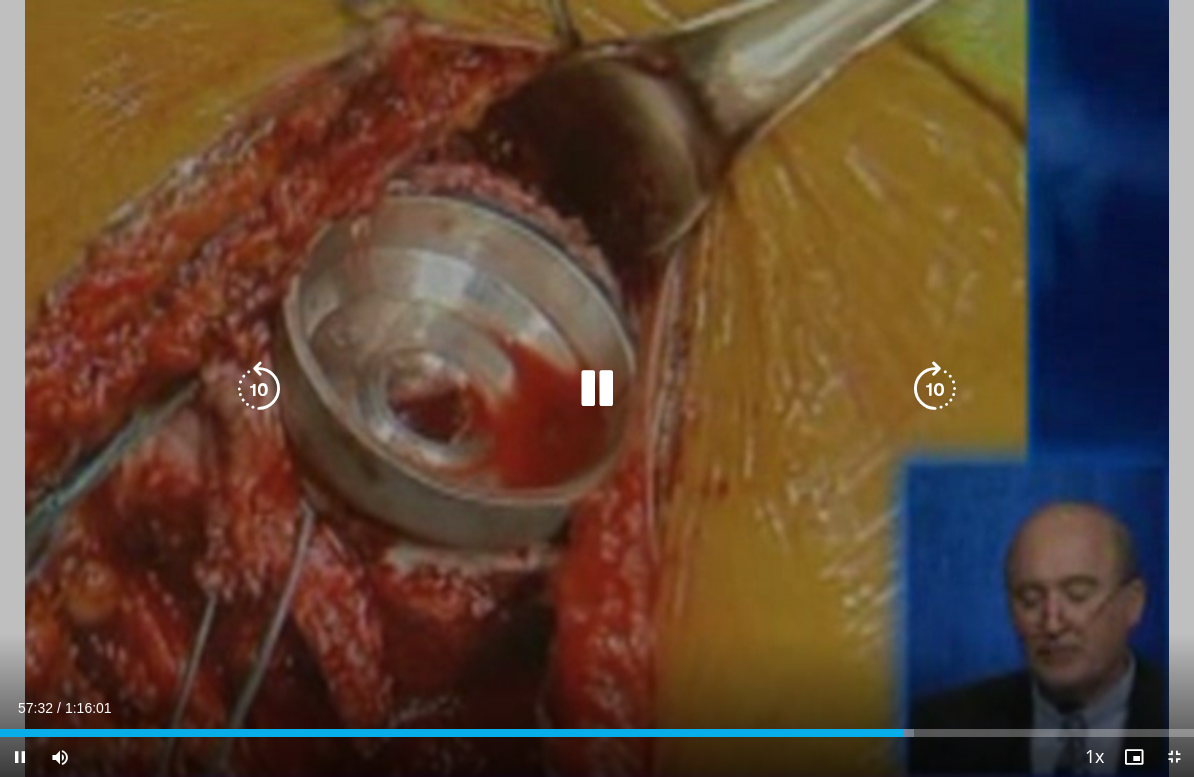 click at bounding box center [935, 389] 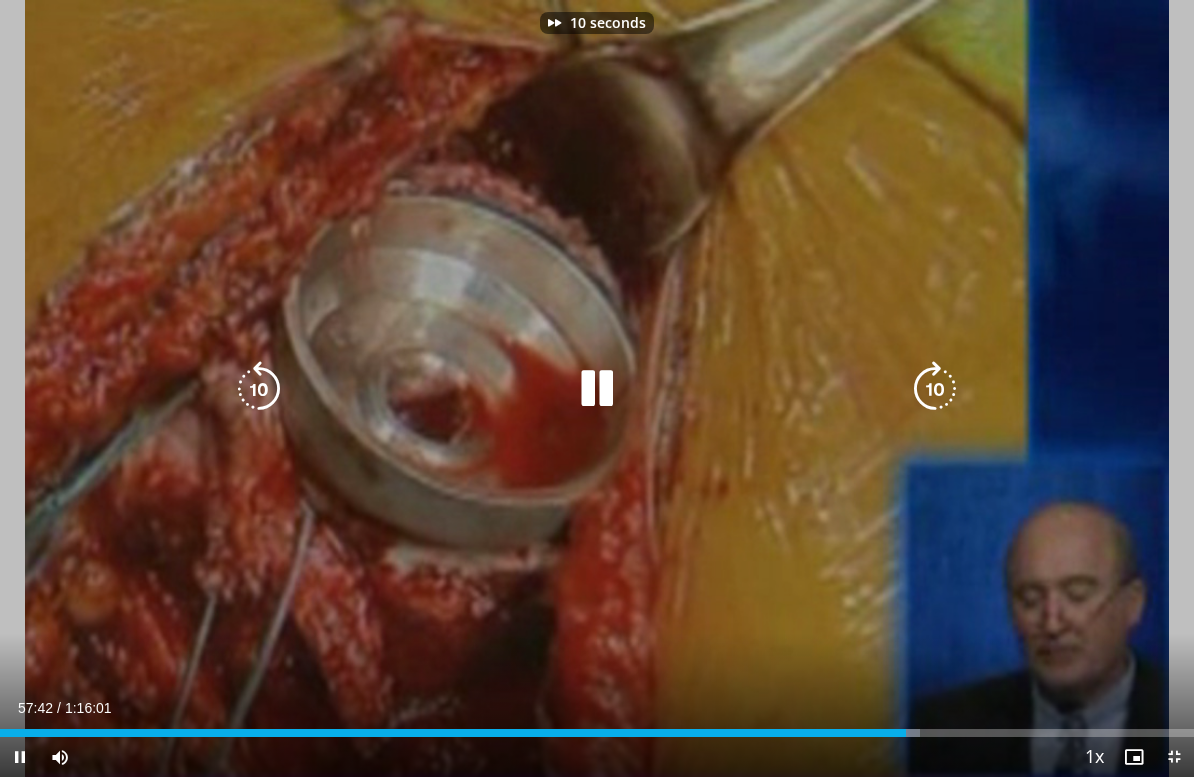 click at bounding box center (935, 389) 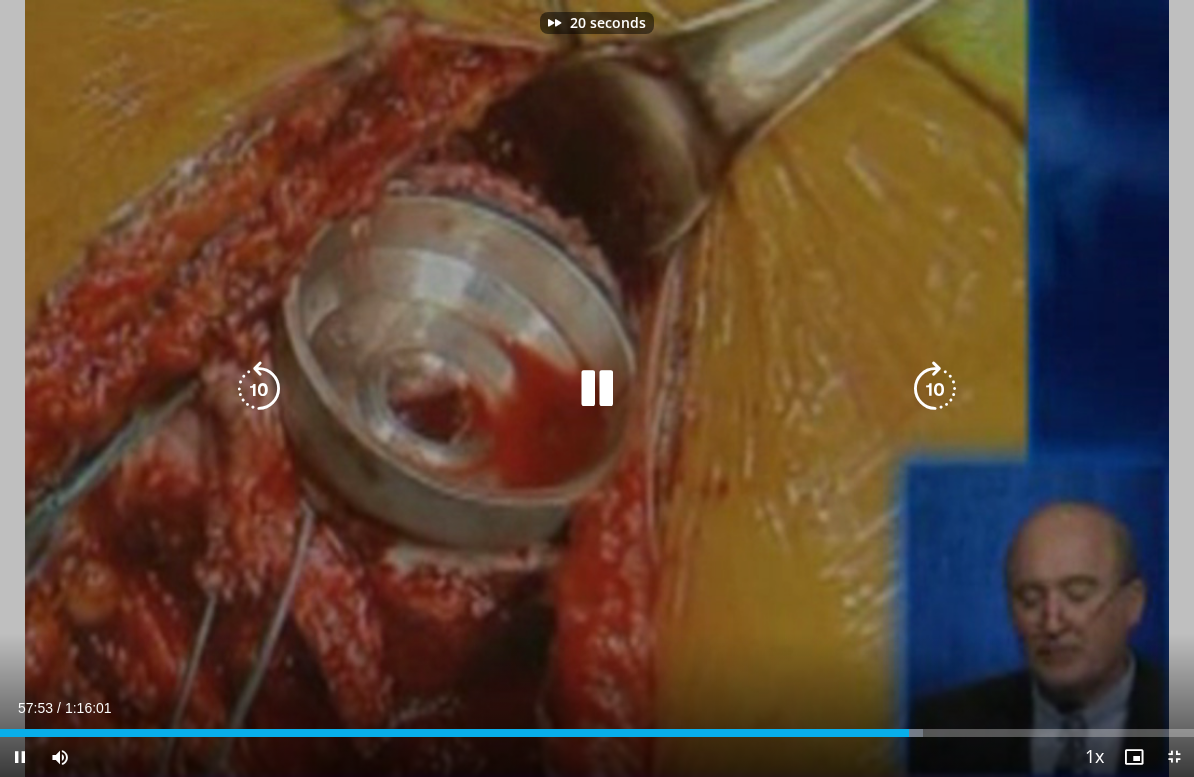 click at bounding box center (935, 389) 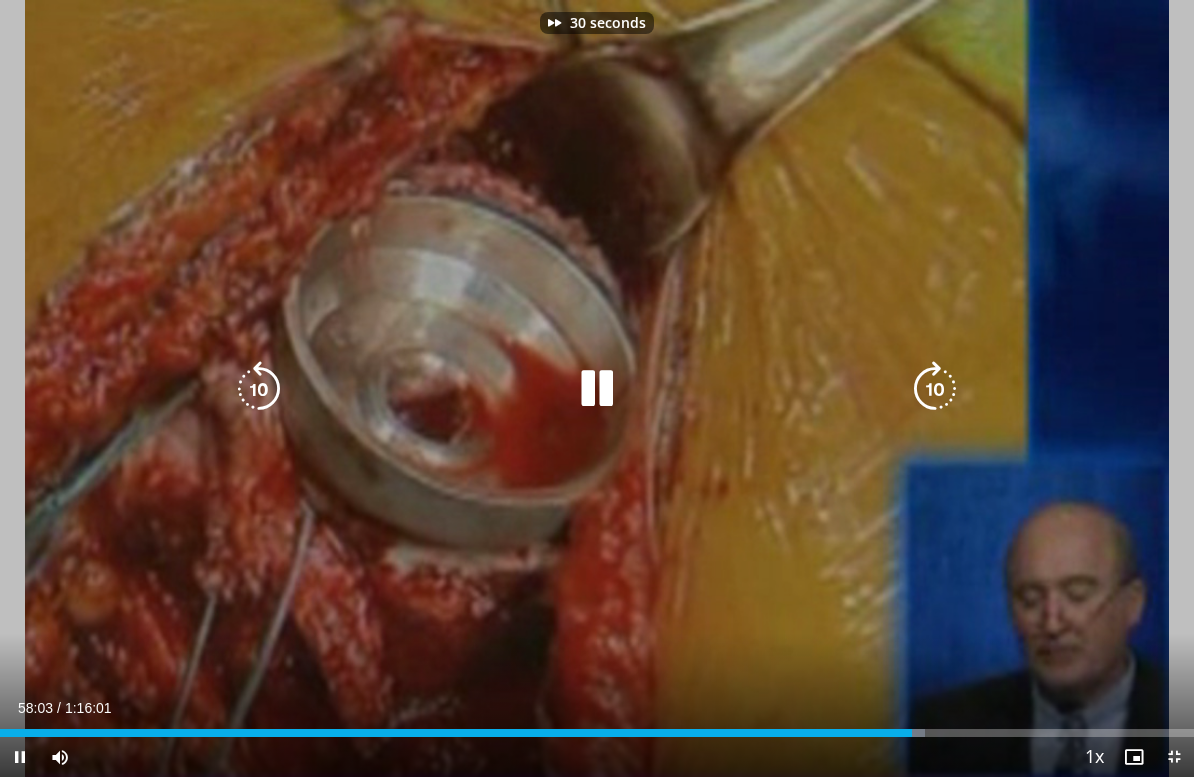 click at bounding box center [935, 389] 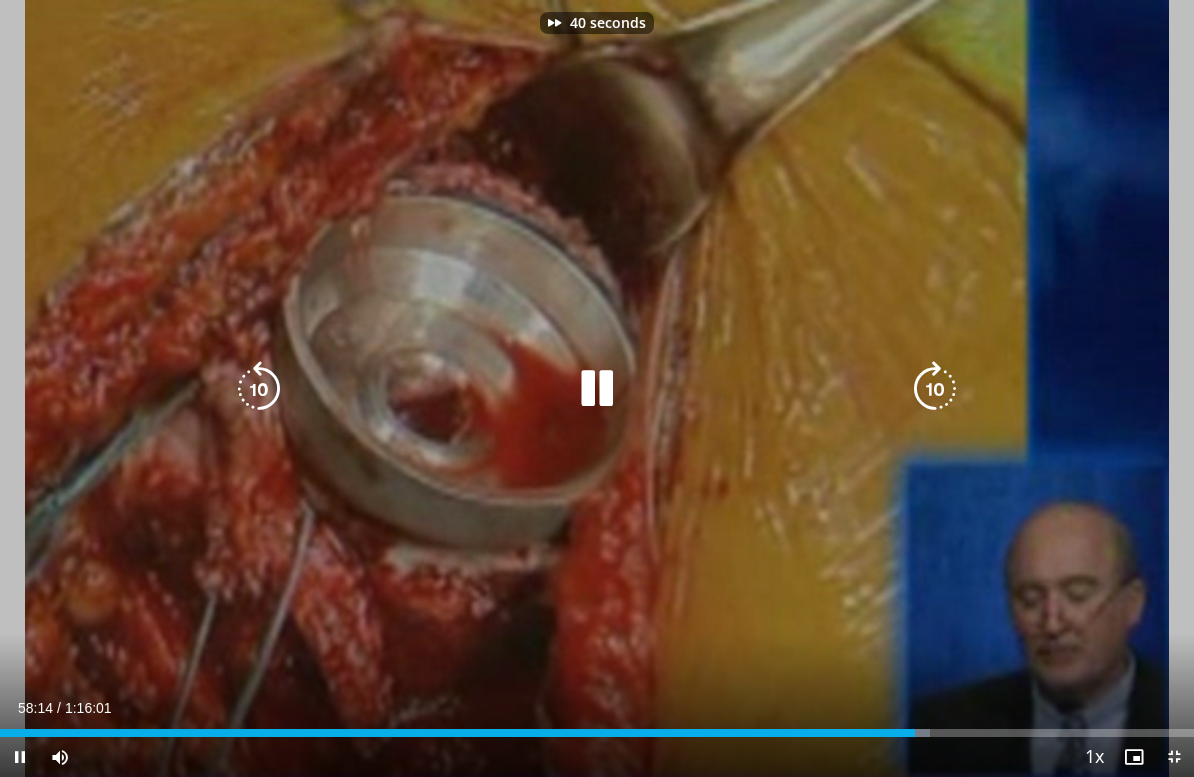 click at bounding box center [935, 389] 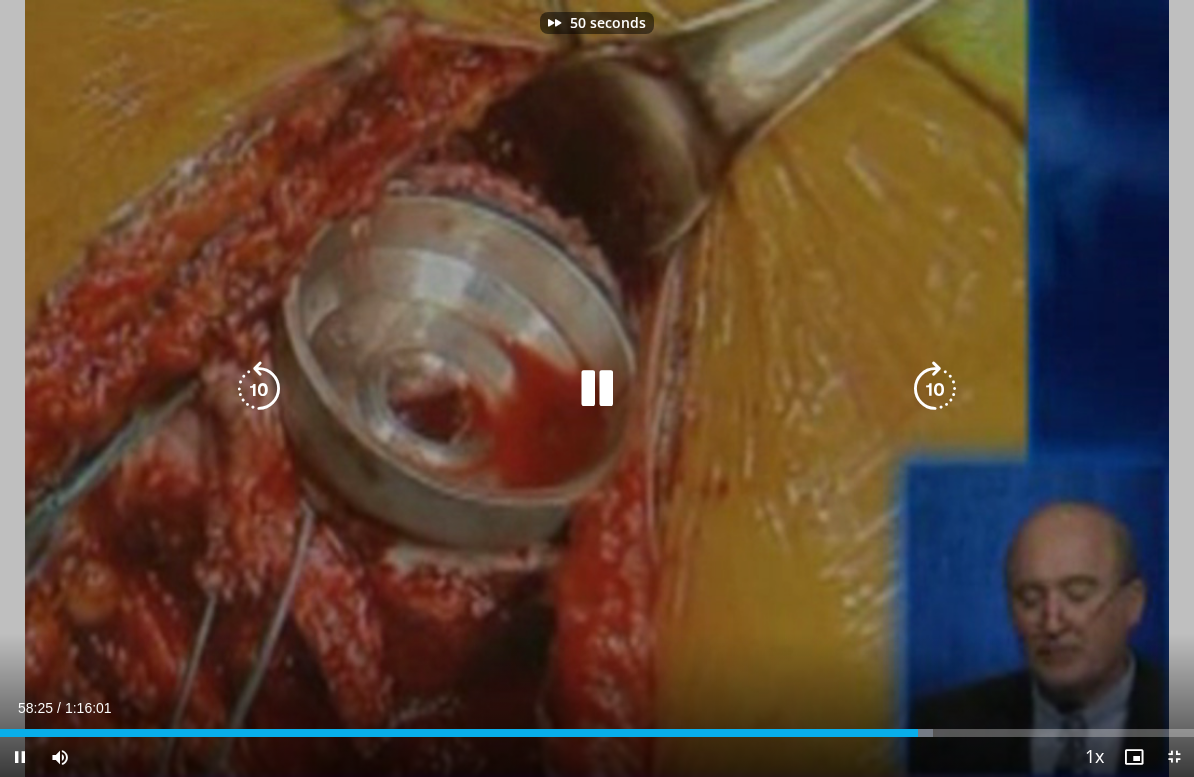 click at bounding box center (935, 389) 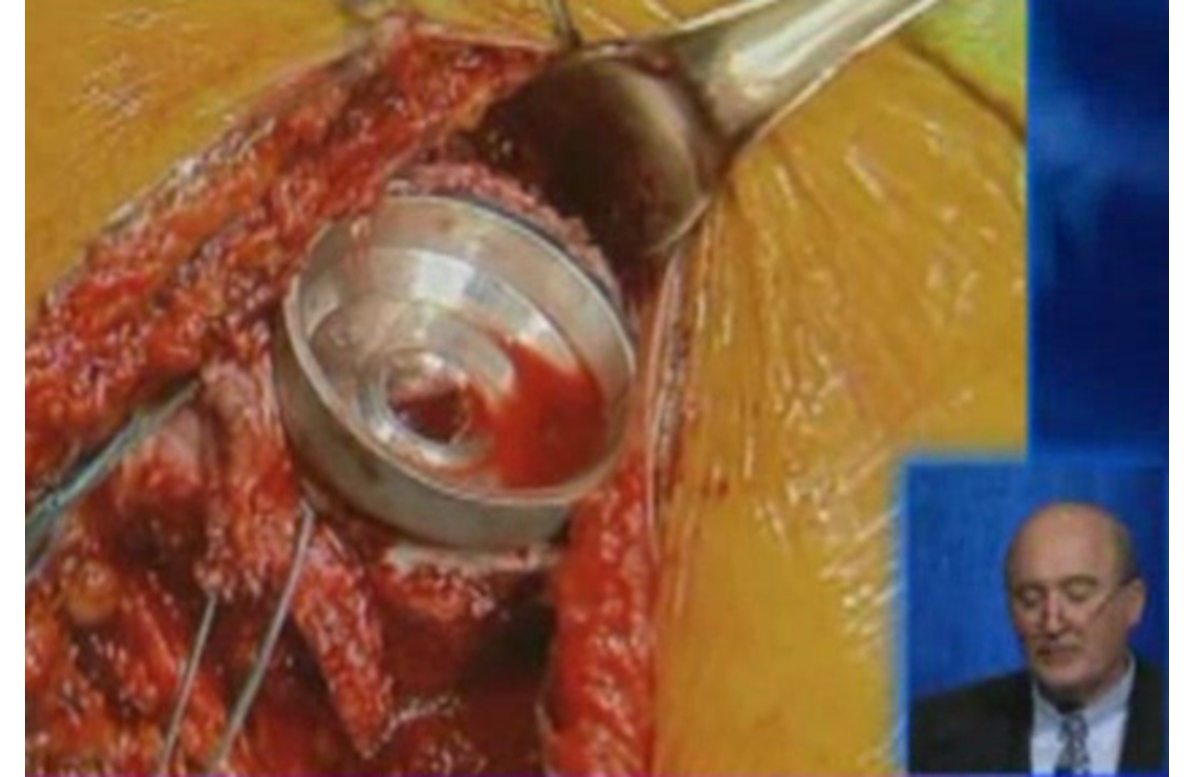 click at bounding box center [935, 389] 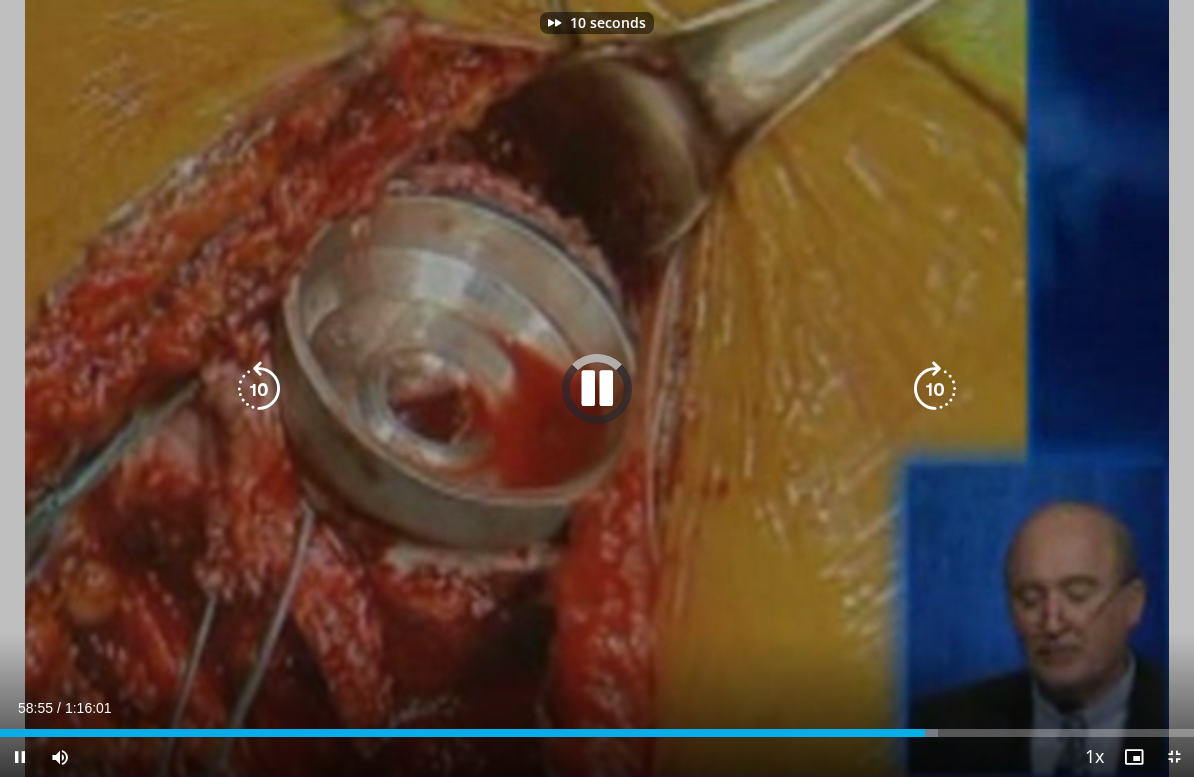 click at bounding box center [935, 389] 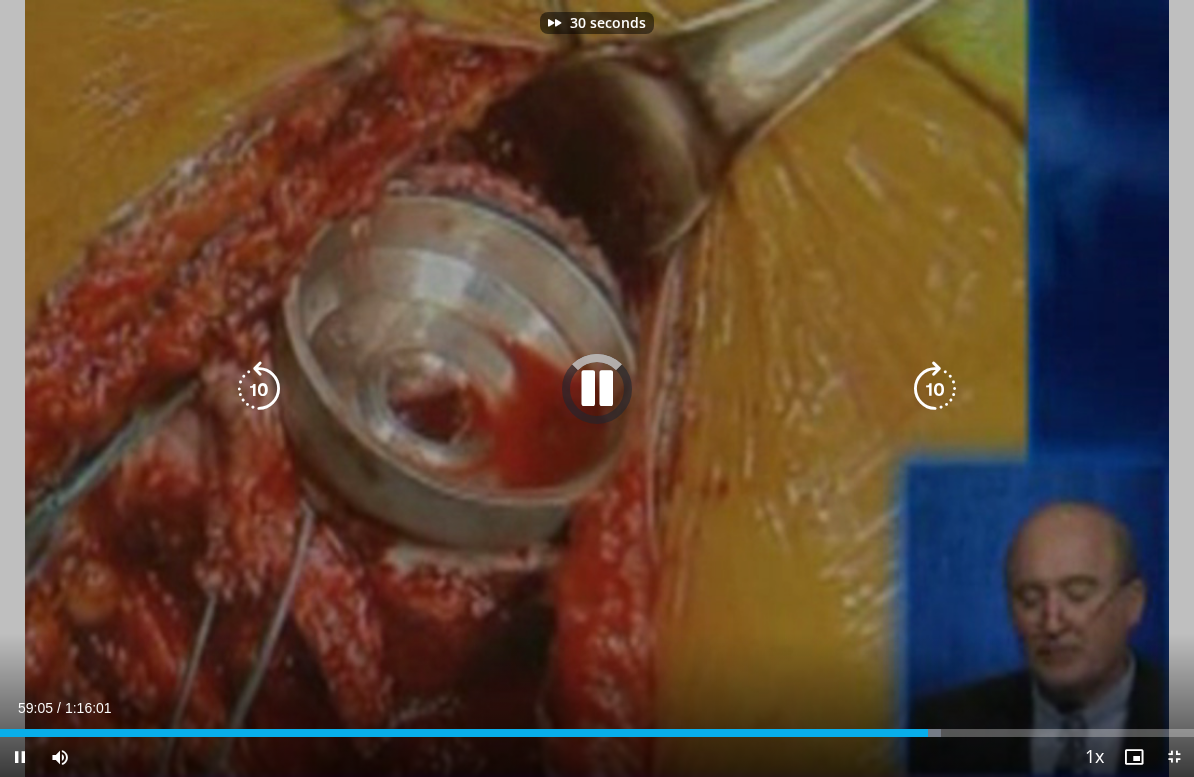 click at bounding box center (935, 389) 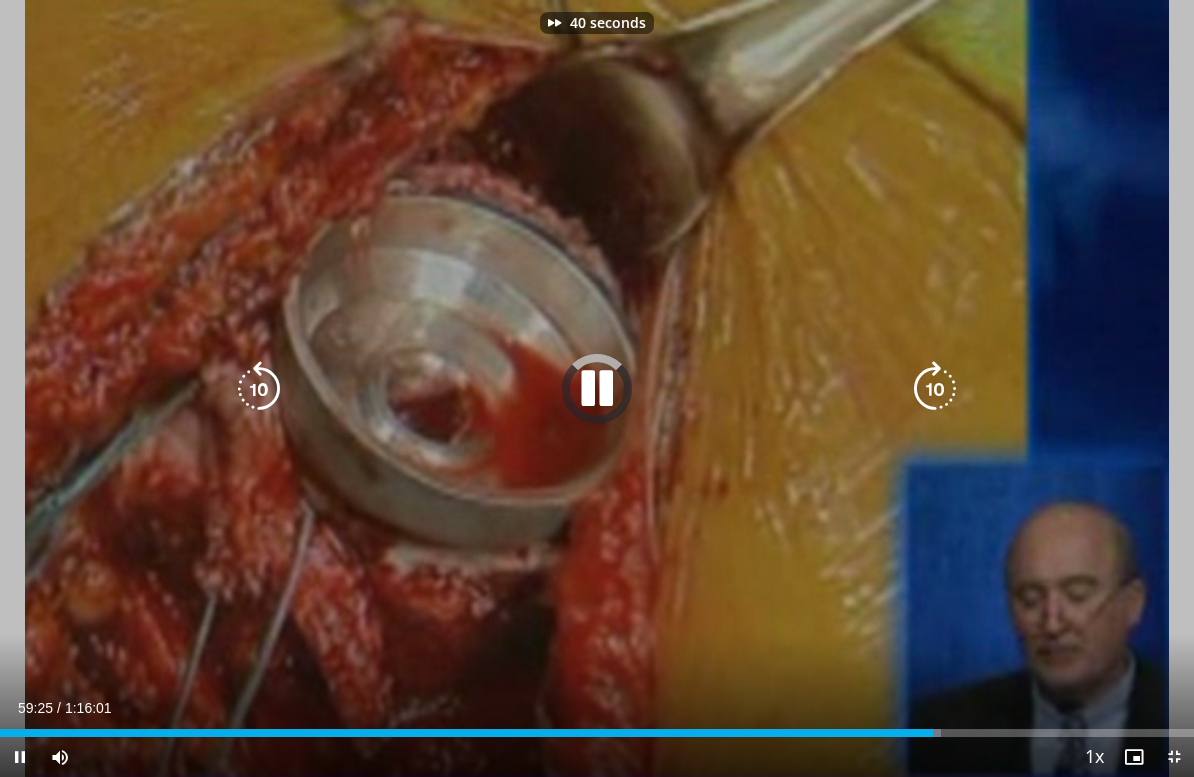 click at bounding box center [935, 389] 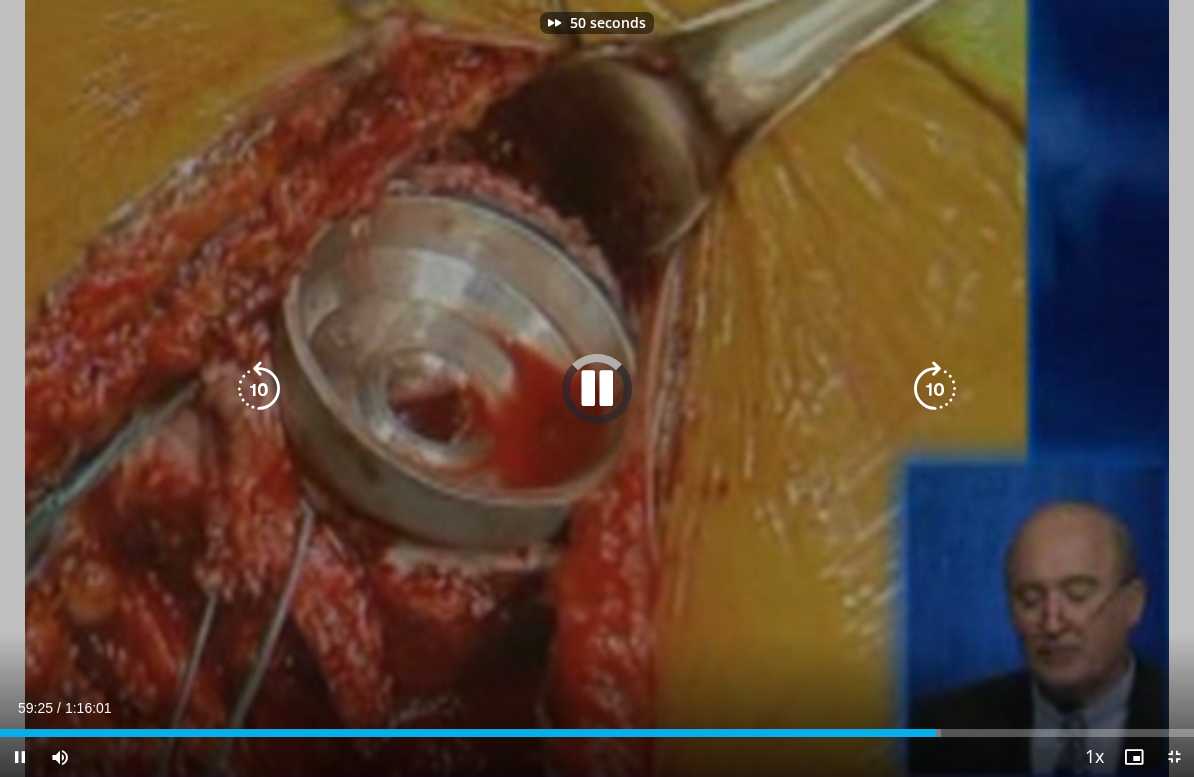 click at bounding box center [935, 389] 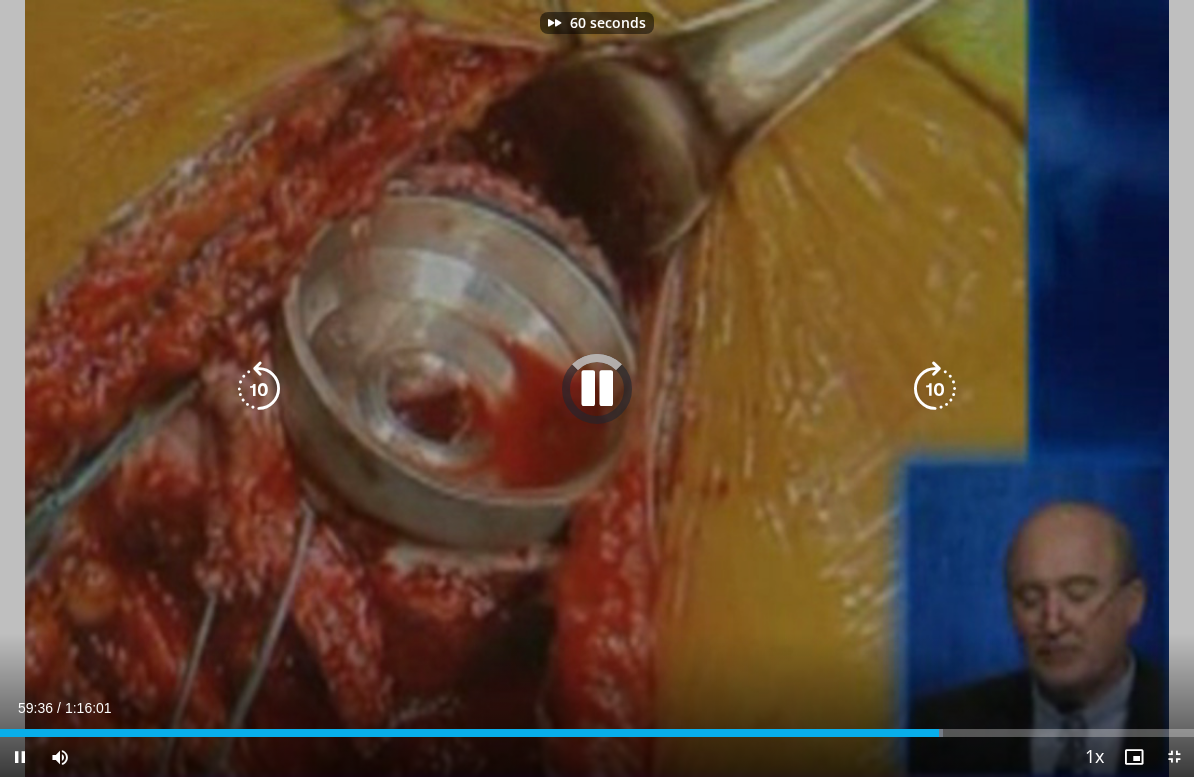 click at bounding box center (935, 389) 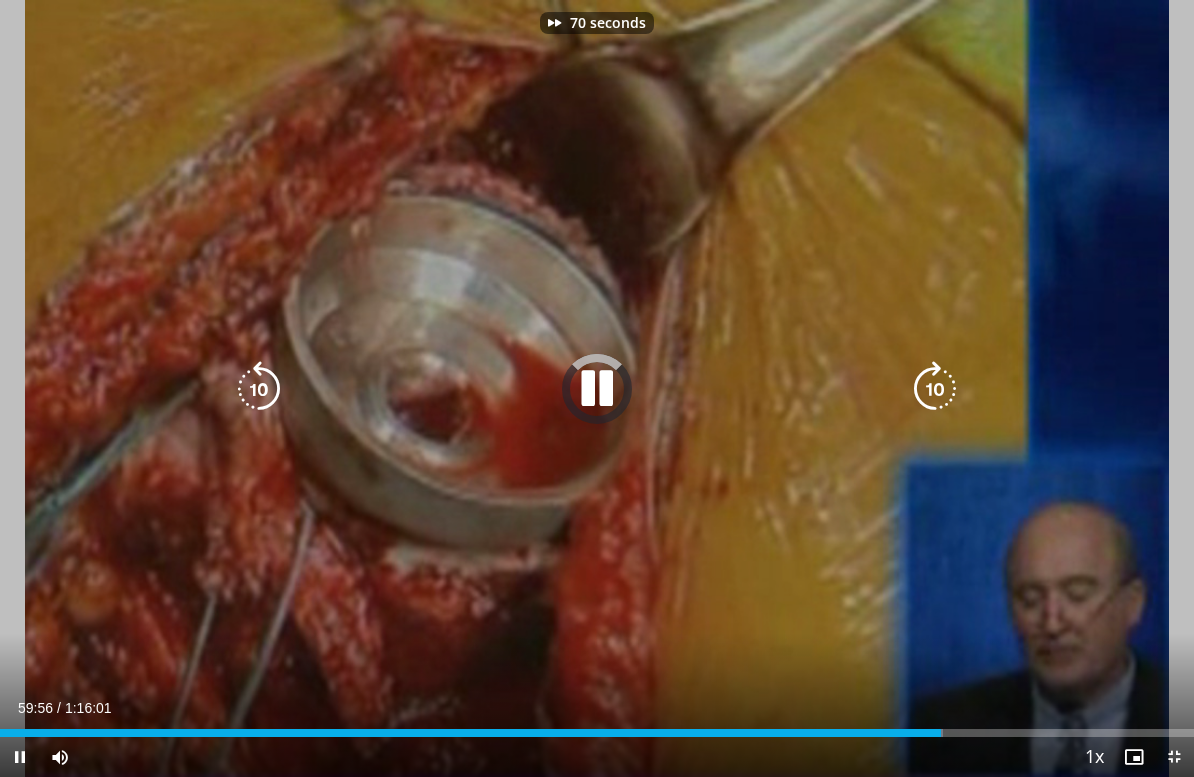 click at bounding box center (935, 389) 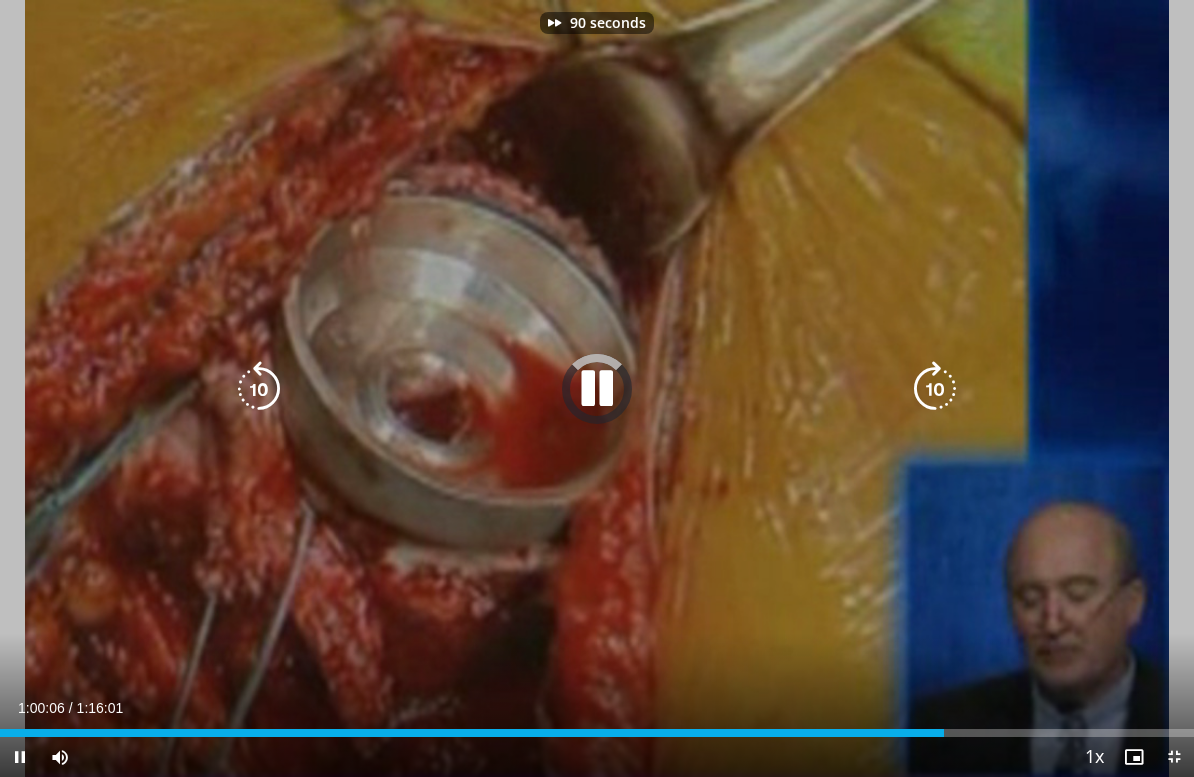 click at bounding box center [935, 389] 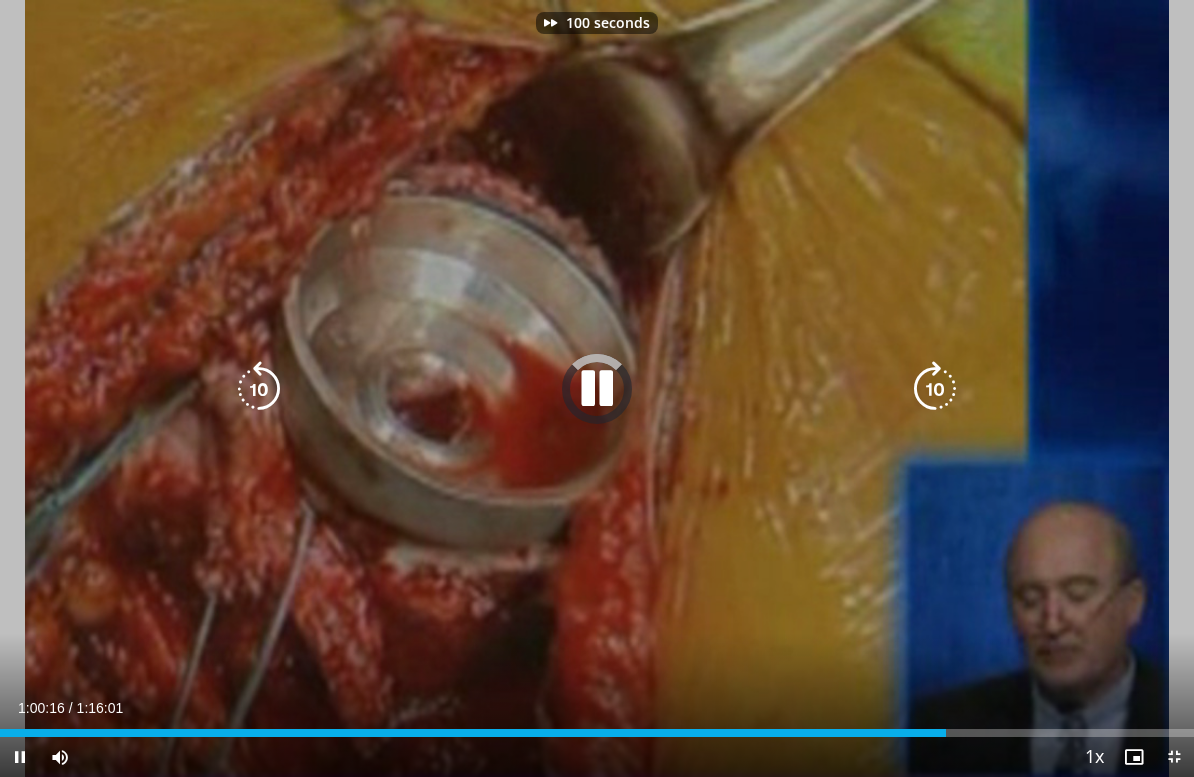 click at bounding box center [935, 389] 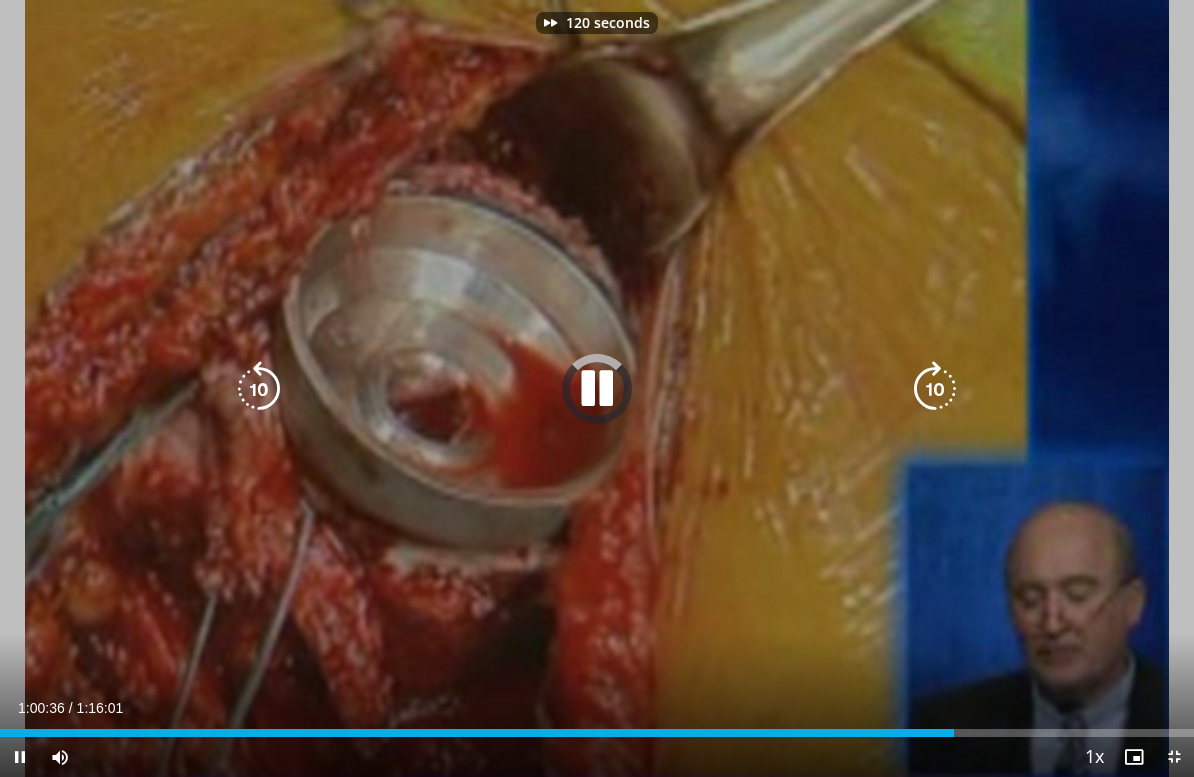click at bounding box center [935, 389] 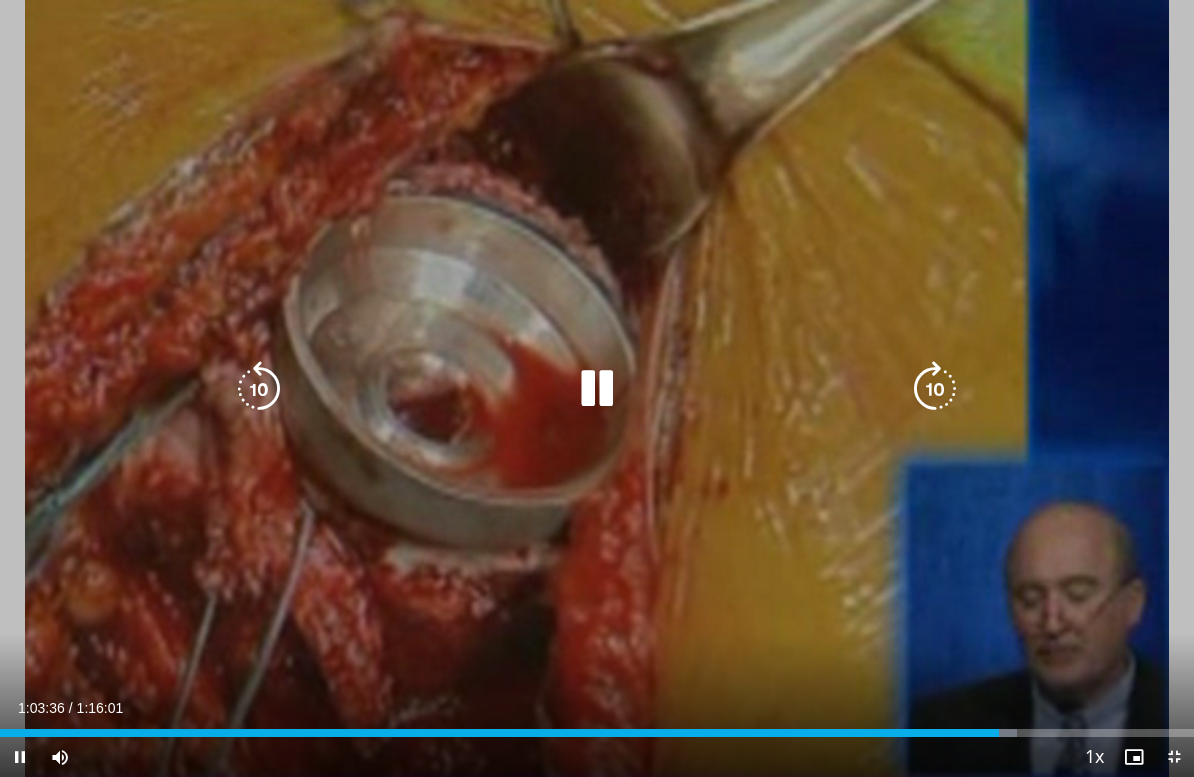 click at bounding box center (935, 389) 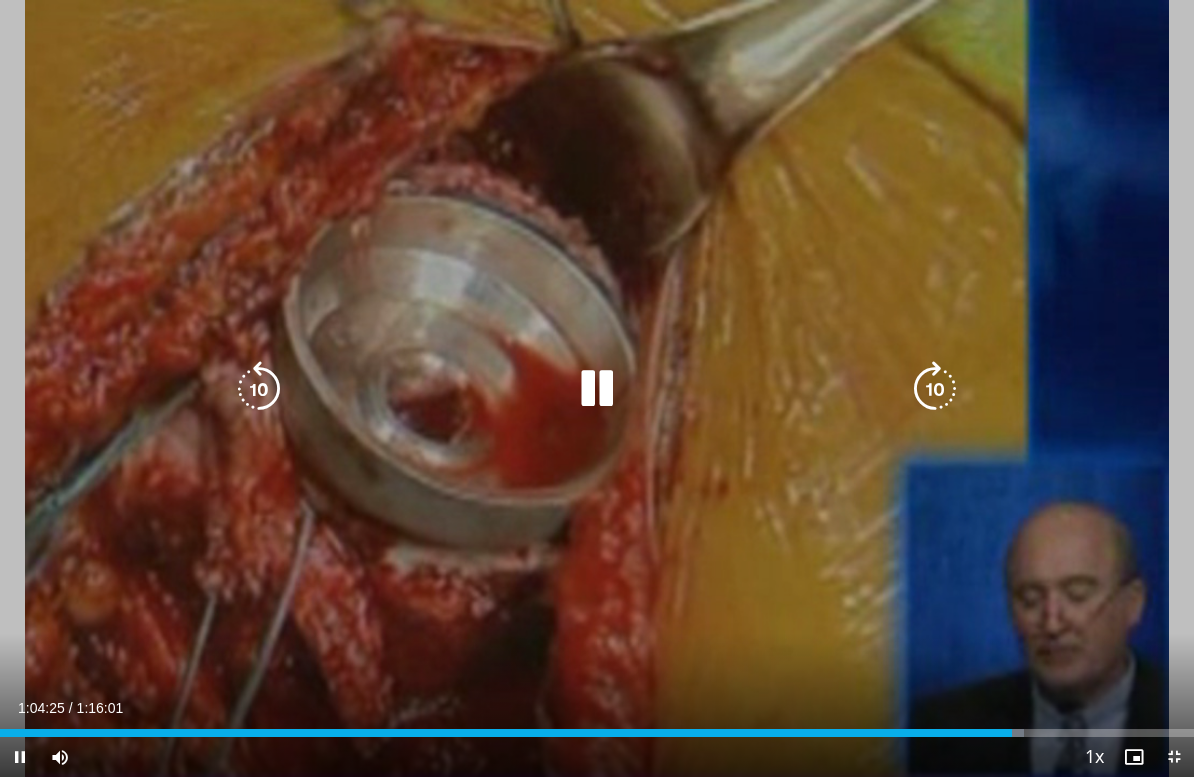 click at bounding box center [935, 389] 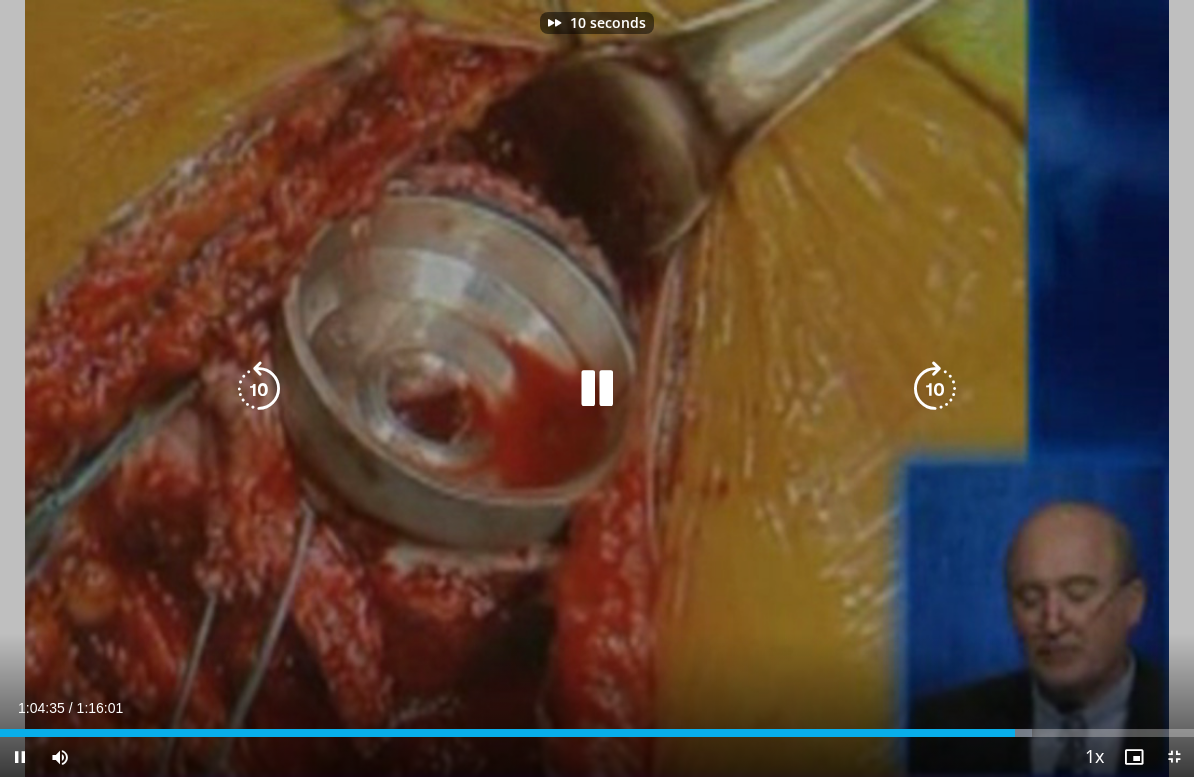 click at bounding box center (935, 389) 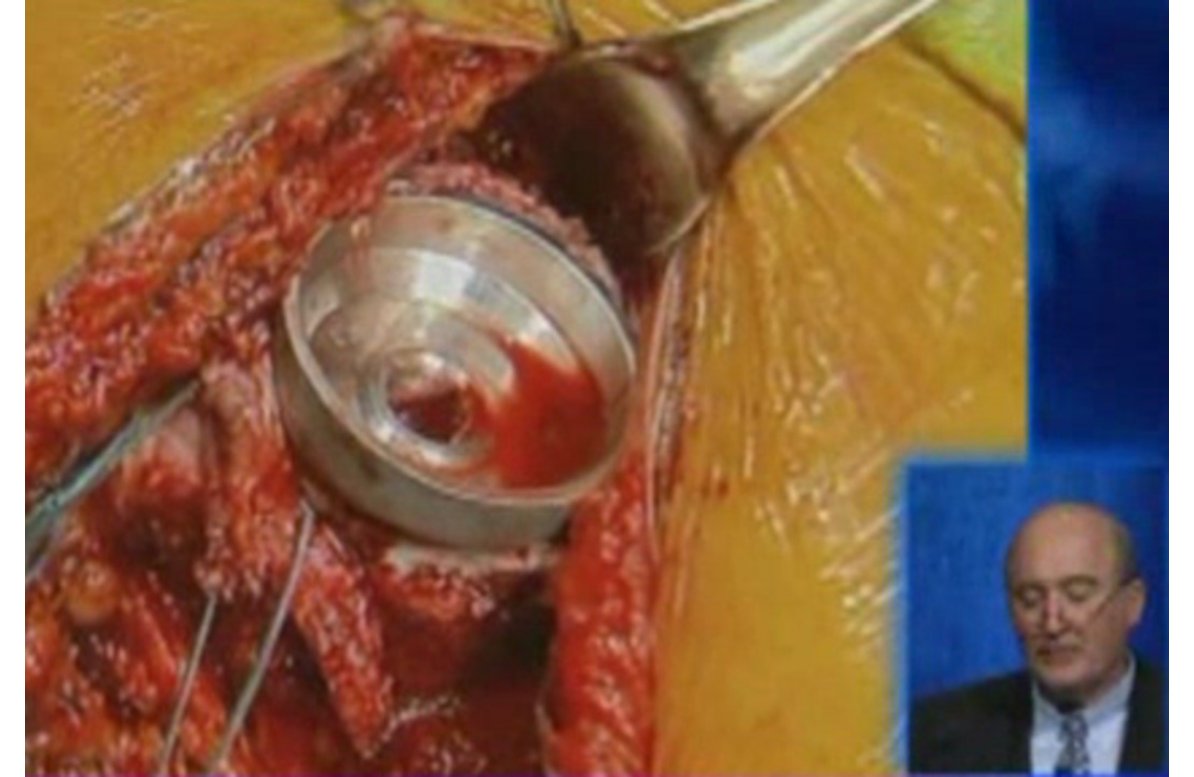click at bounding box center [935, 389] 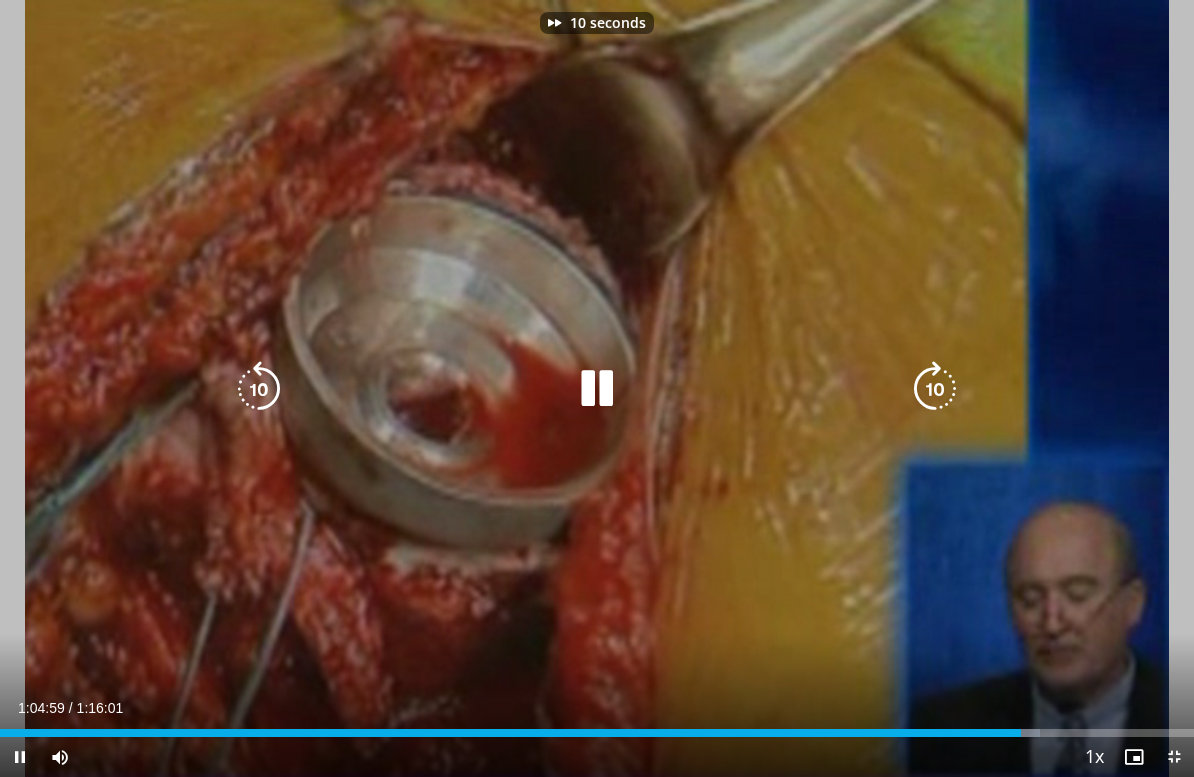 click at bounding box center [935, 389] 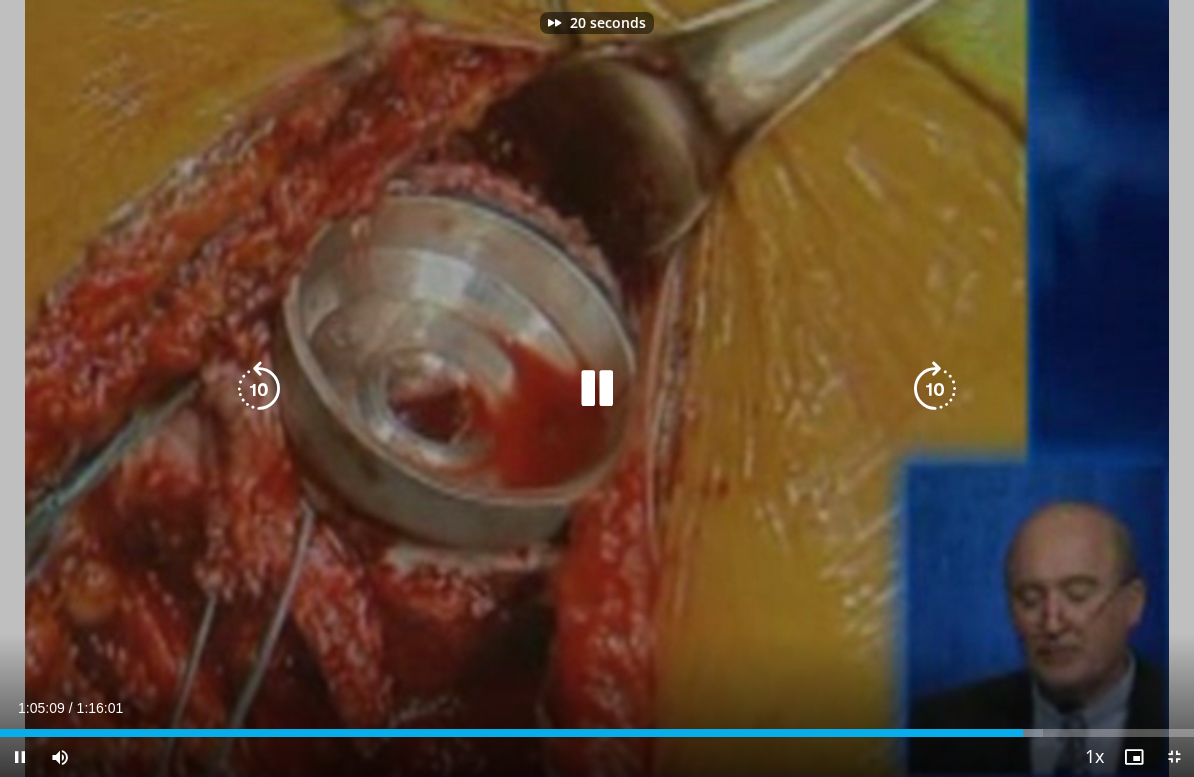 click at bounding box center (935, 389) 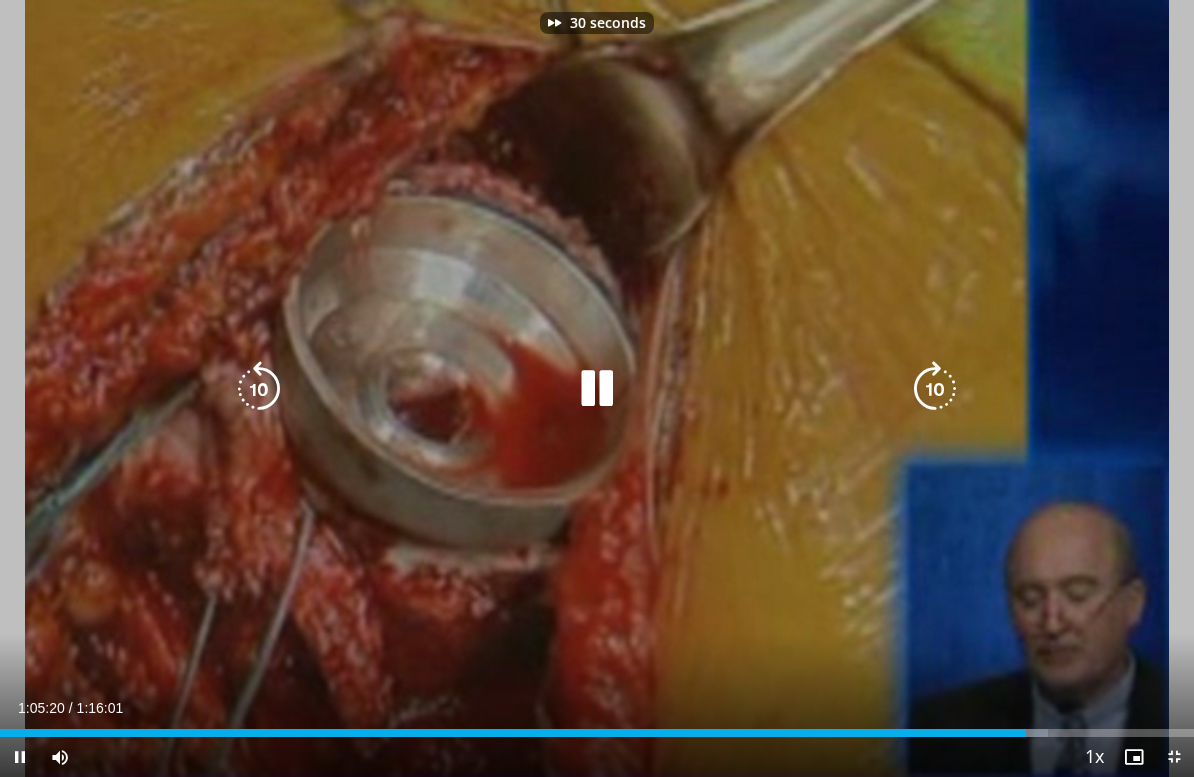 click at bounding box center [935, 389] 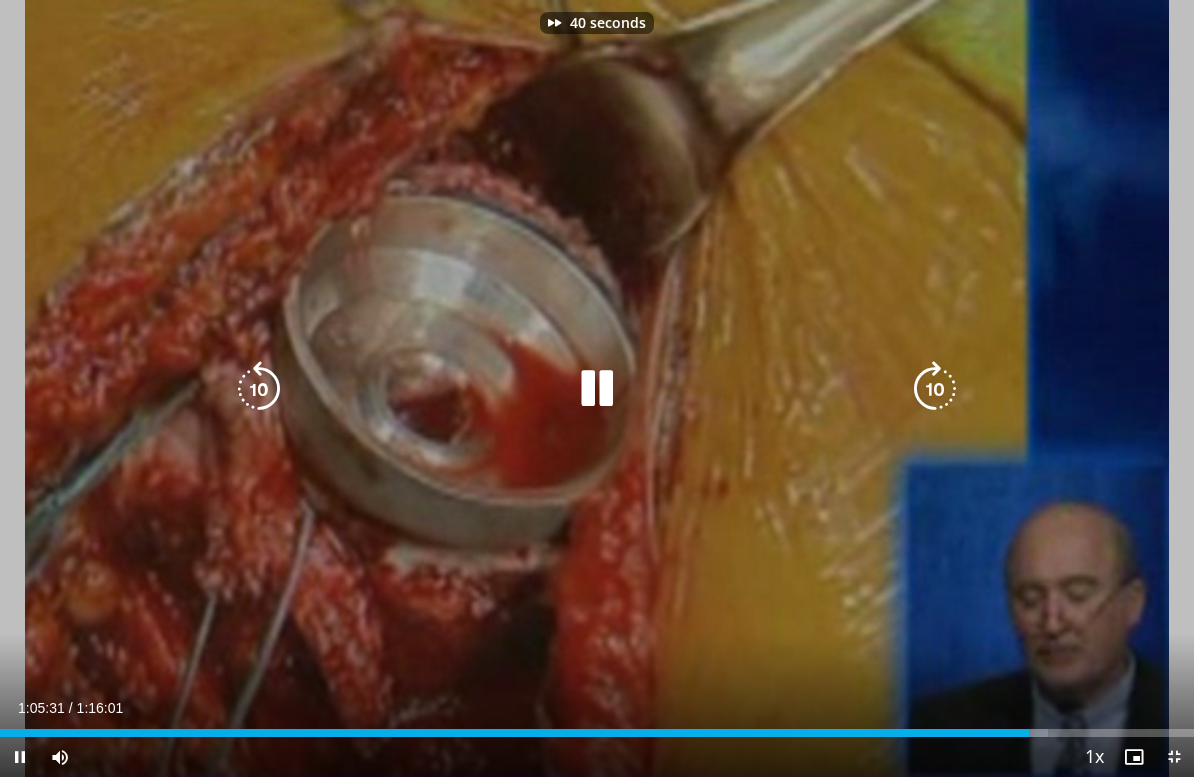 click at bounding box center [935, 389] 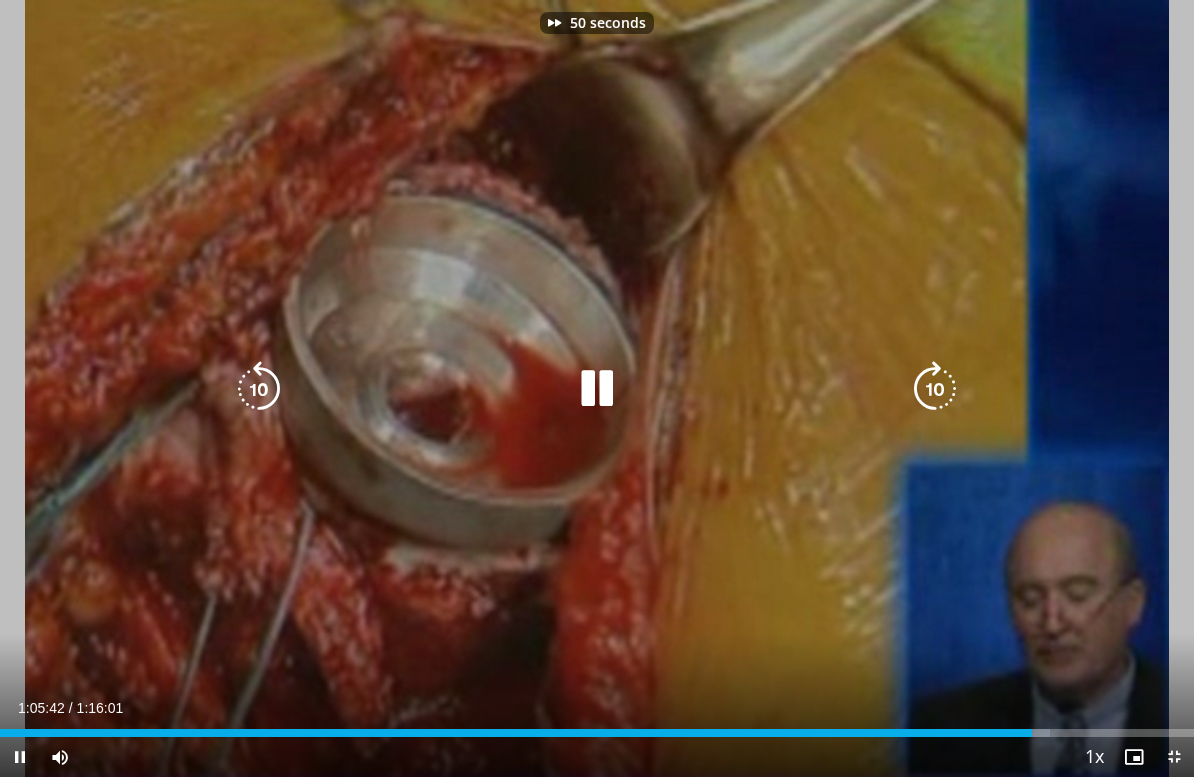 click at bounding box center (935, 389) 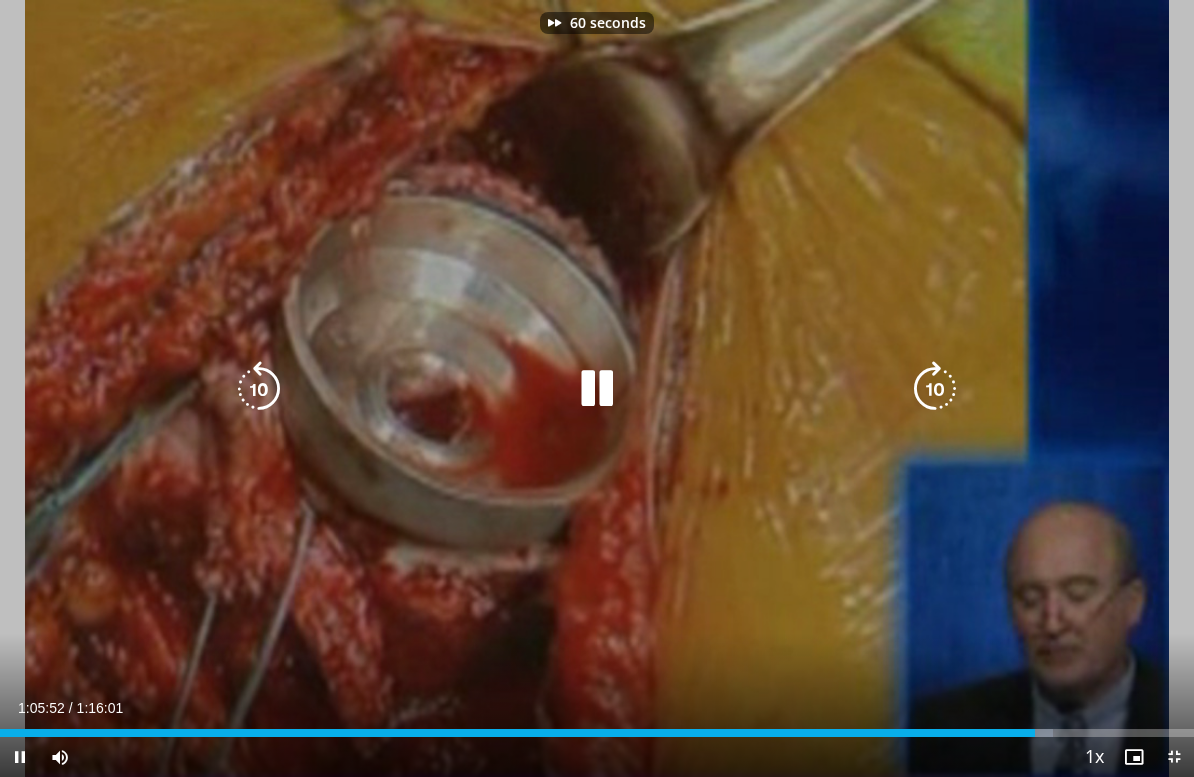 click at bounding box center [935, 389] 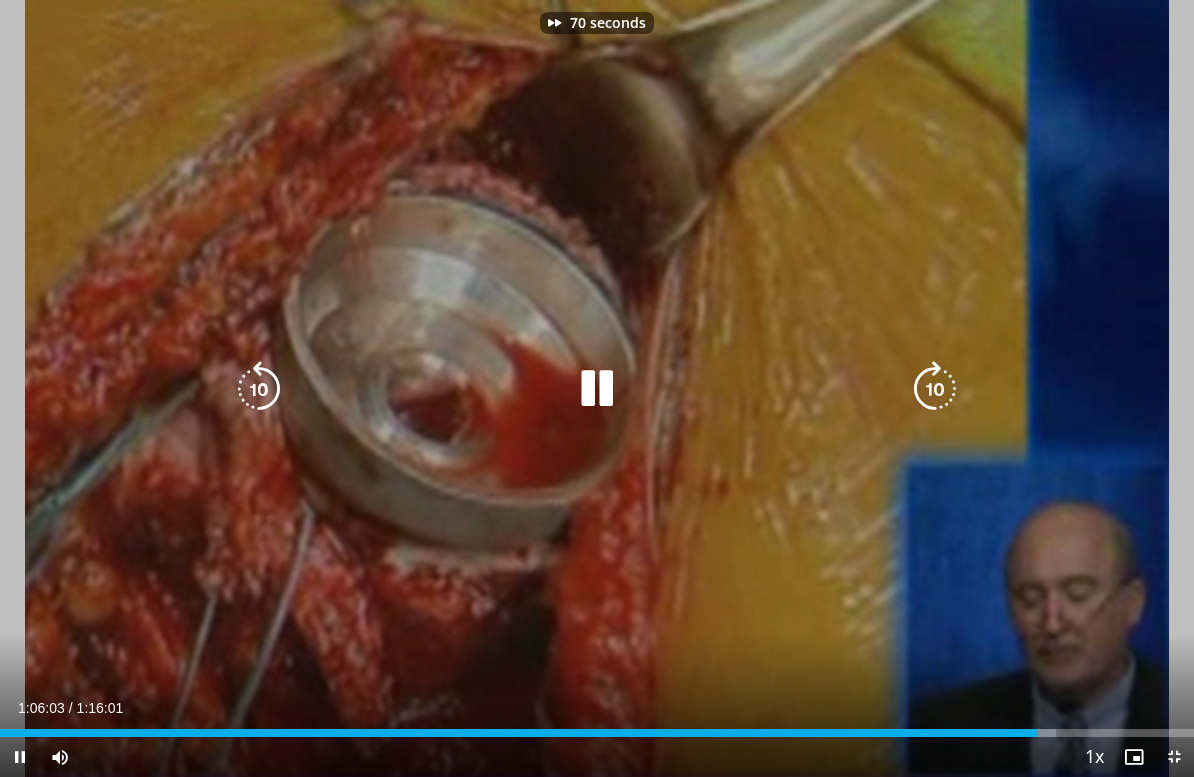 click at bounding box center (935, 389) 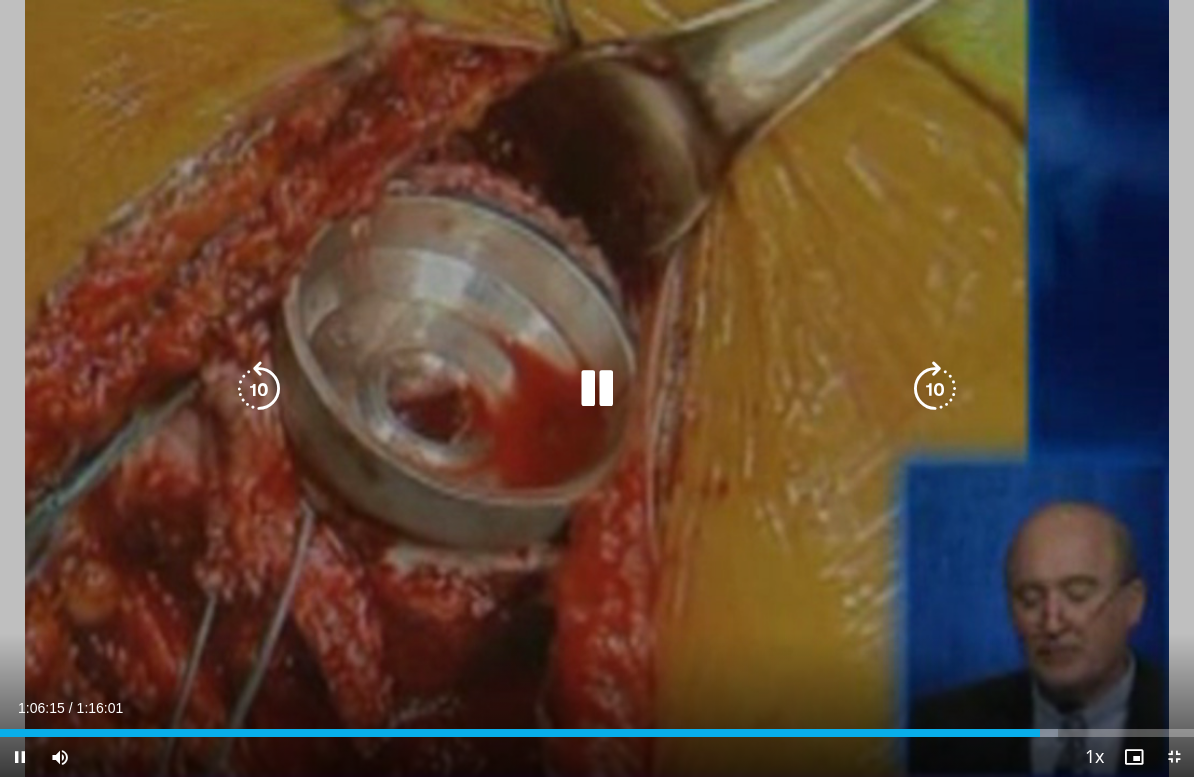 click at bounding box center [935, 389] 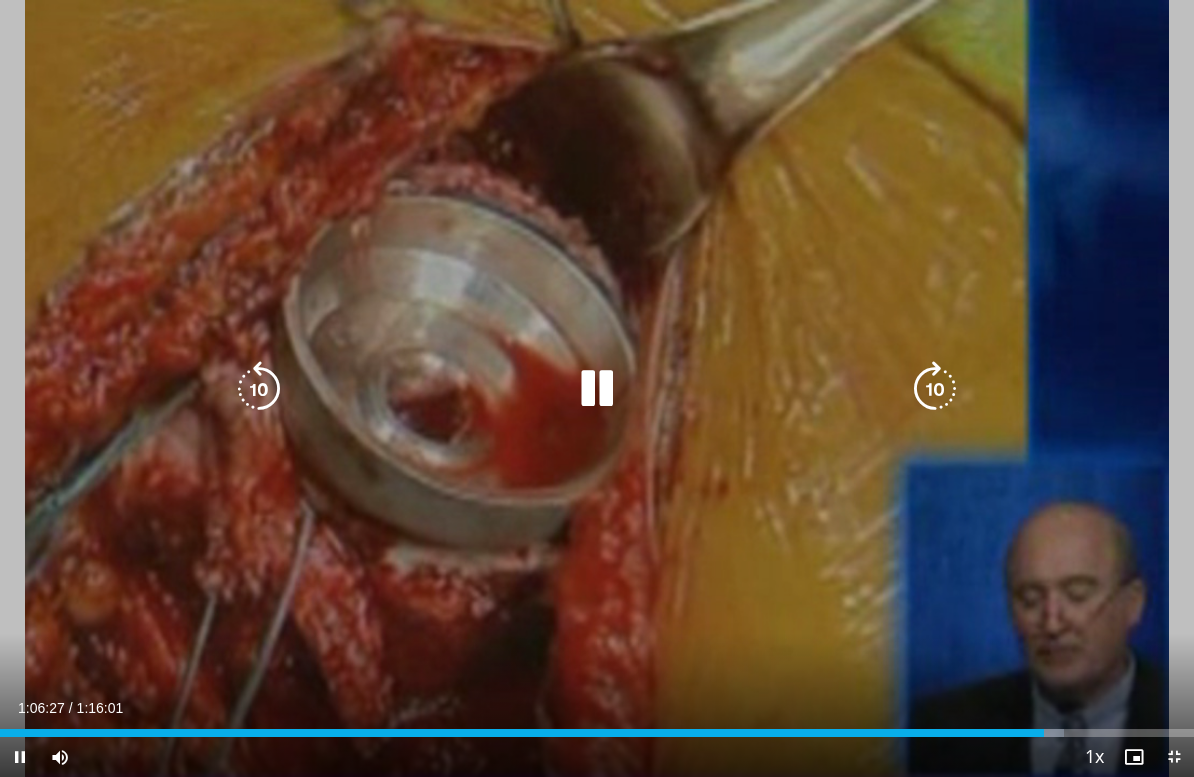 click at bounding box center (935, 389) 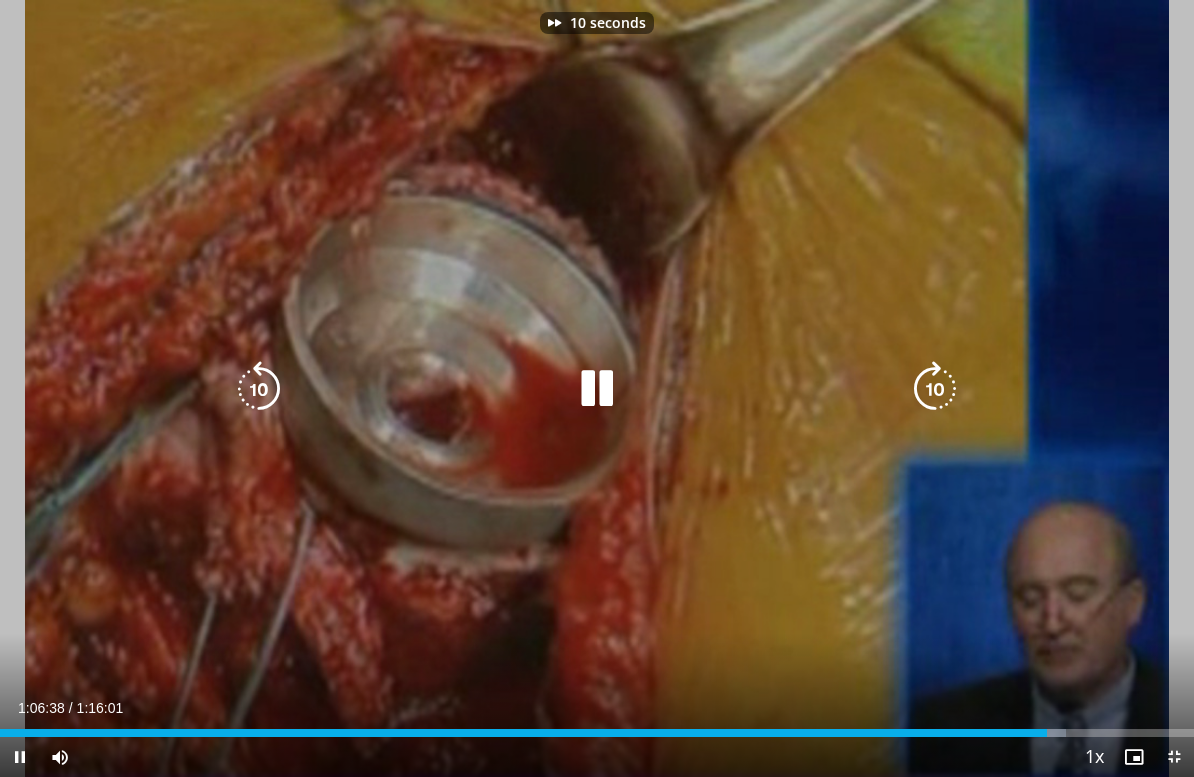 click at bounding box center [935, 389] 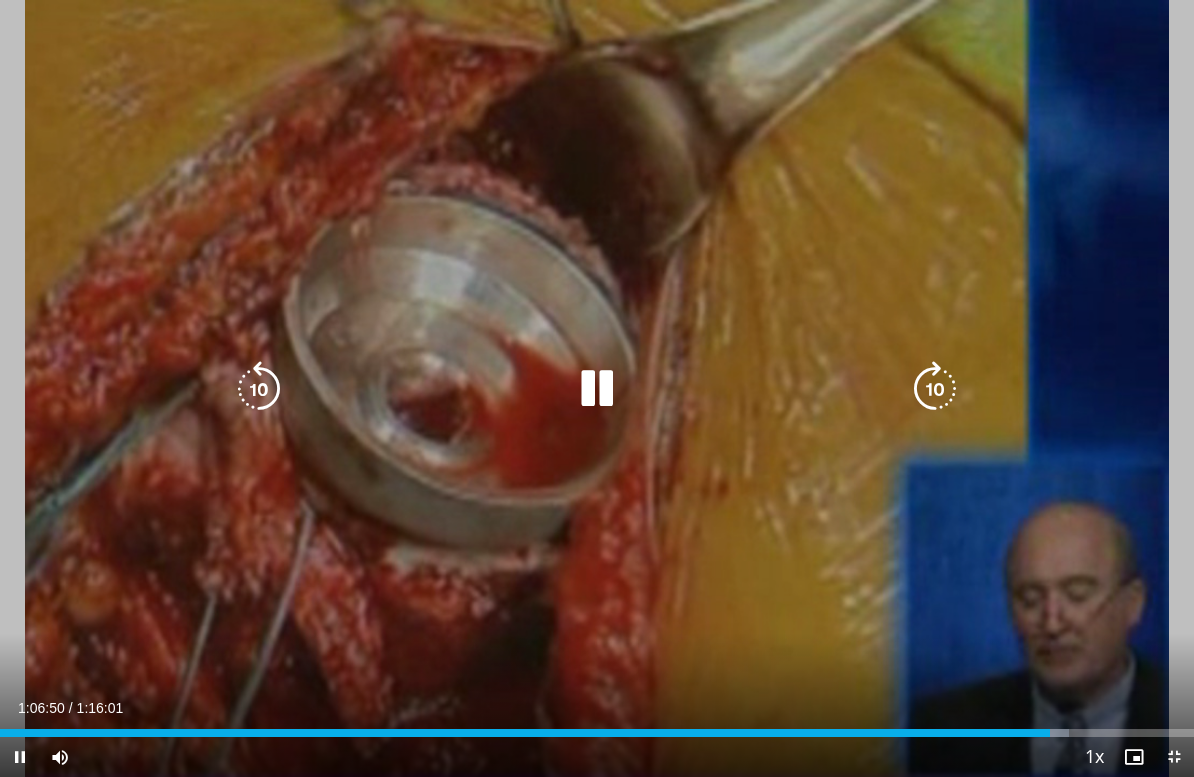 click at bounding box center [935, 389] 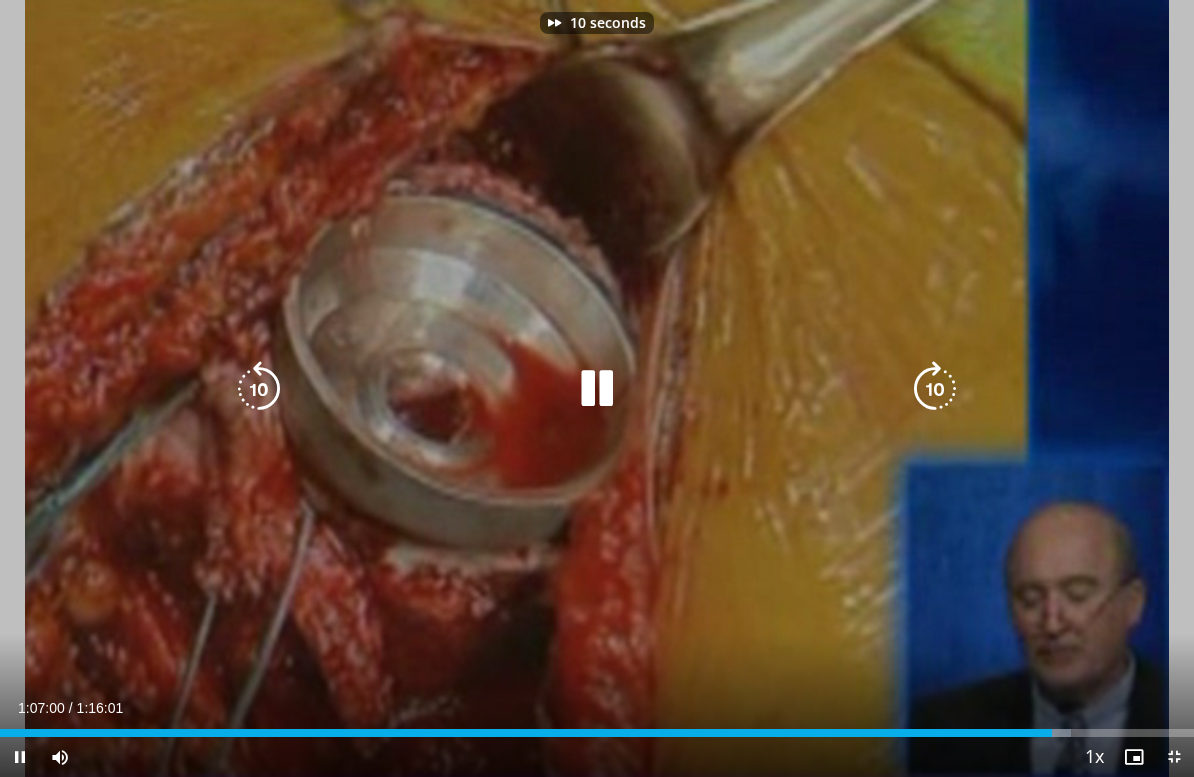 click at bounding box center [935, 389] 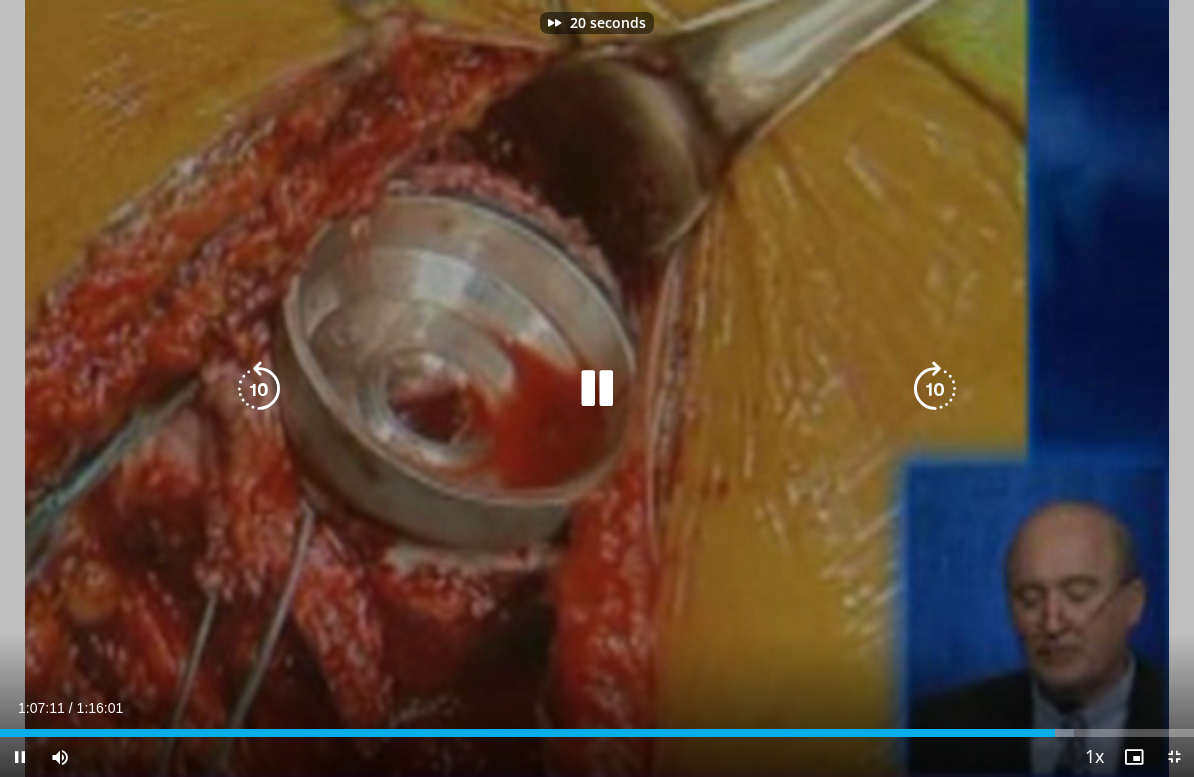 click at bounding box center [935, 389] 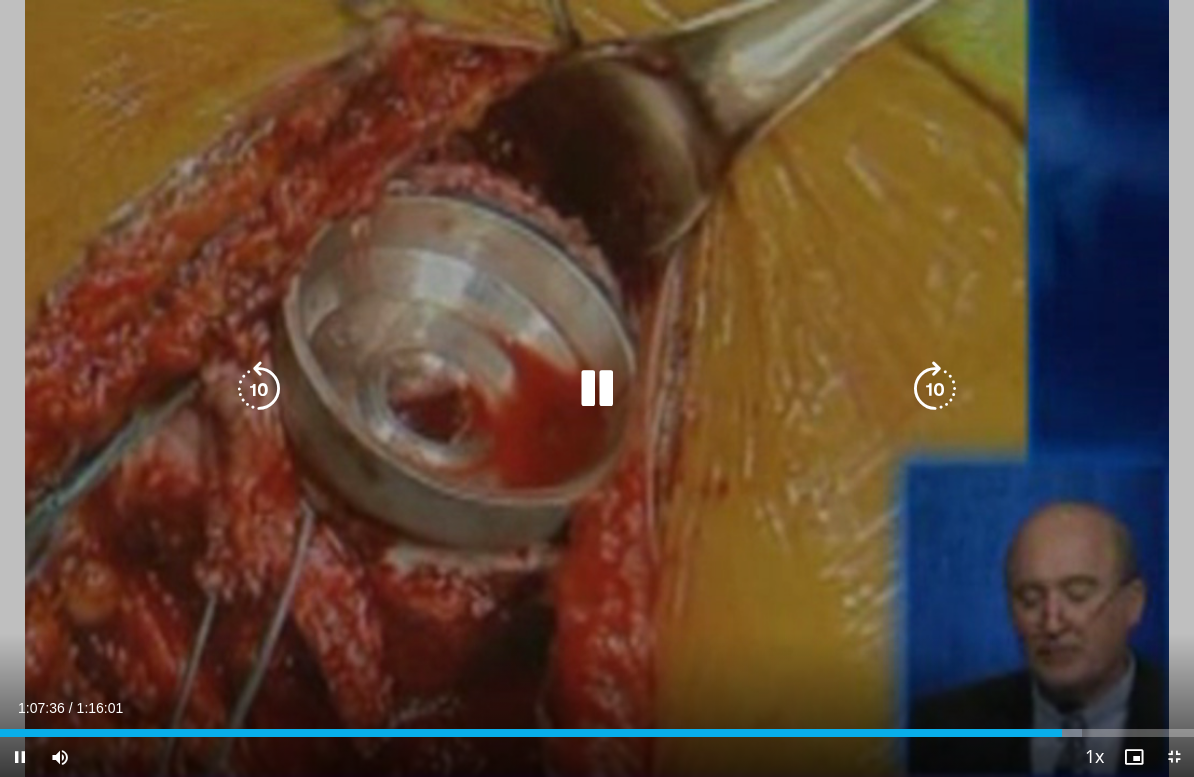 click at bounding box center (935, 389) 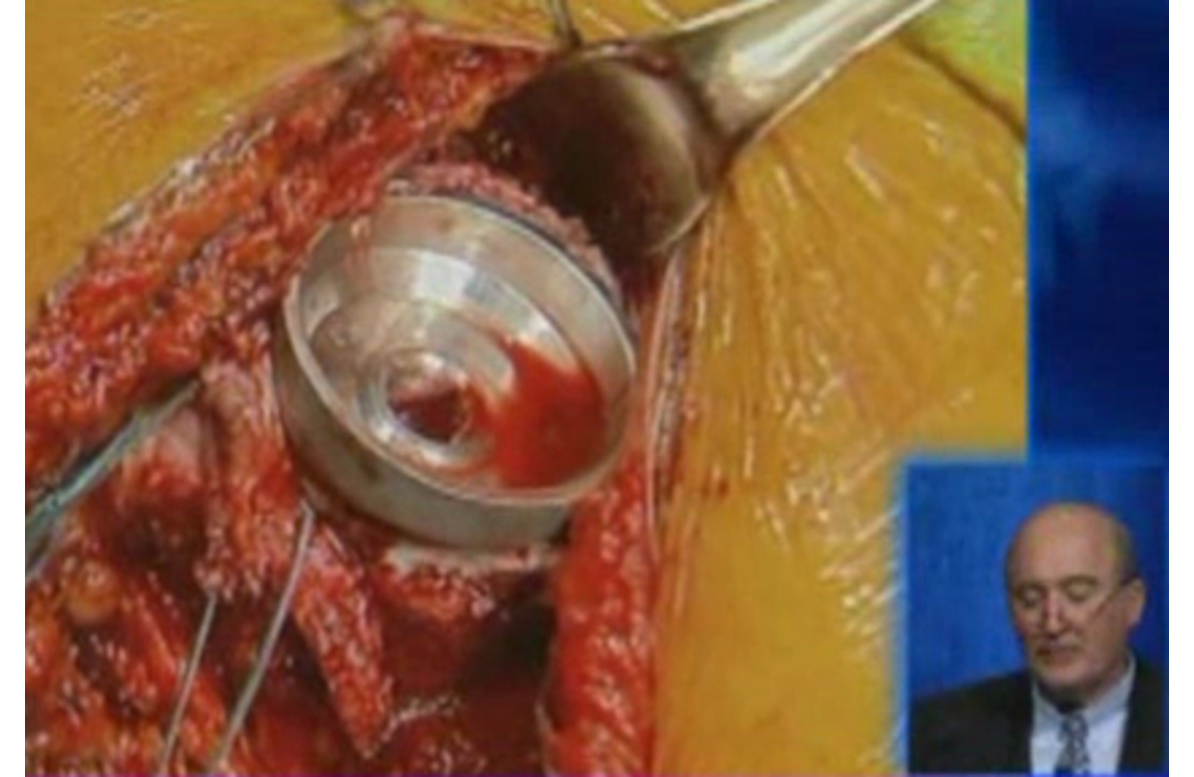 click on "10 seconds
Tap to unmute" at bounding box center [597, 388] 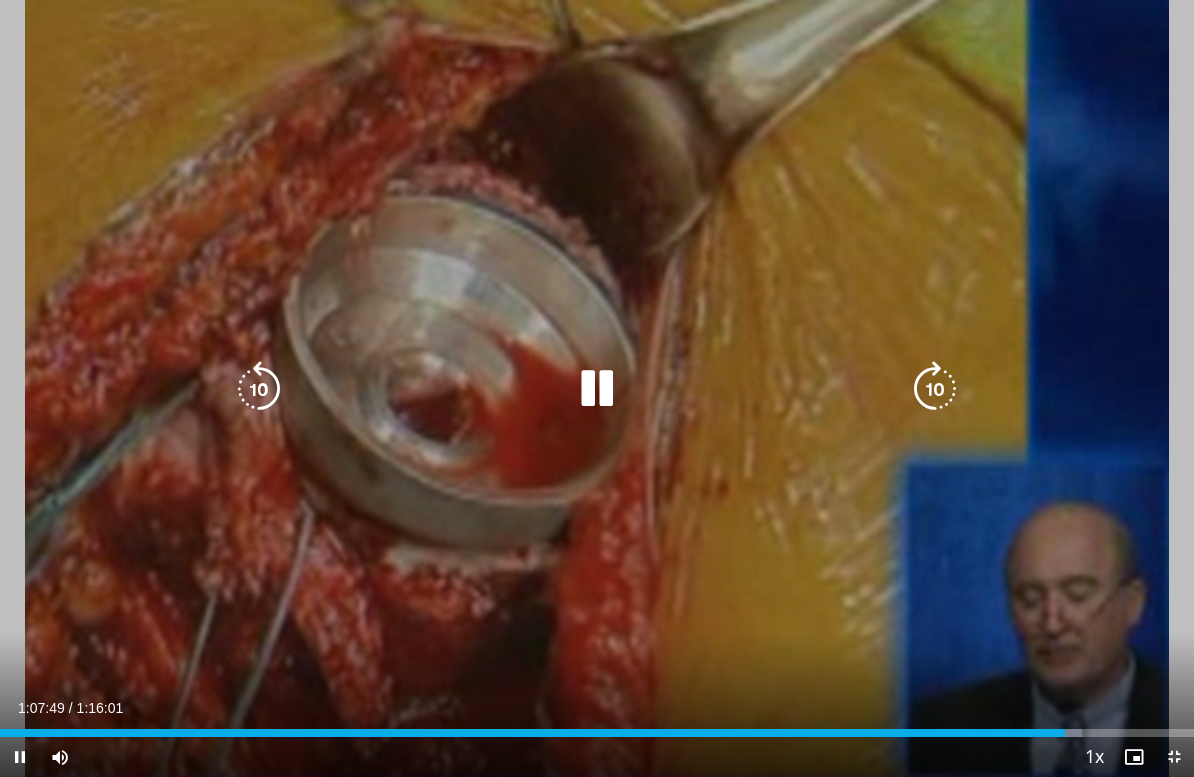 click at bounding box center [935, 389] 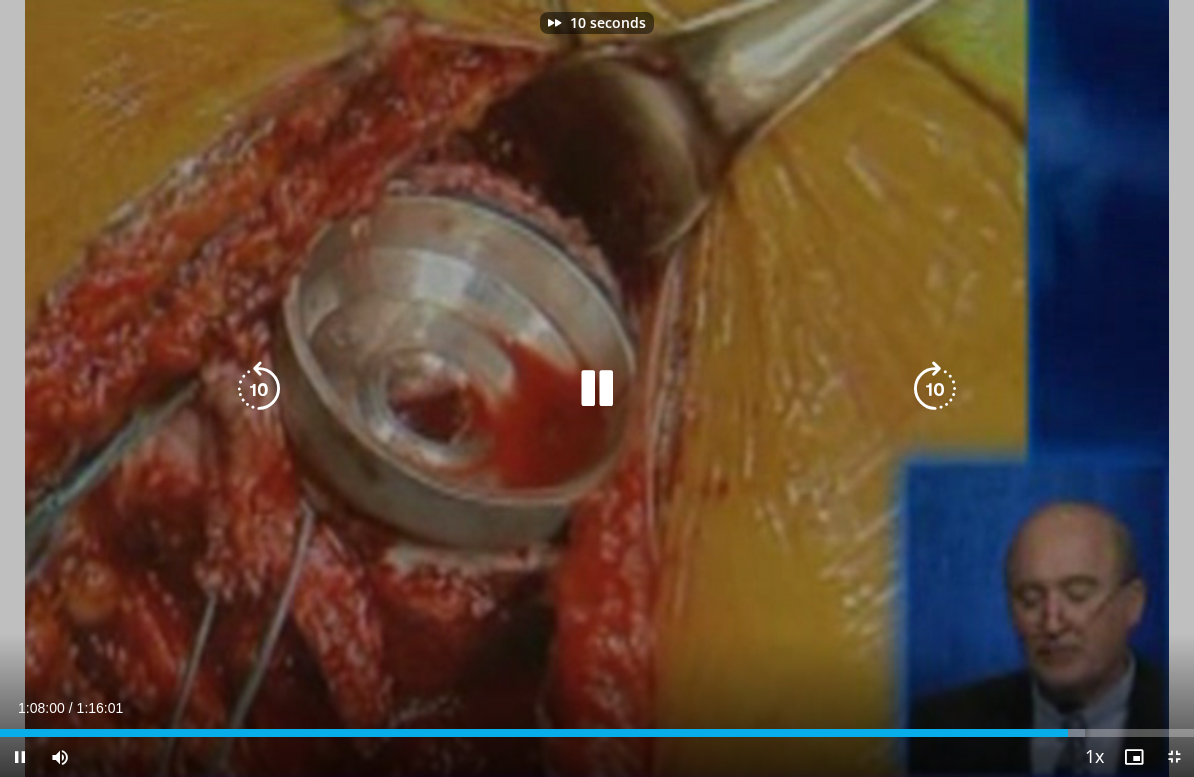 click at bounding box center (935, 389) 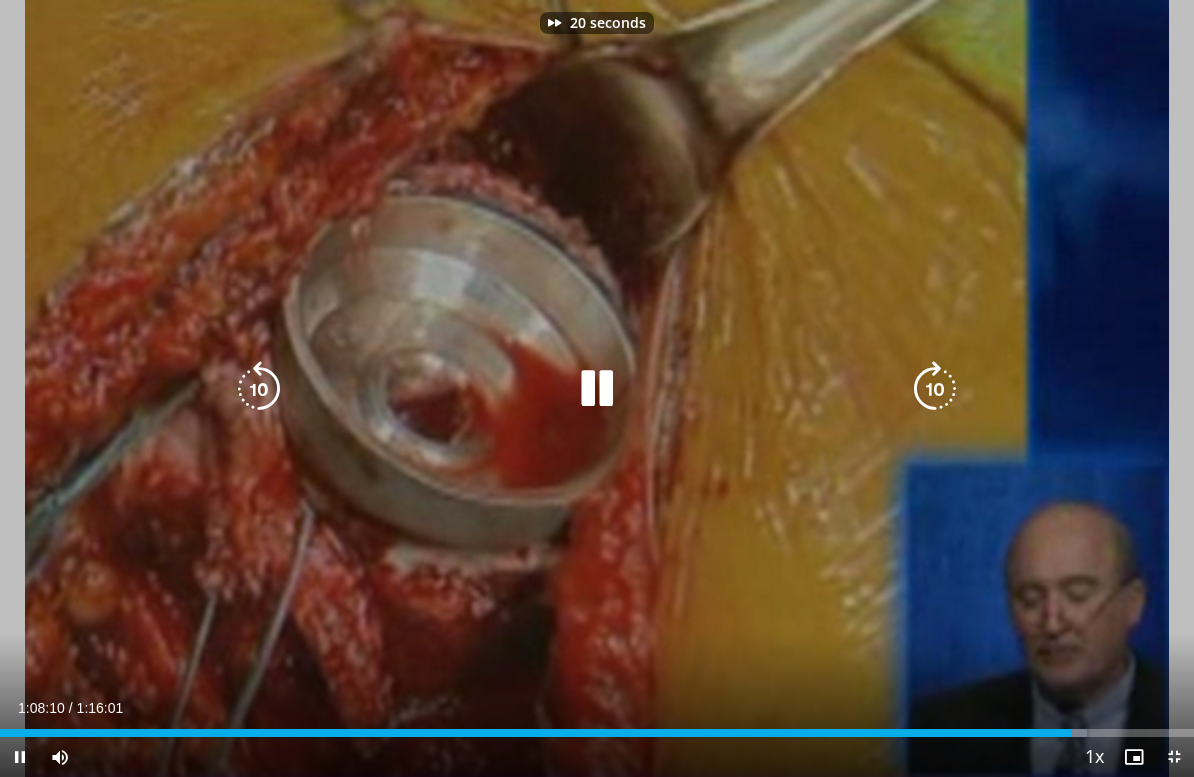 click at bounding box center [935, 389] 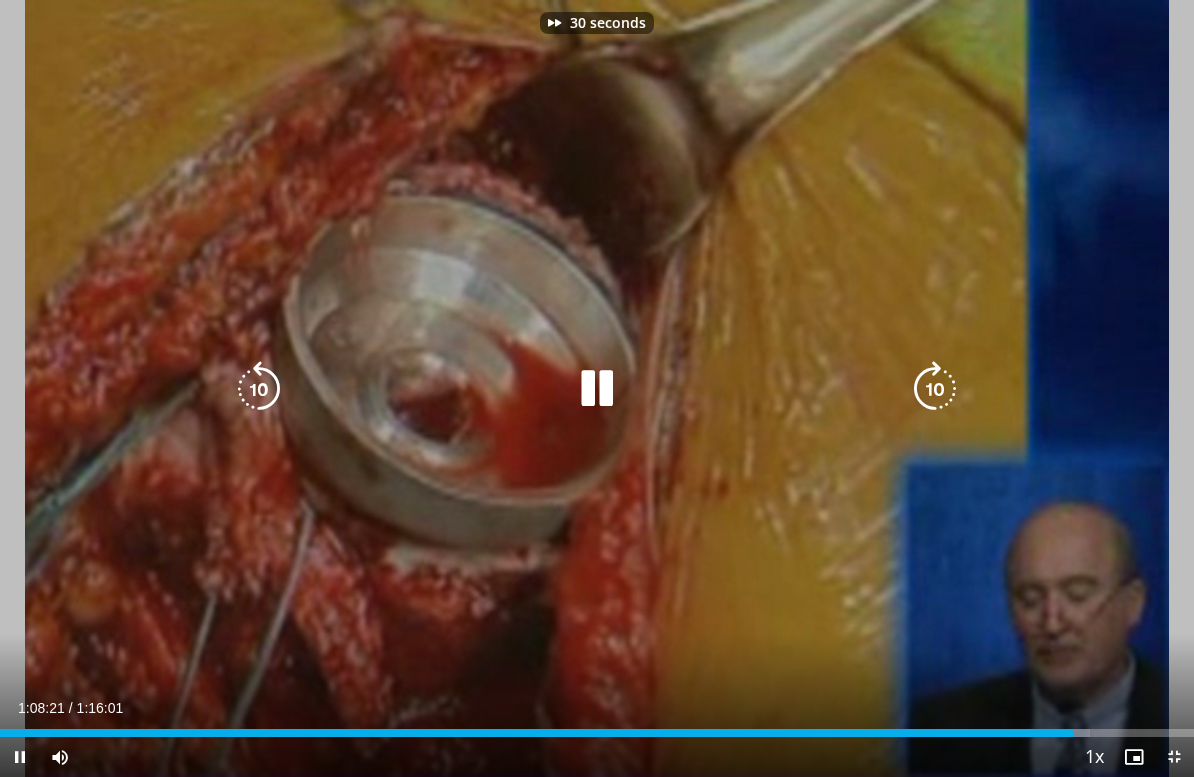 click at bounding box center (935, 389) 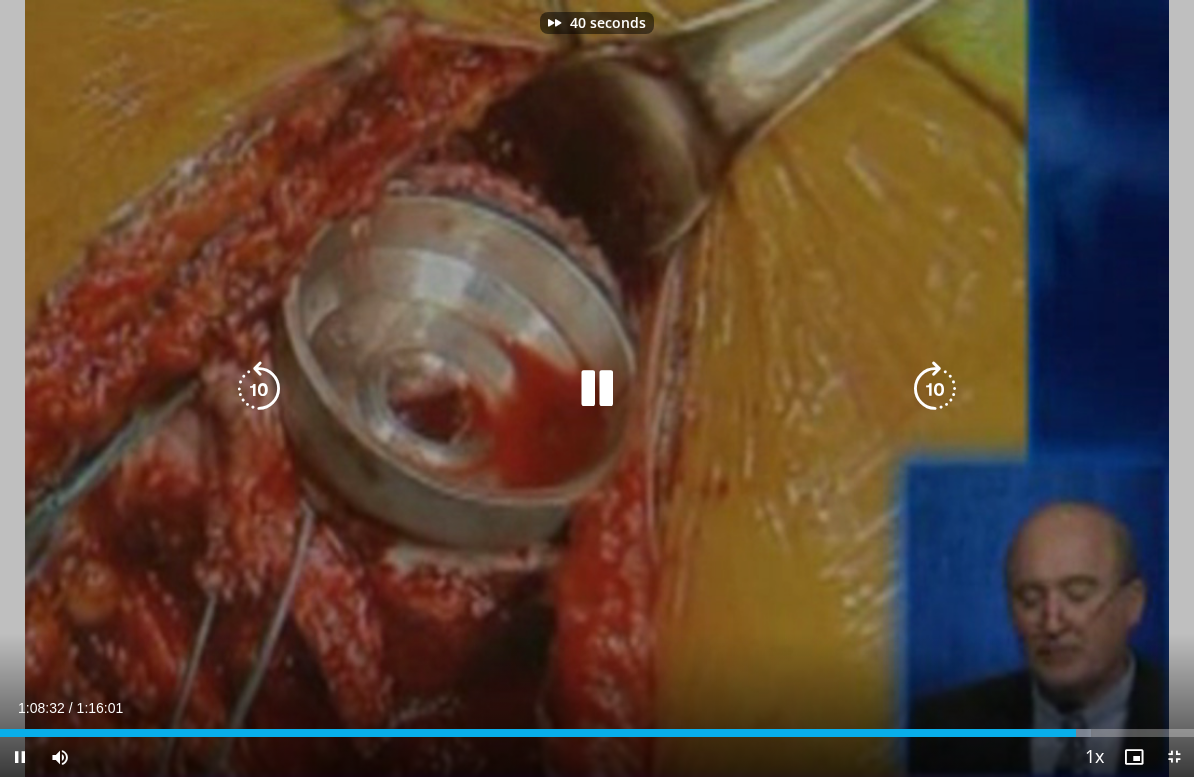click at bounding box center (935, 389) 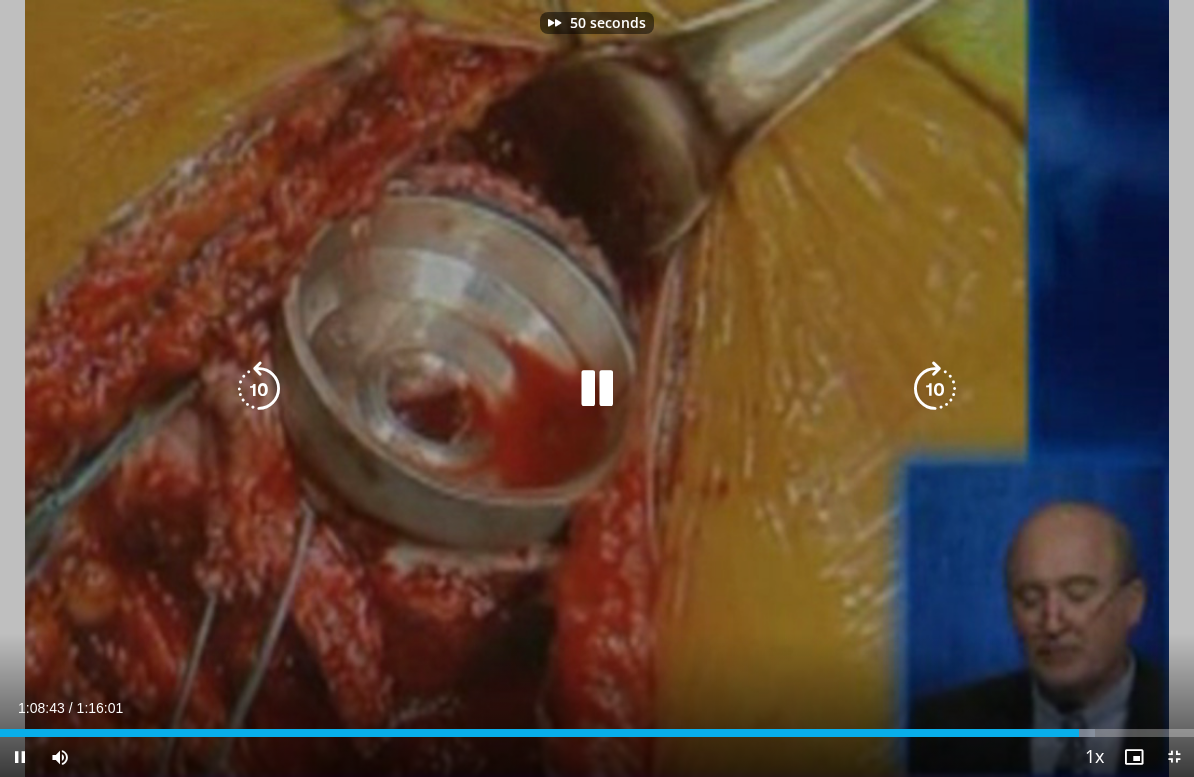 click at bounding box center (935, 389) 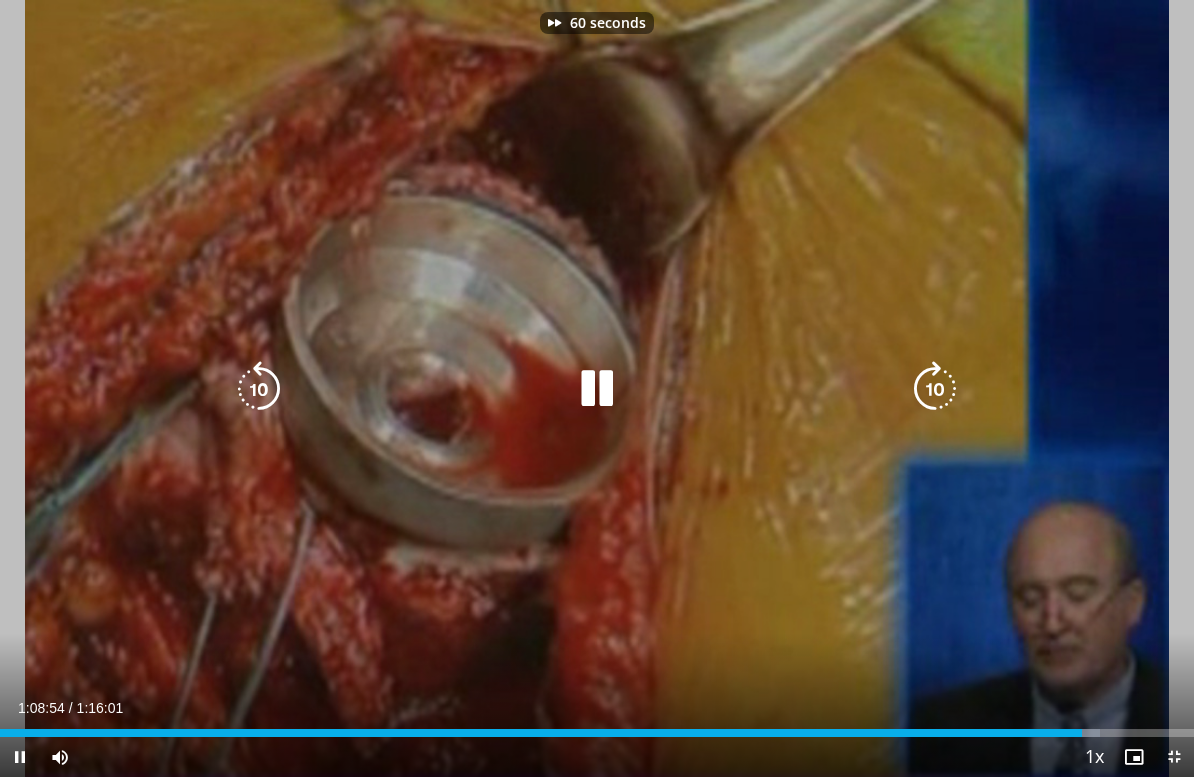click at bounding box center (935, 389) 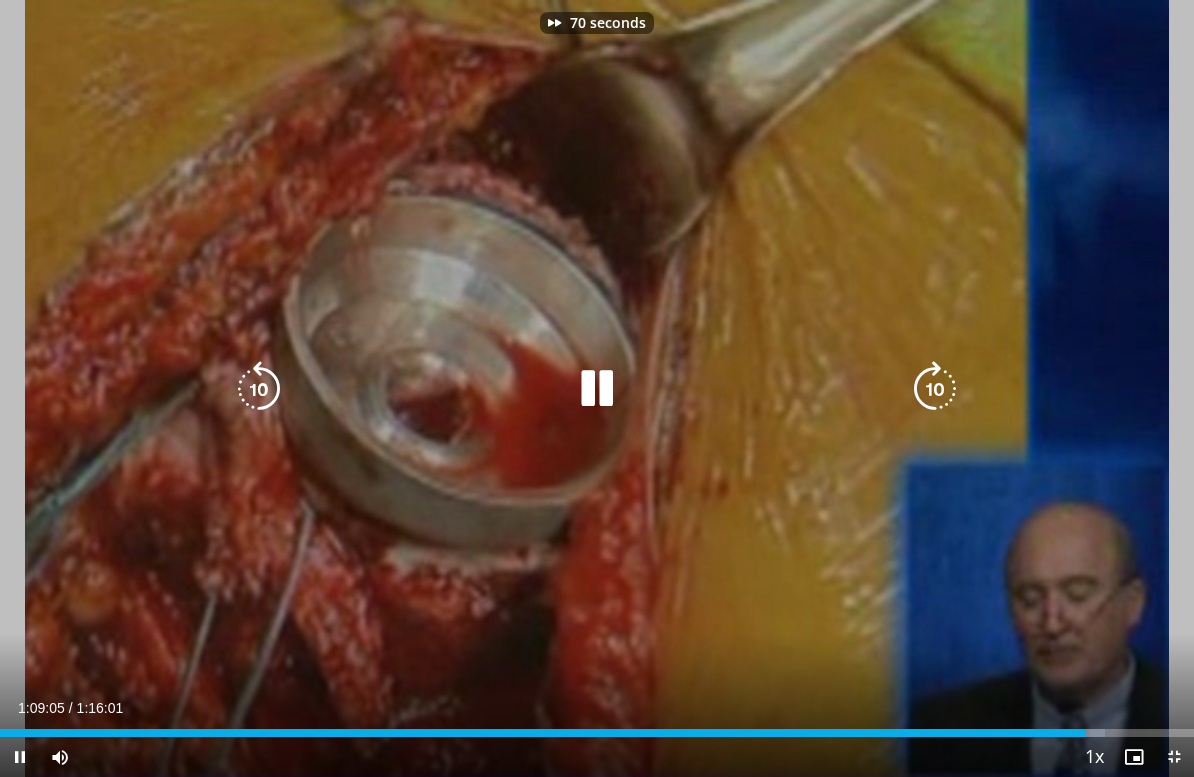 click at bounding box center (935, 389) 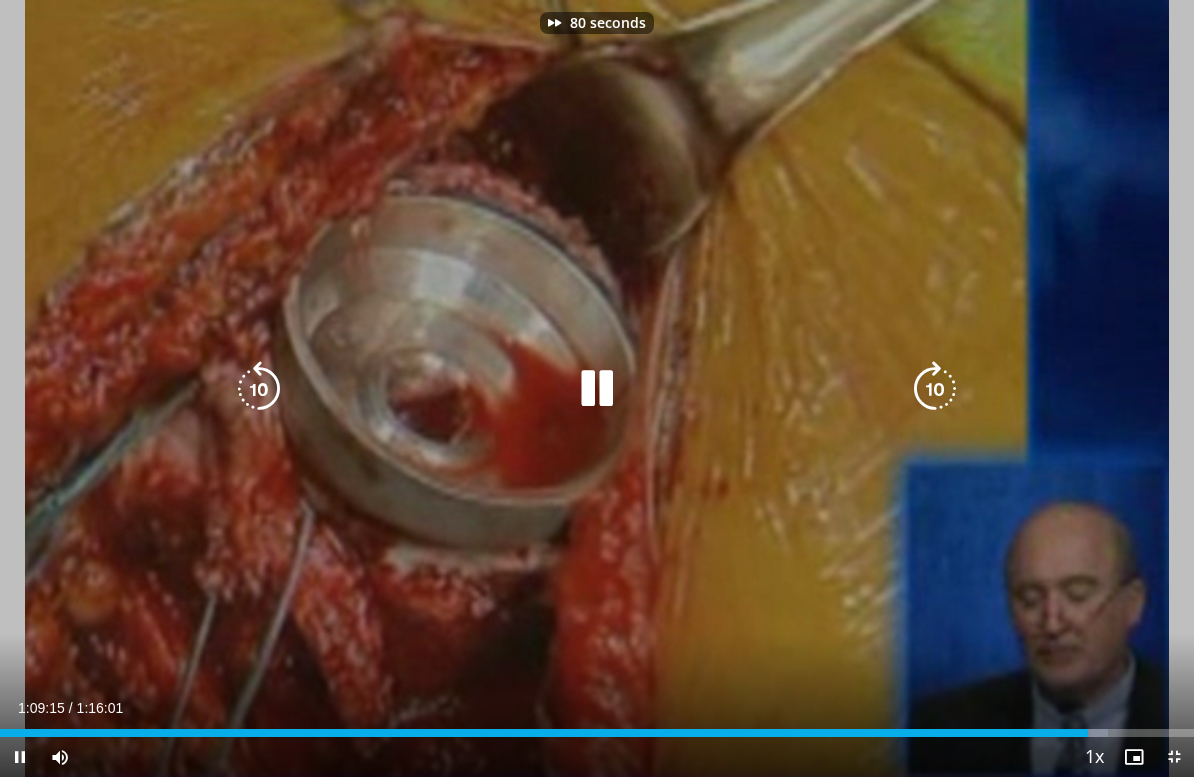 click at bounding box center [935, 389] 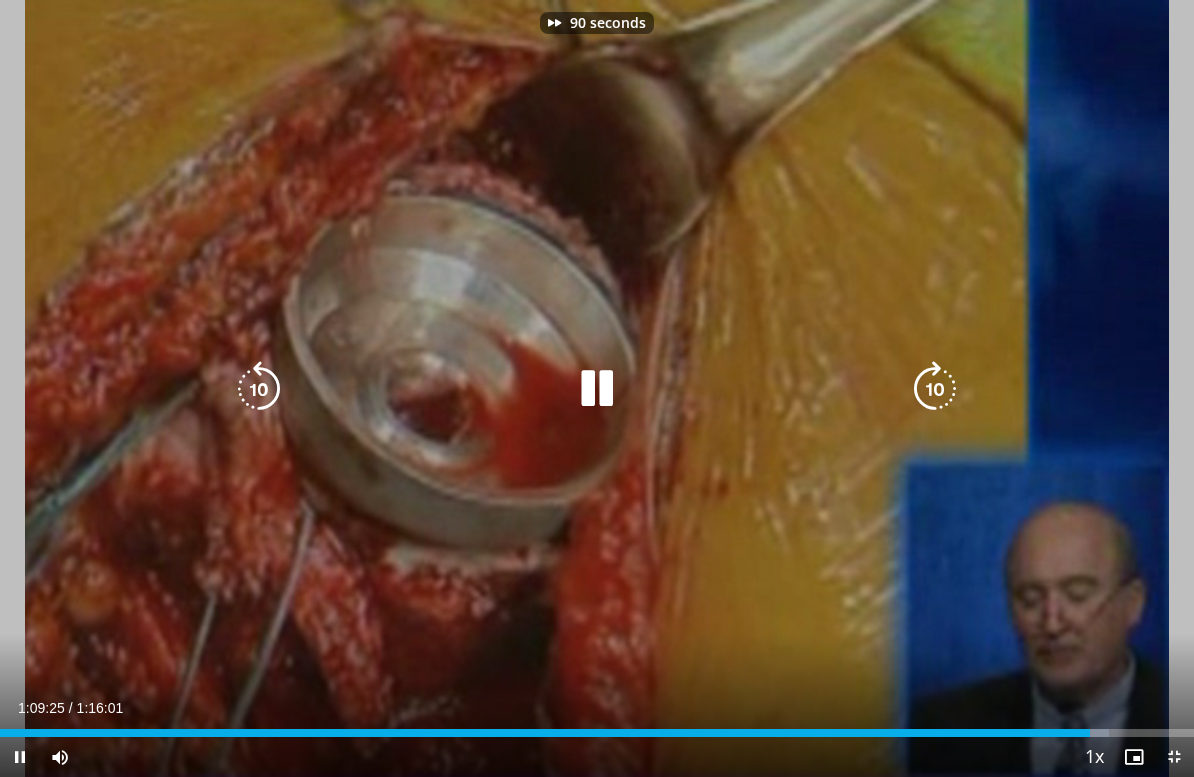 click at bounding box center [935, 389] 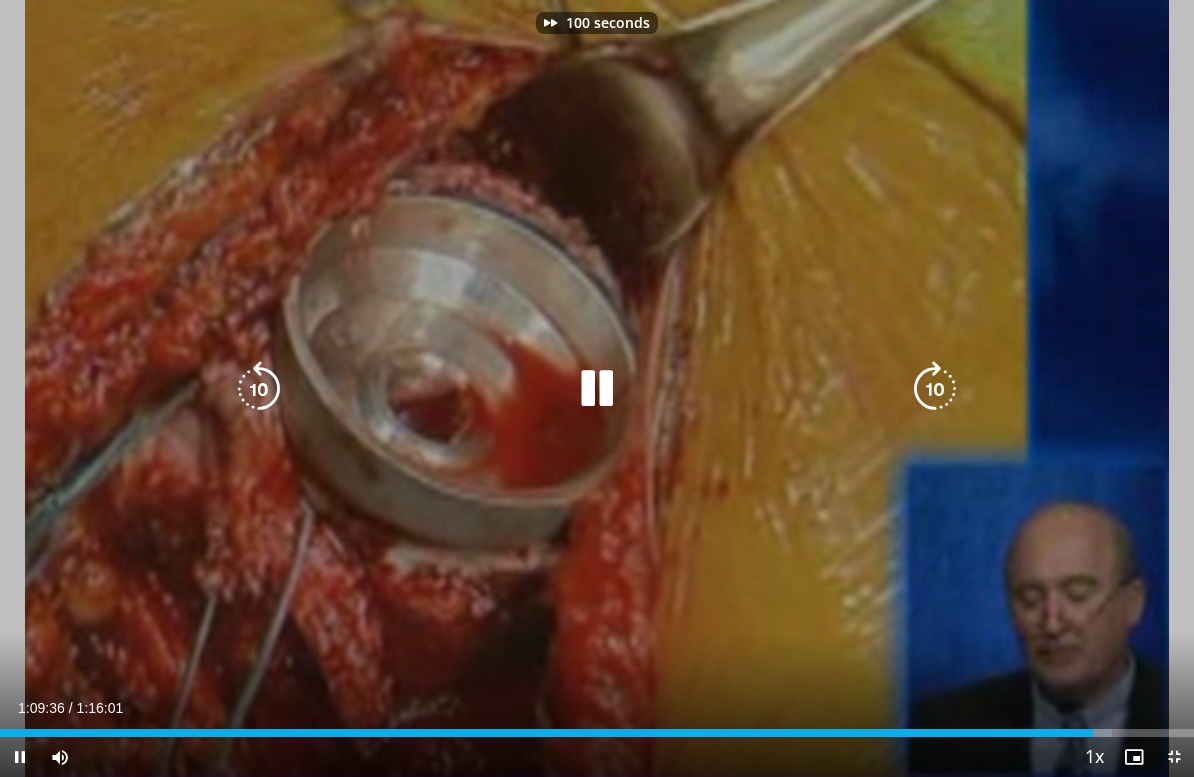 click on "100 seconds
Tap to unmute" at bounding box center (597, 388) 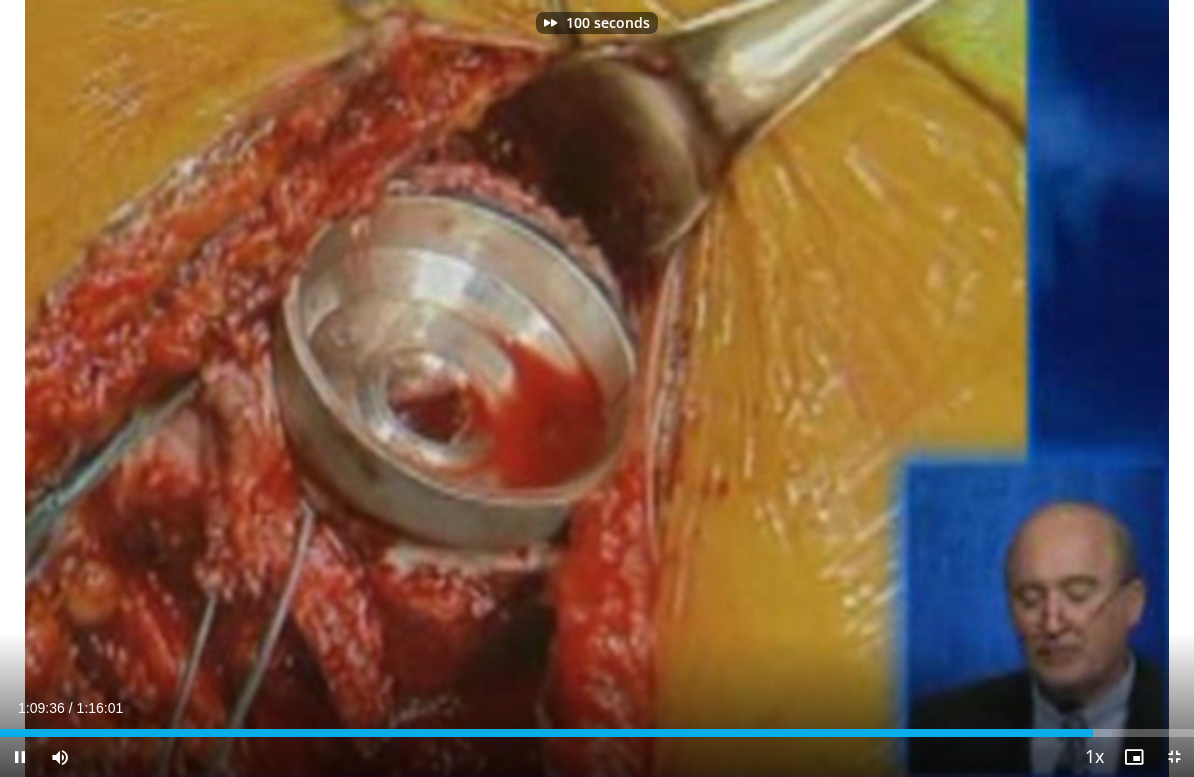 click at bounding box center [935, 389] 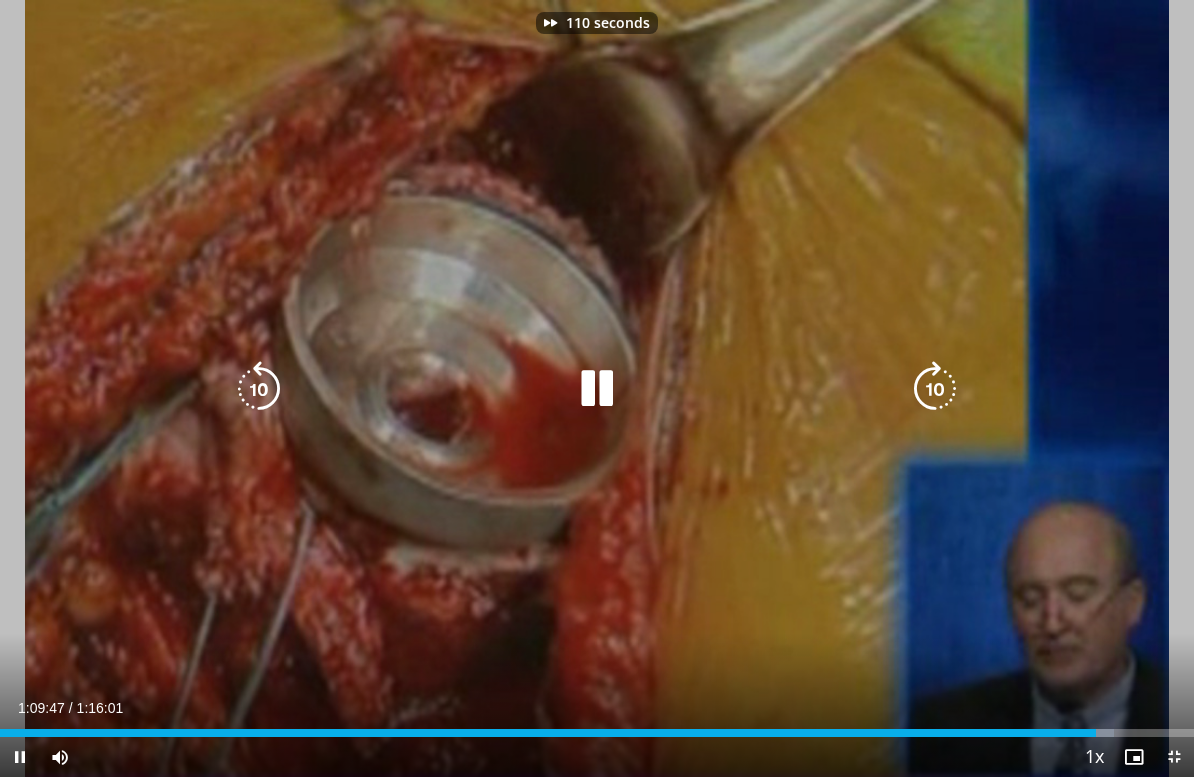 click at bounding box center [935, 389] 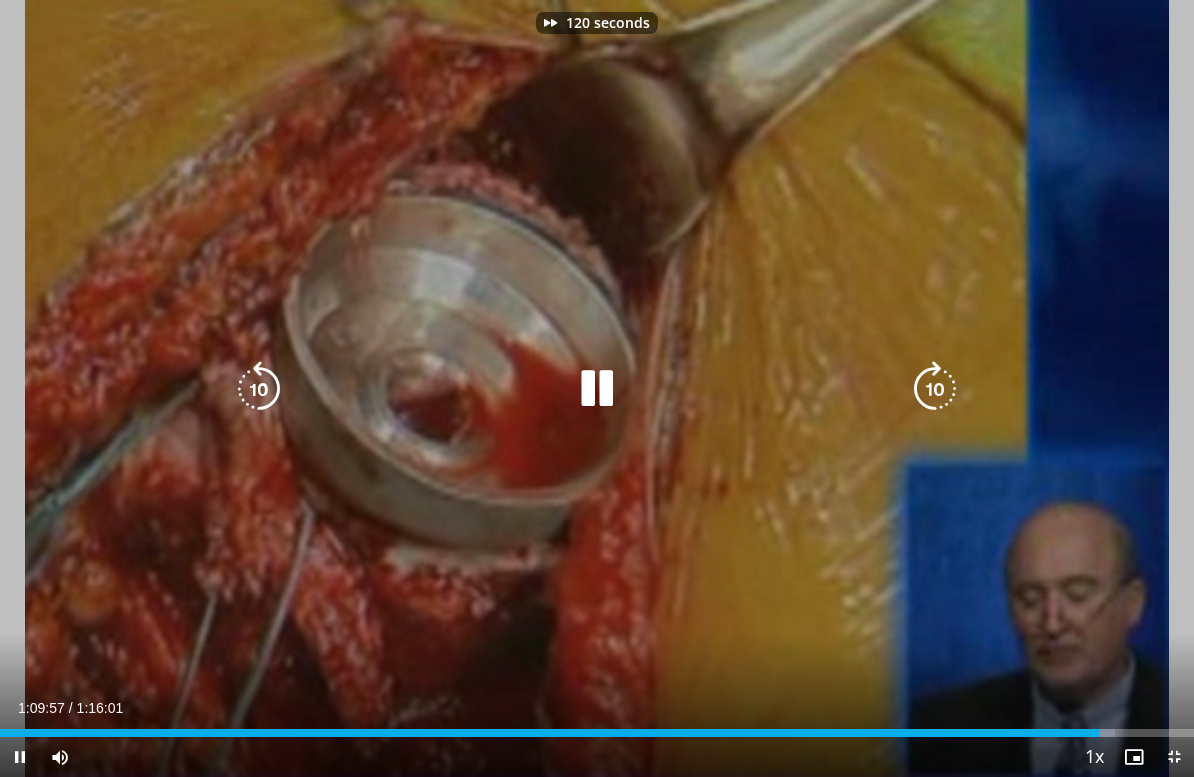 click at bounding box center (935, 389) 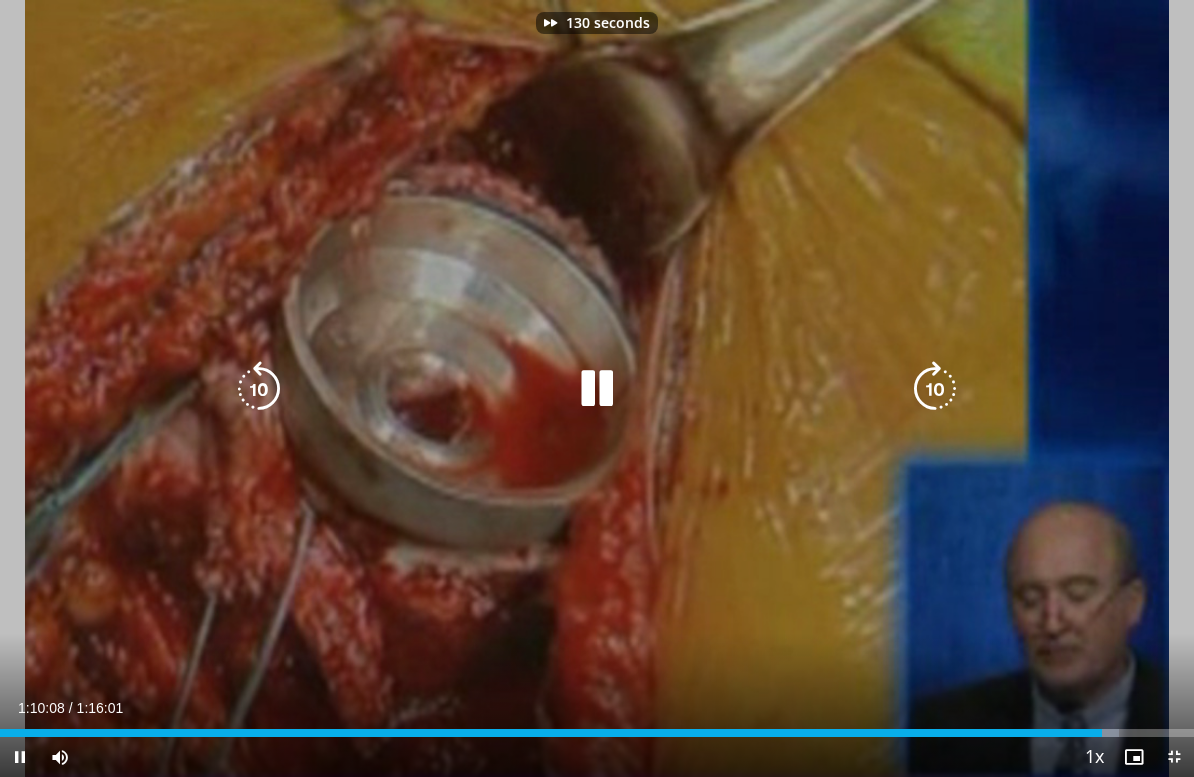 click at bounding box center [935, 389] 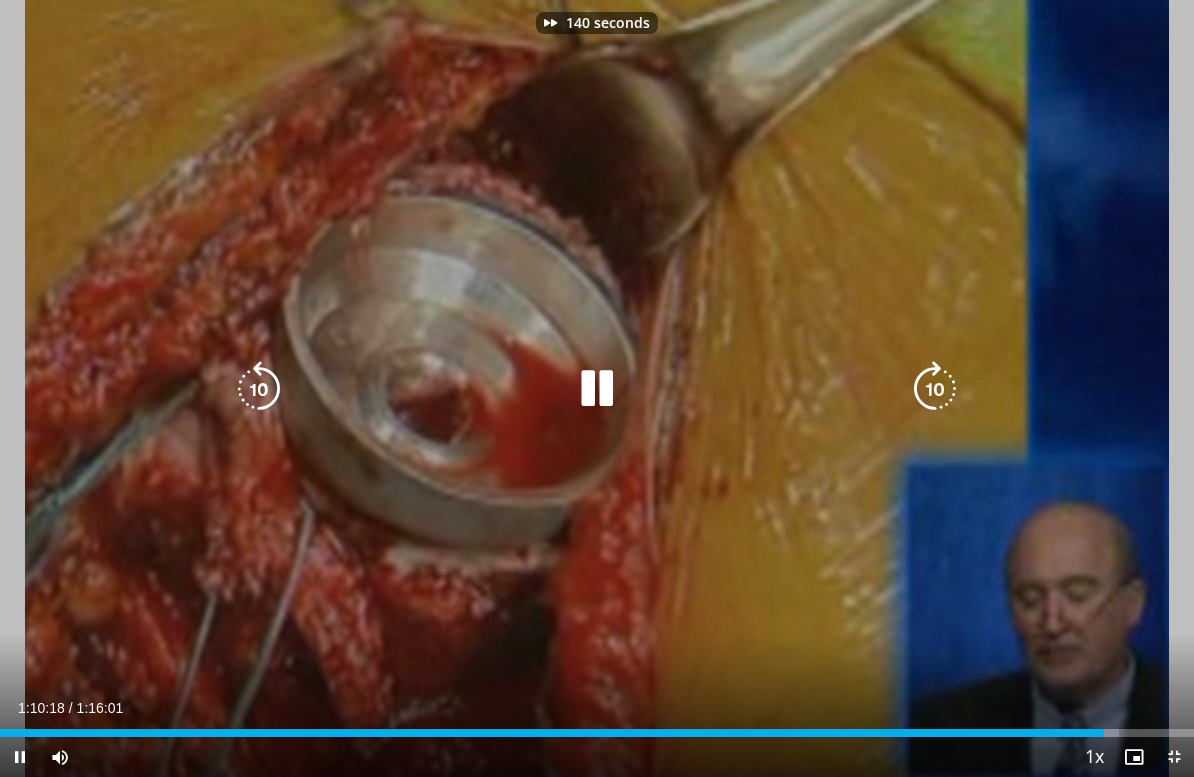 click at bounding box center (935, 389) 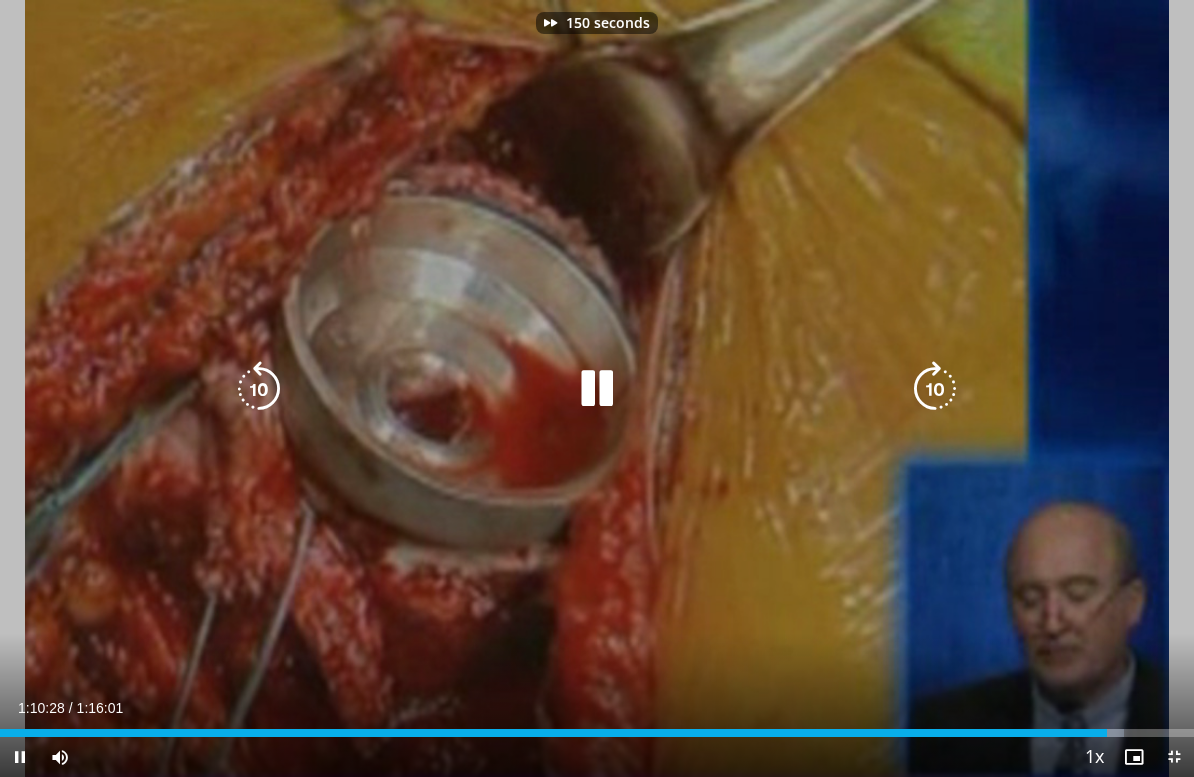 click at bounding box center (935, 389) 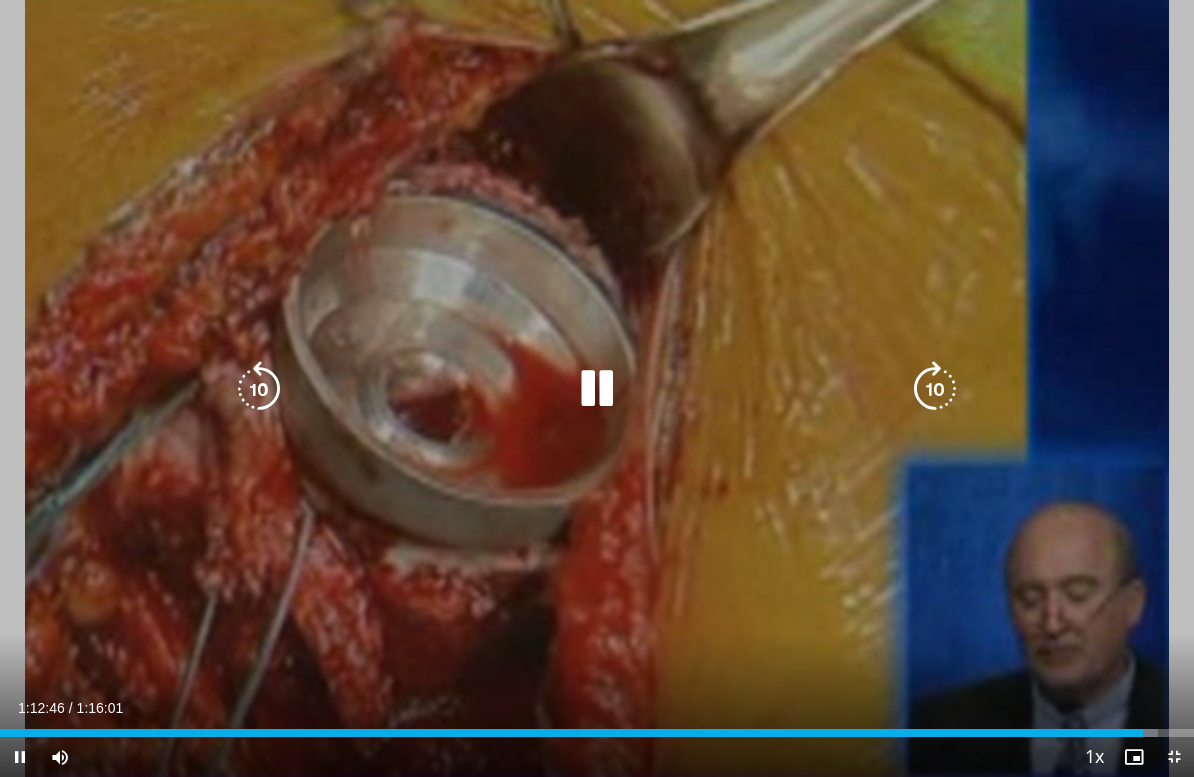 click at bounding box center [935, 389] 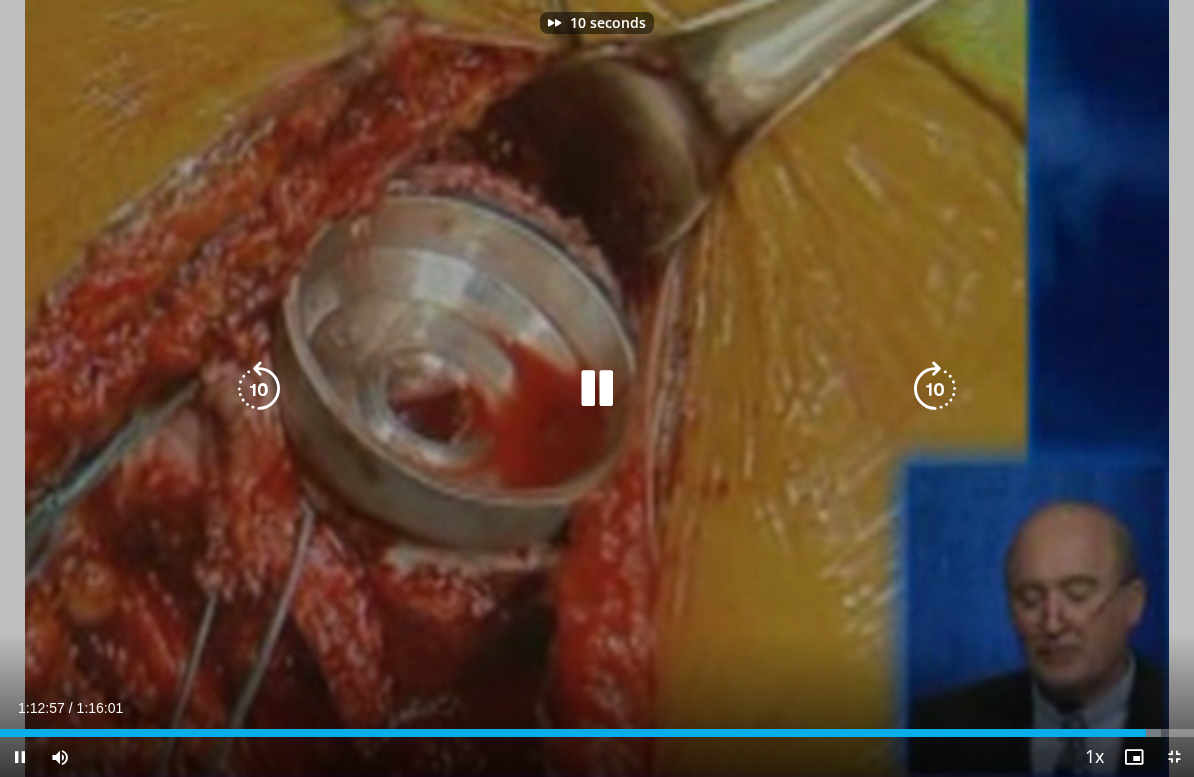 click at bounding box center [935, 389] 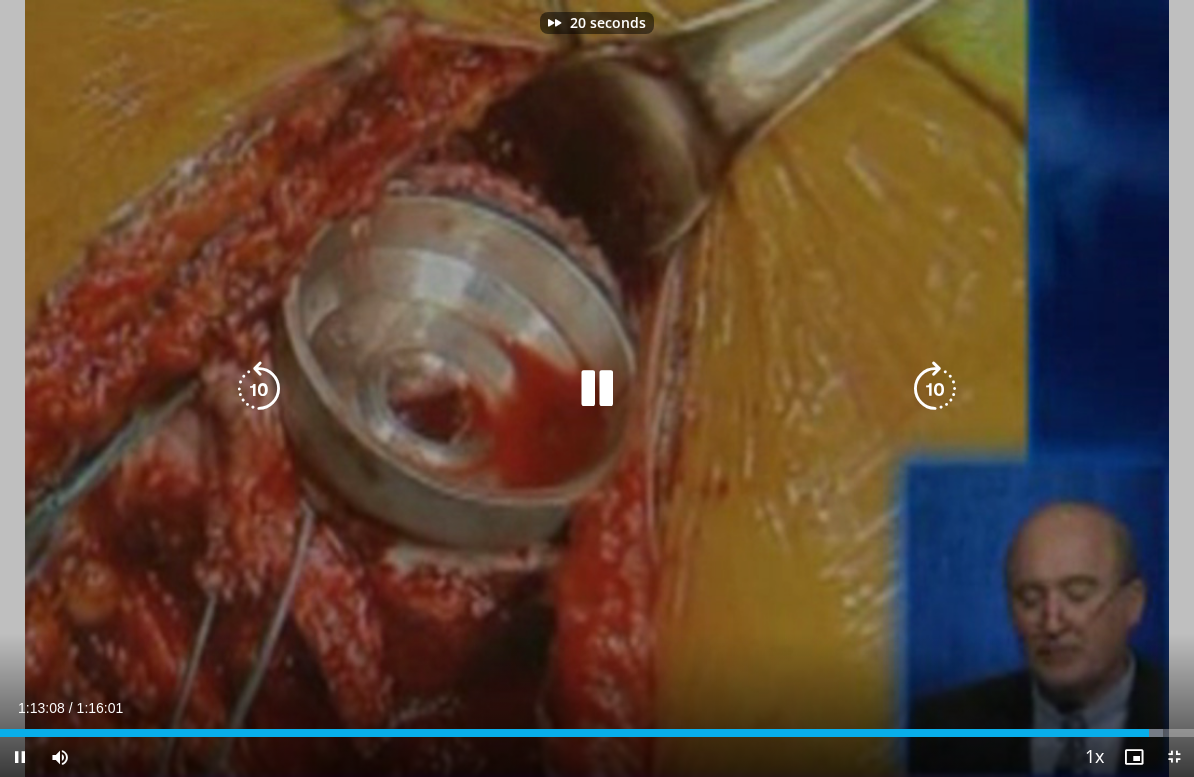 click at bounding box center (935, 389) 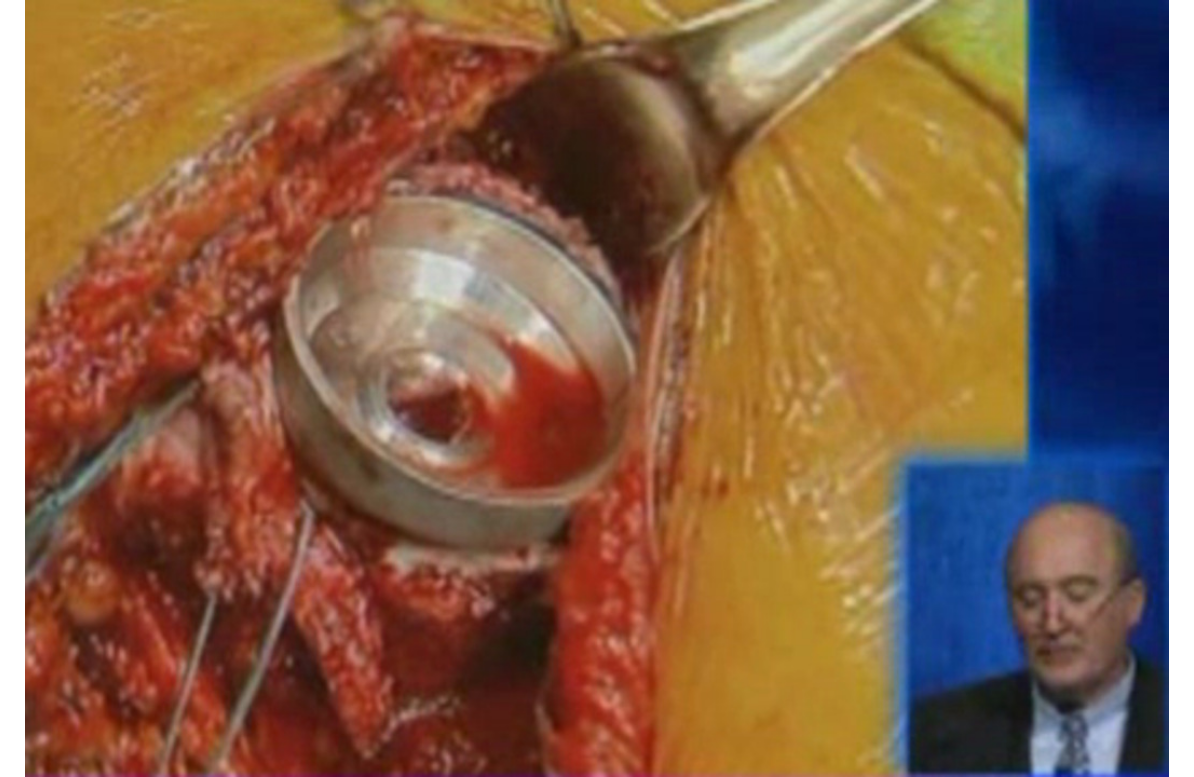 click at bounding box center (935, 389) 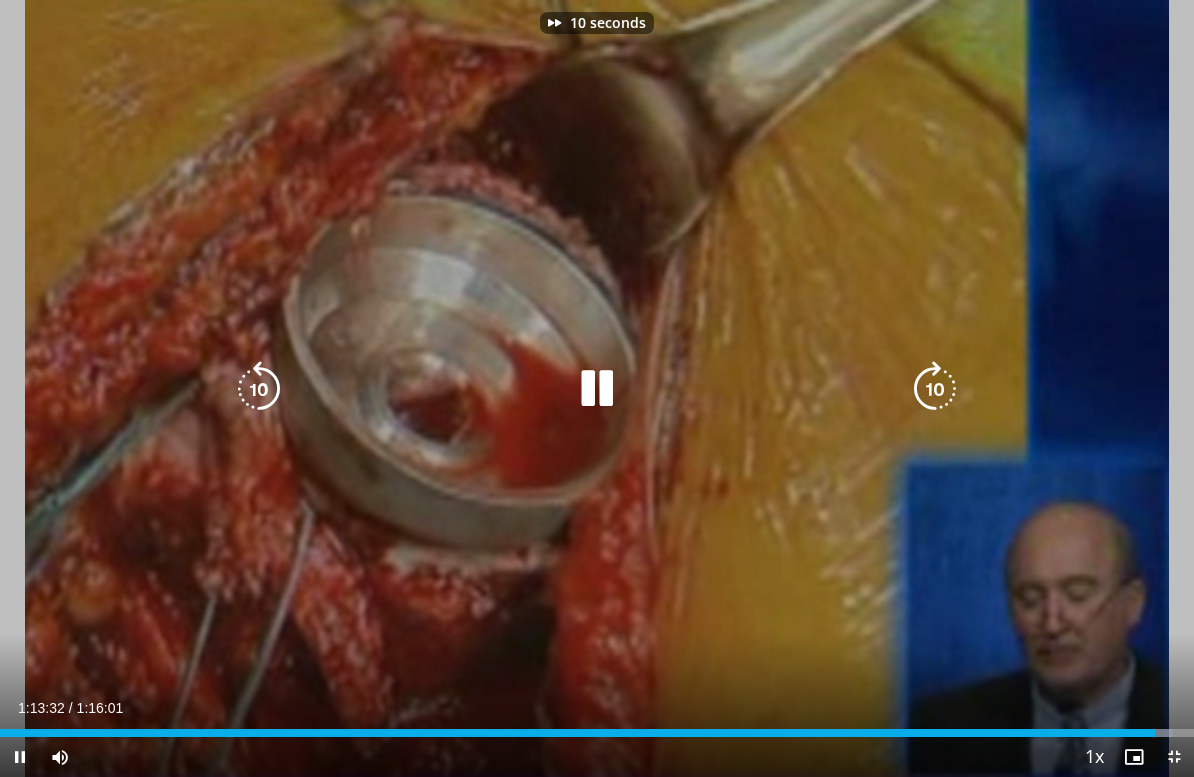 click at bounding box center [935, 389] 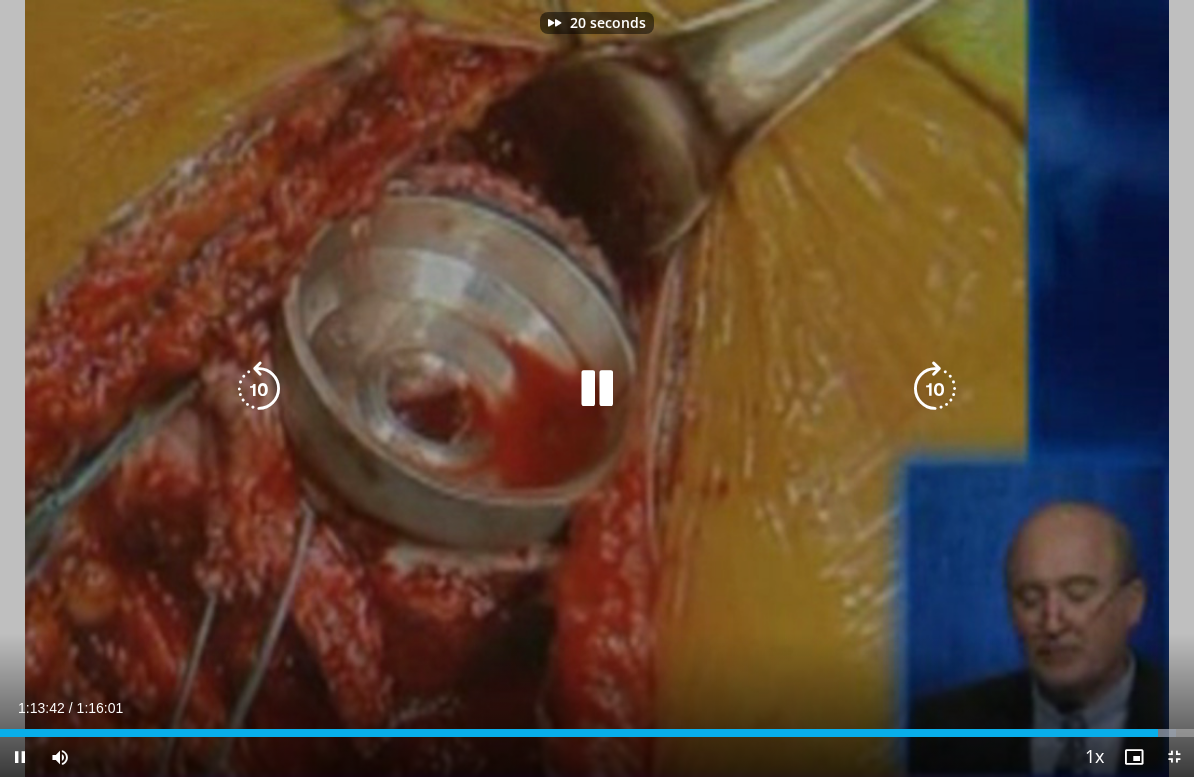 click at bounding box center (935, 389) 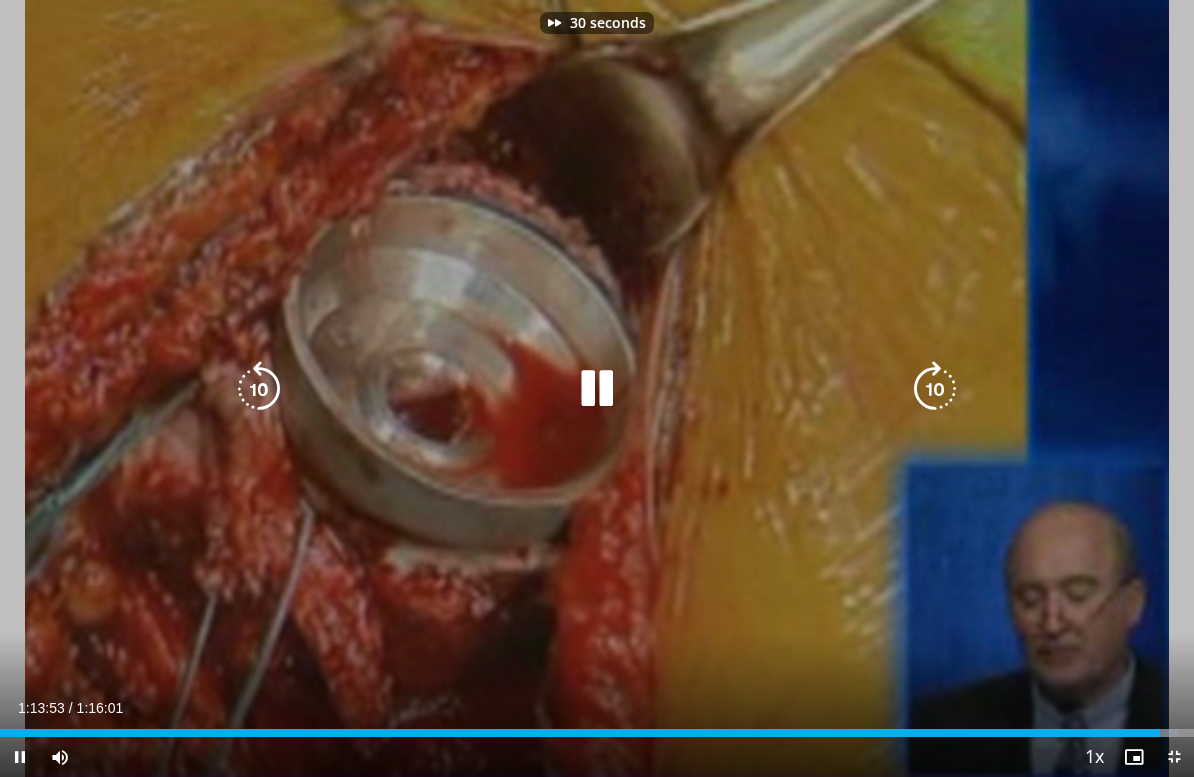 click at bounding box center (935, 389) 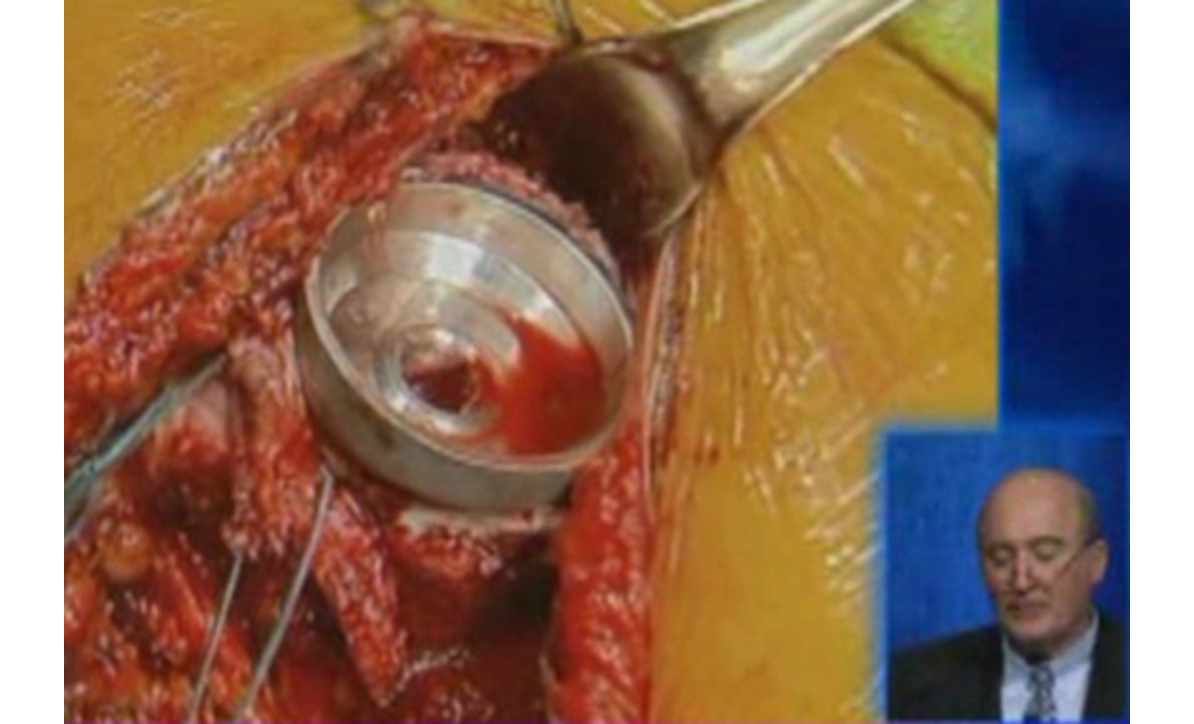 scroll, scrollTop: 37, scrollLeft: 0, axis: vertical 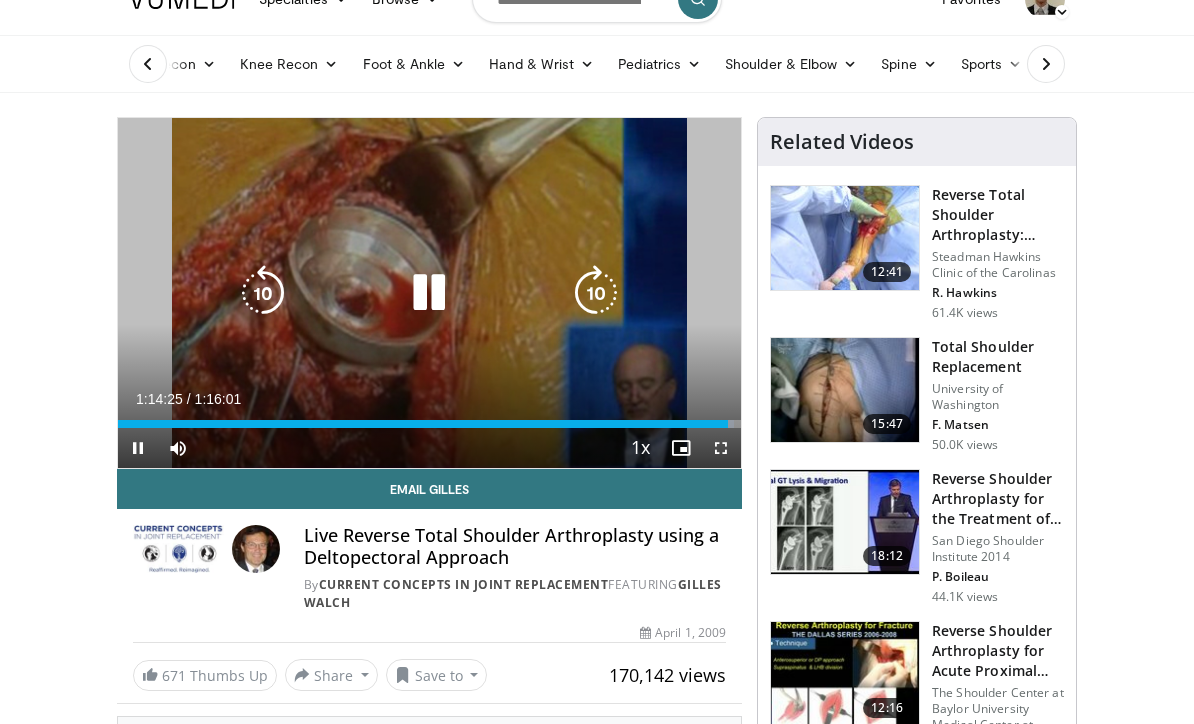 click at bounding box center [429, 293] 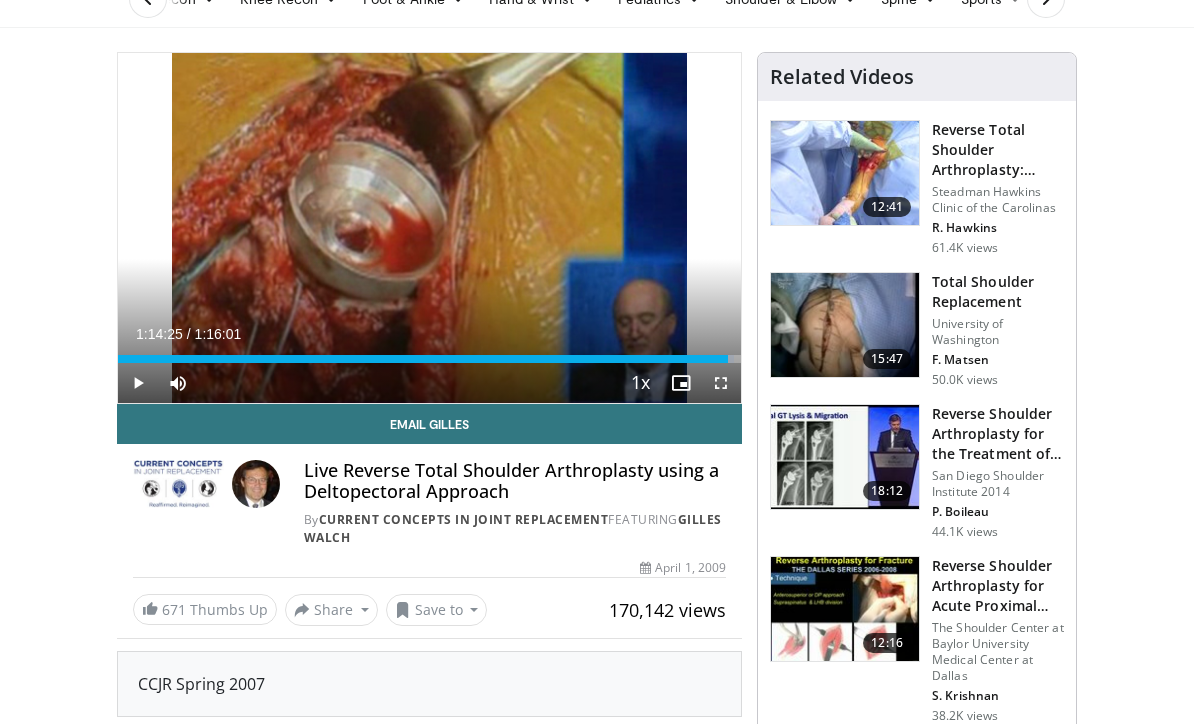 scroll, scrollTop: 102, scrollLeft: 0, axis: vertical 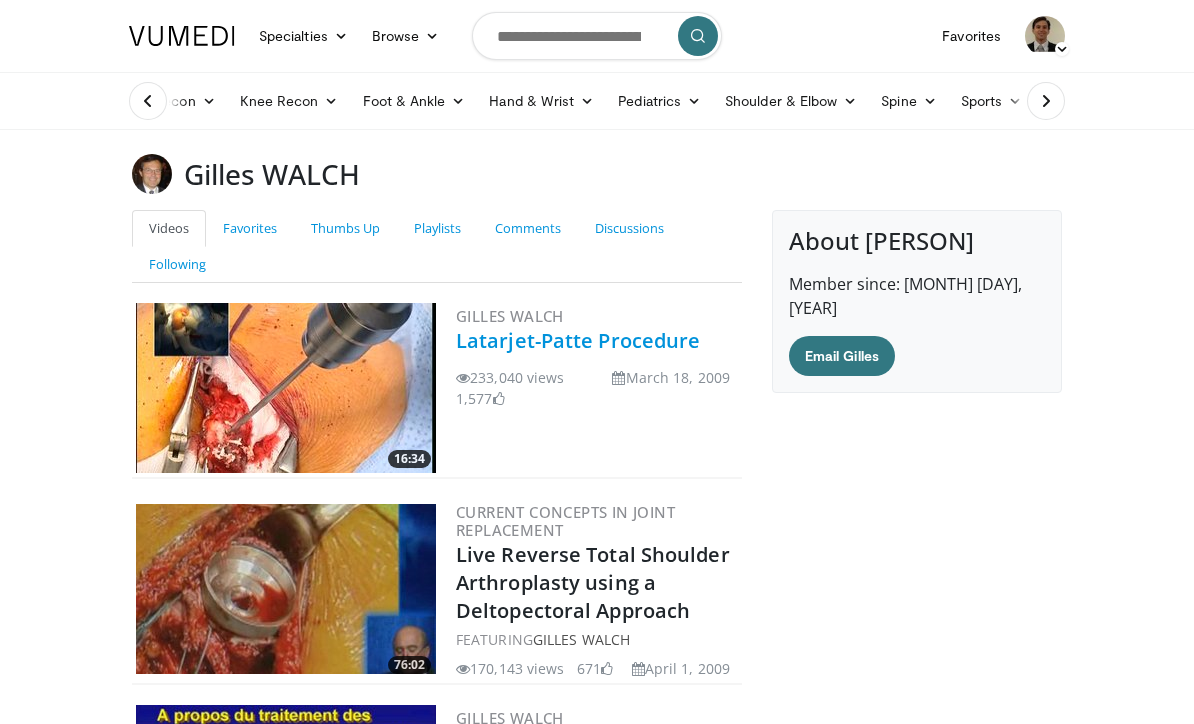 click on "Latarjet-Patte Procedure" at bounding box center (578, 340) 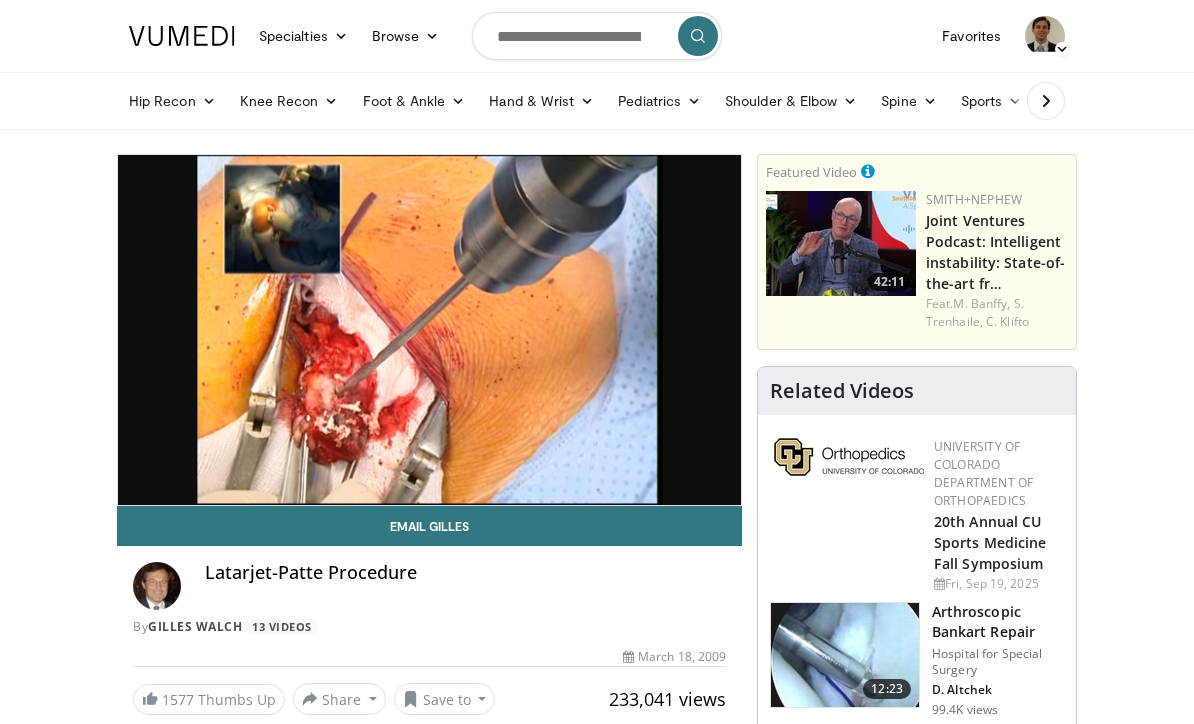 scroll, scrollTop: 0, scrollLeft: 0, axis: both 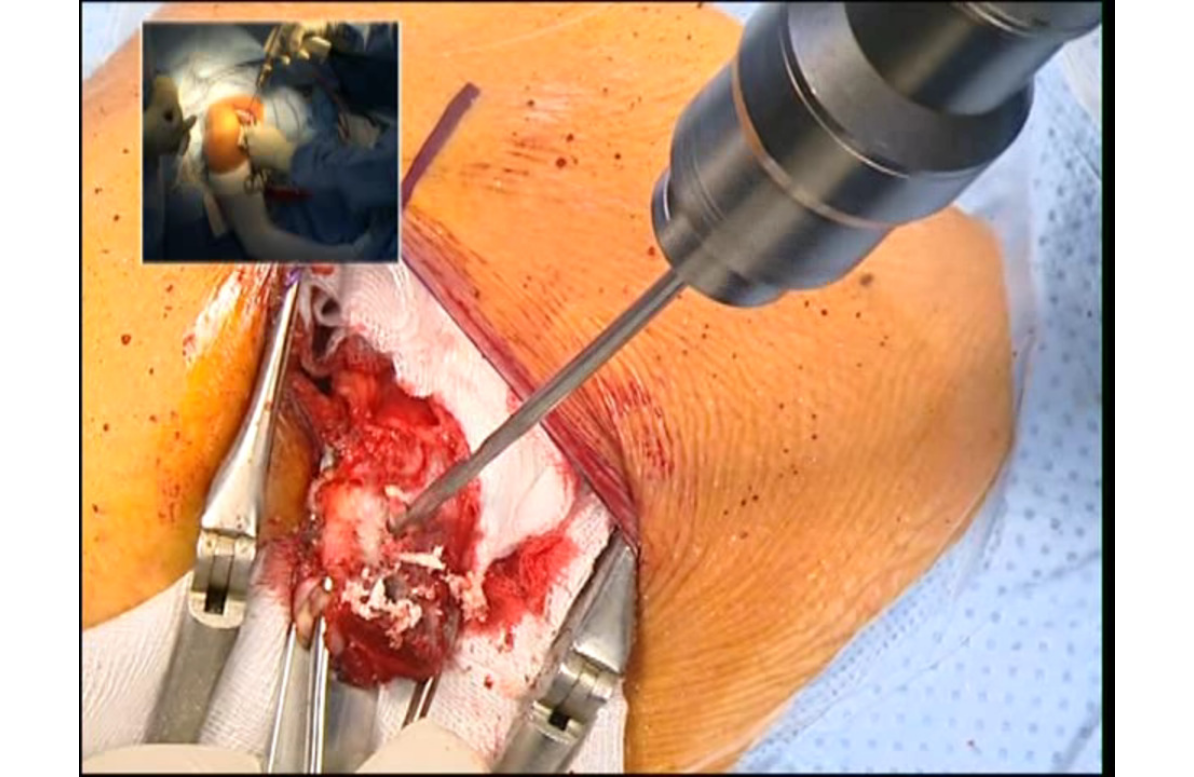 click on "10 seconds
Tap to unmute" at bounding box center [597, 388] 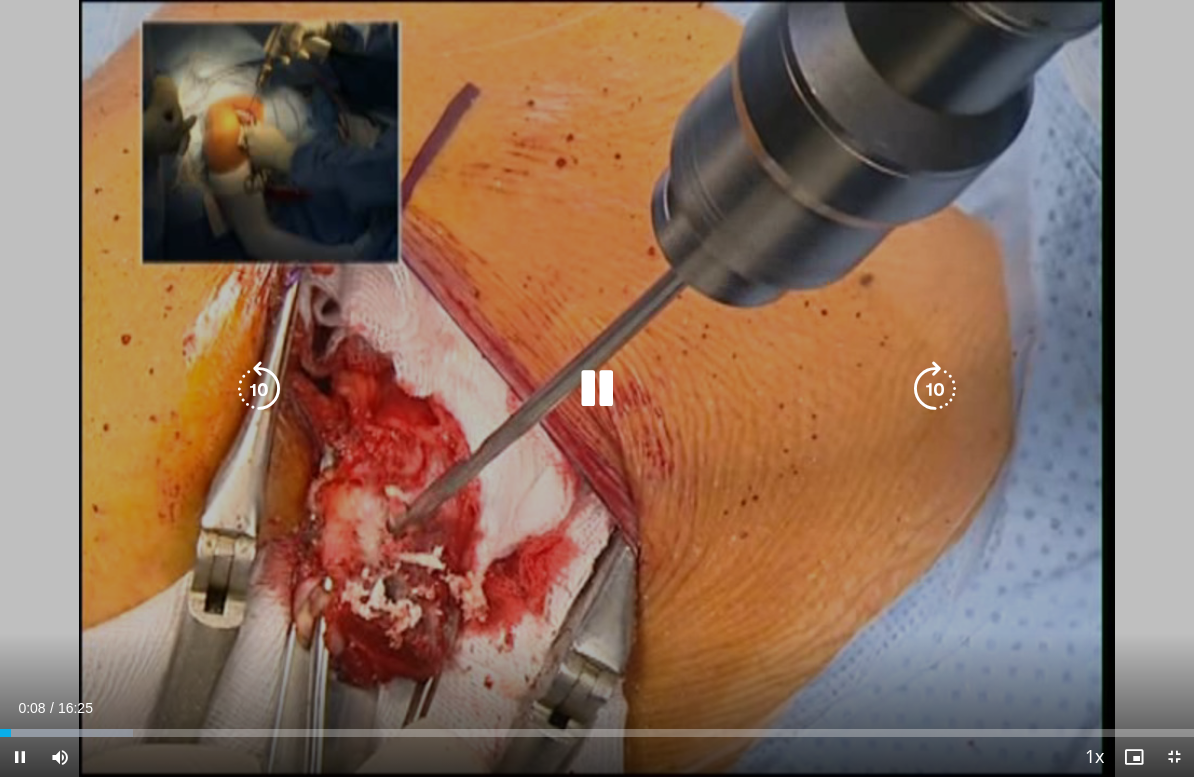 click at bounding box center [935, 389] 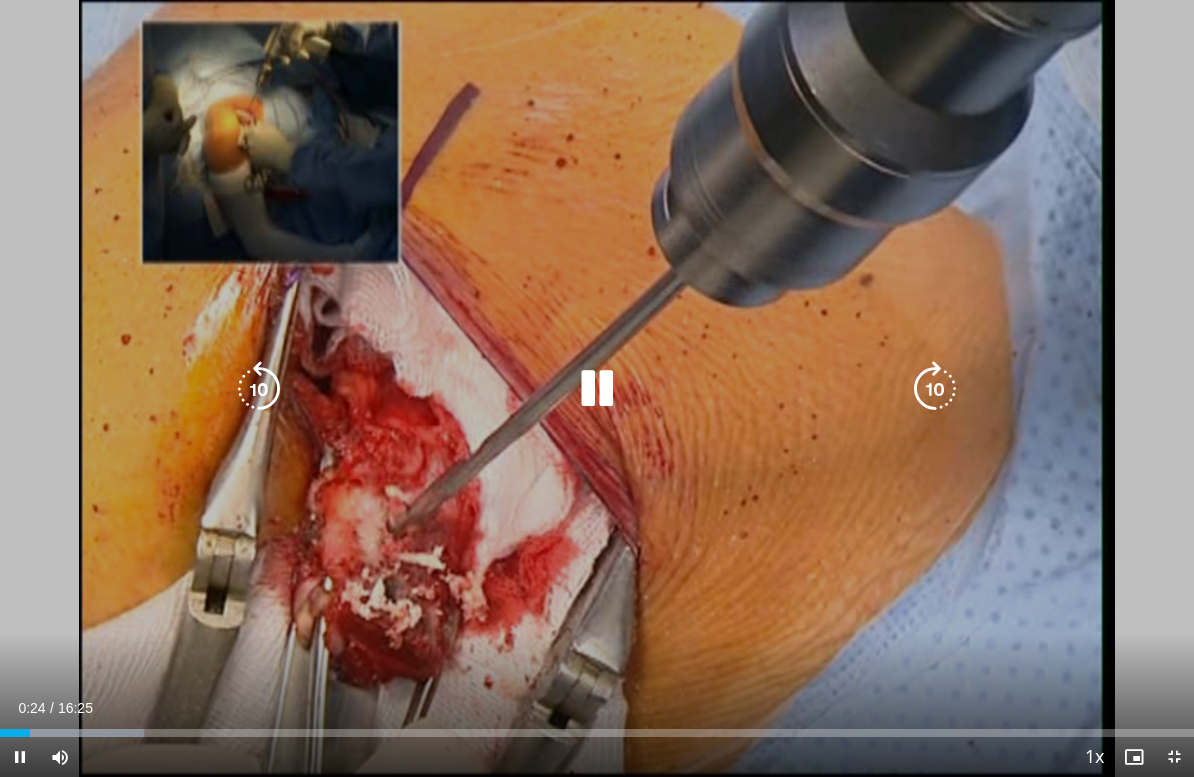 click at bounding box center [935, 389] 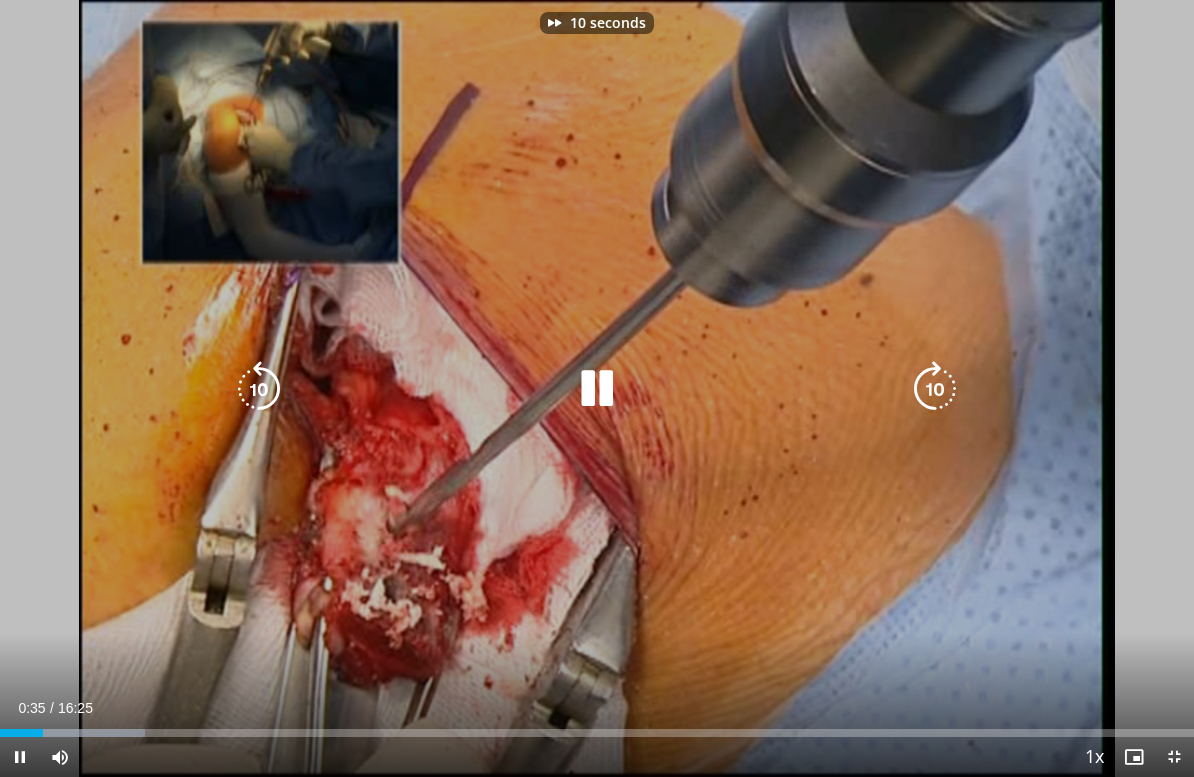 click at bounding box center (935, 389) 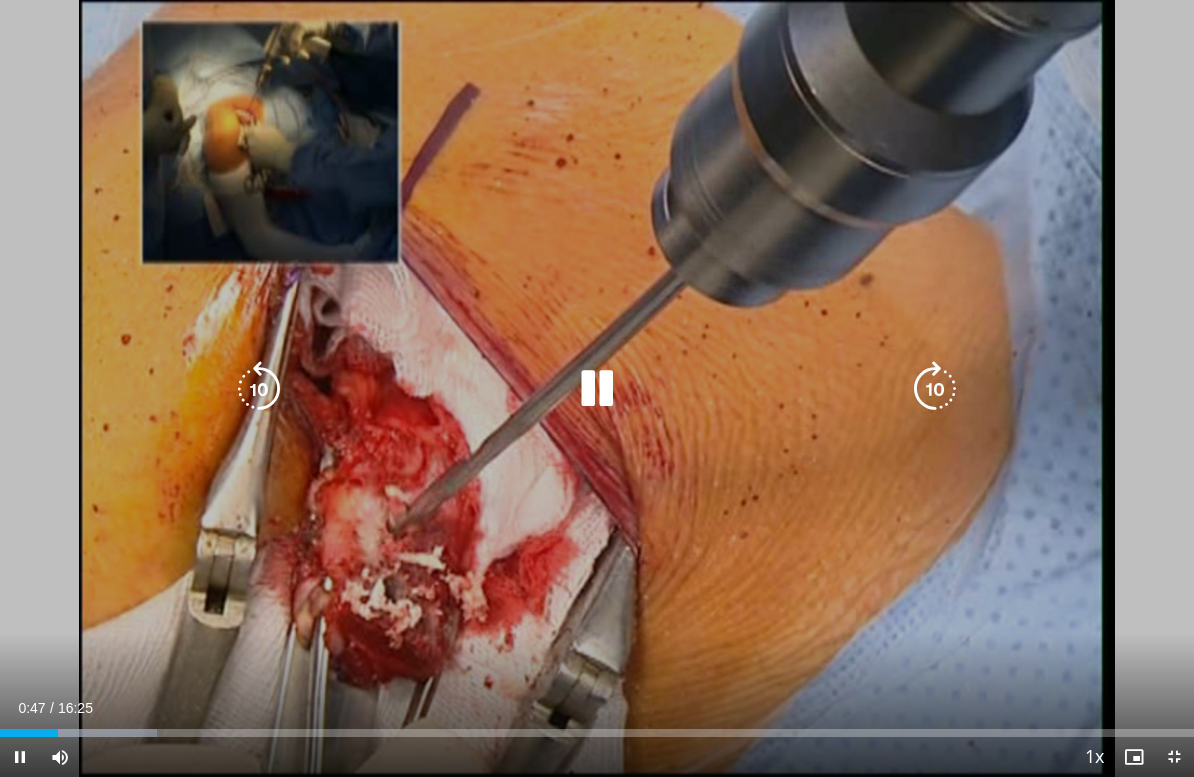 click at bounding box center [935, 389] 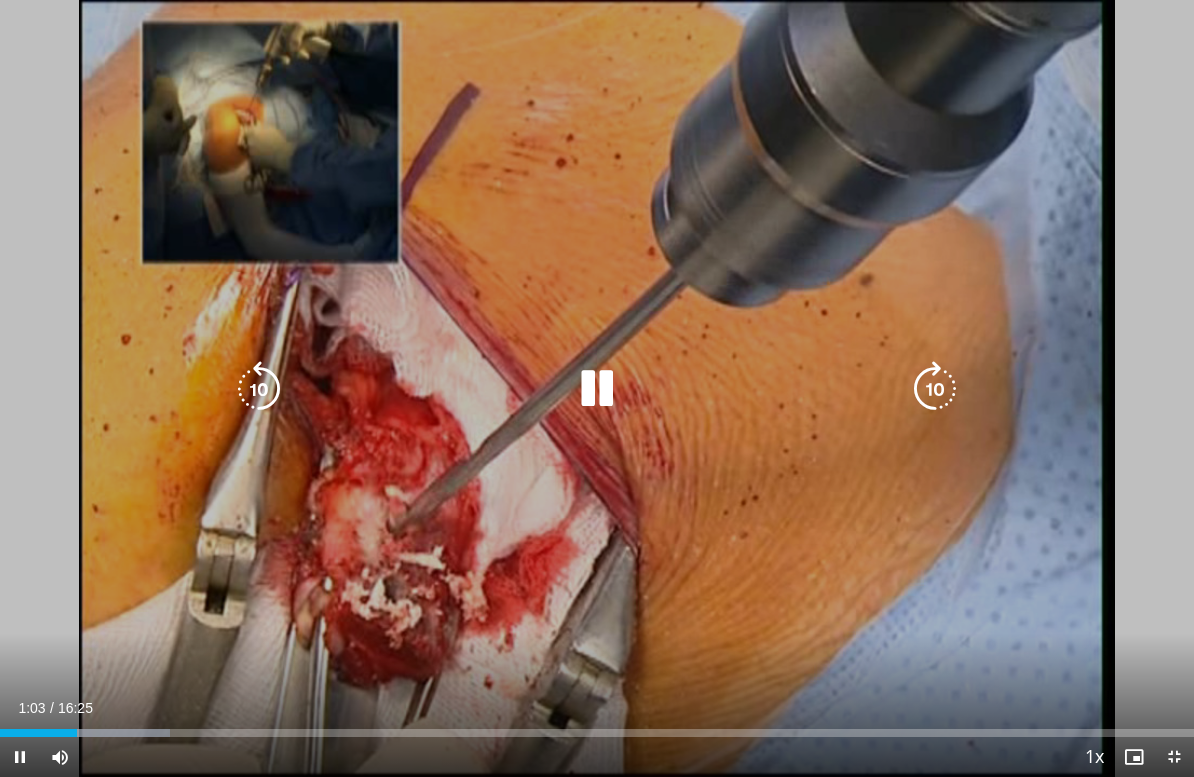 click at bounding box center [935, 389] 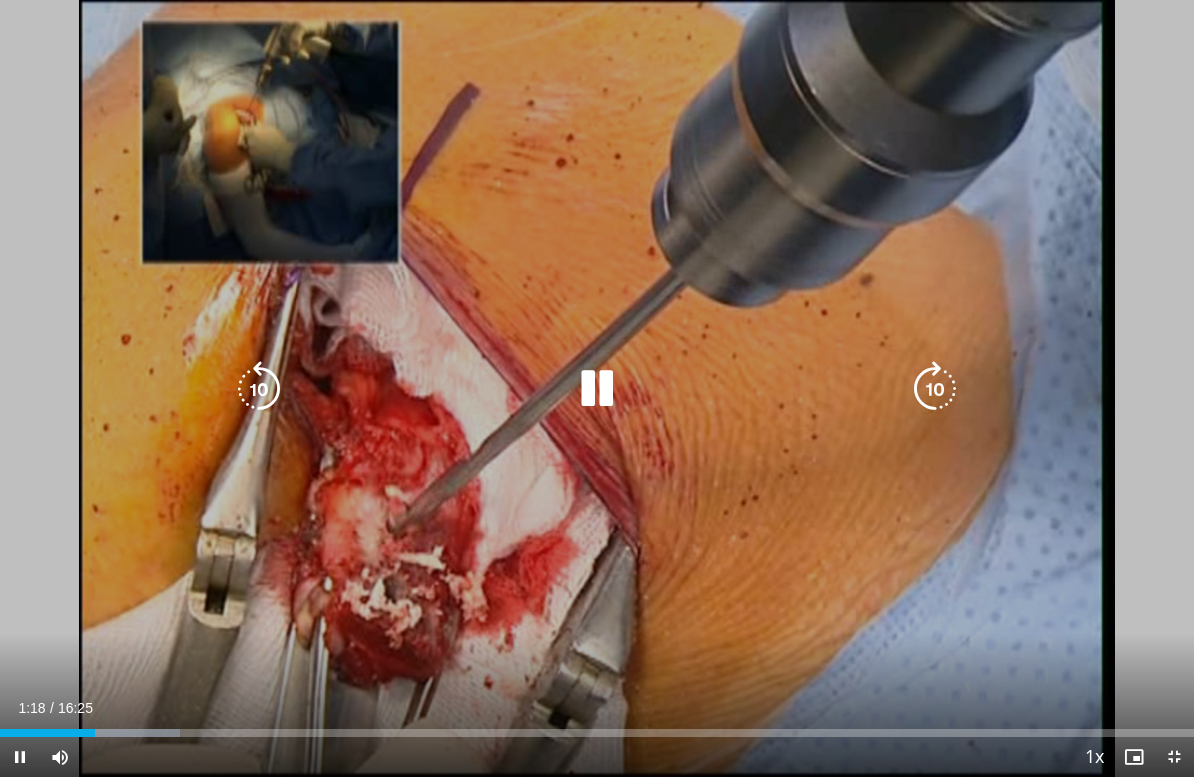 click at bounding box center [935, 389] 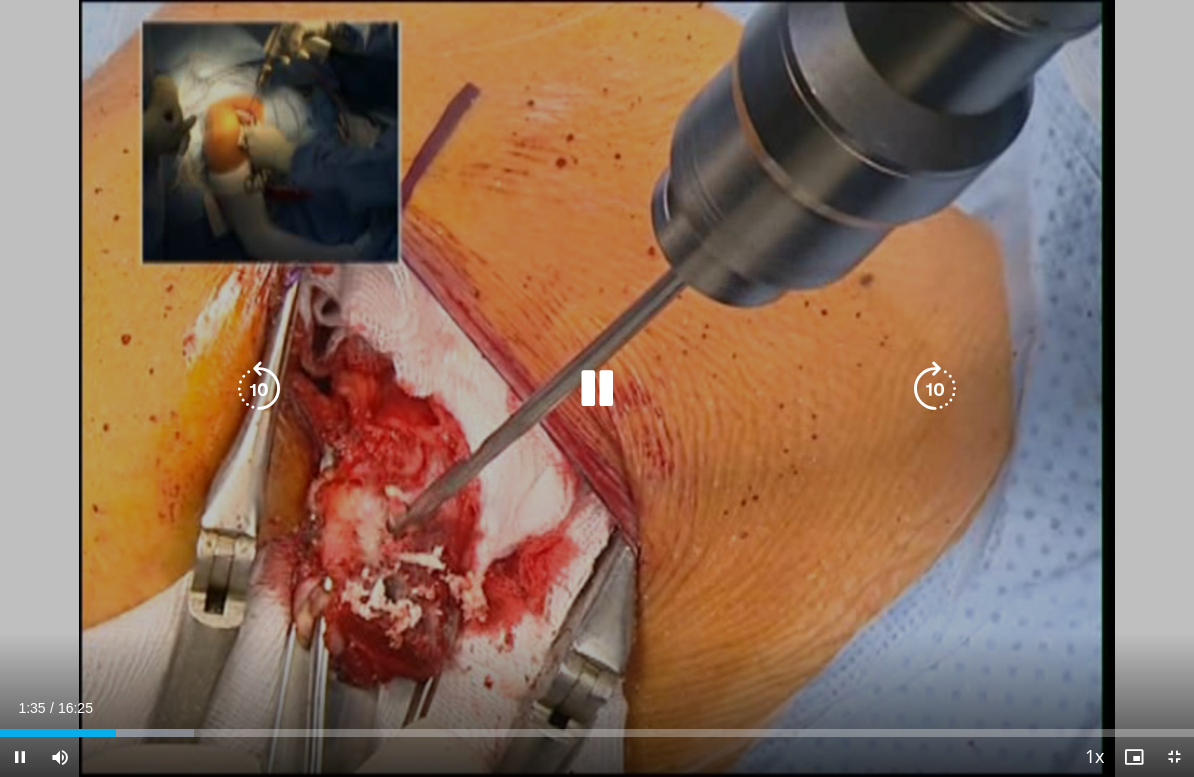 click at bounding box center (935, 389) 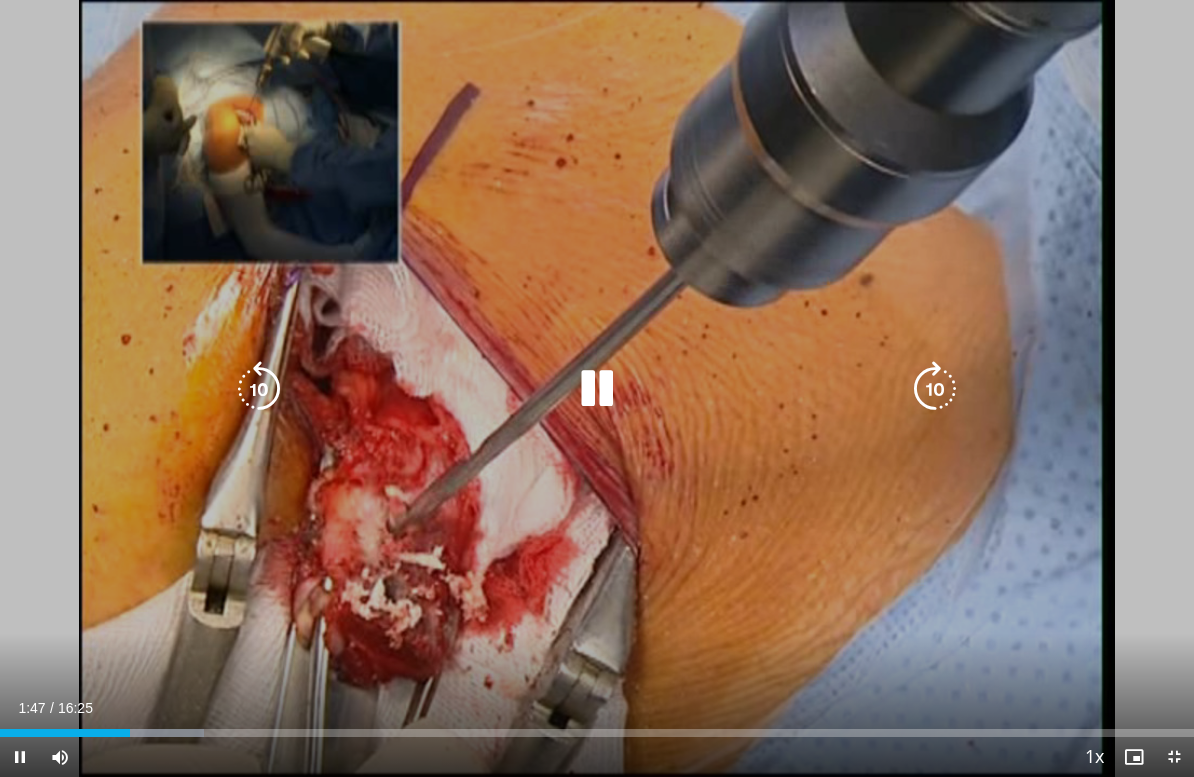 click at bounding box center (935, 389) 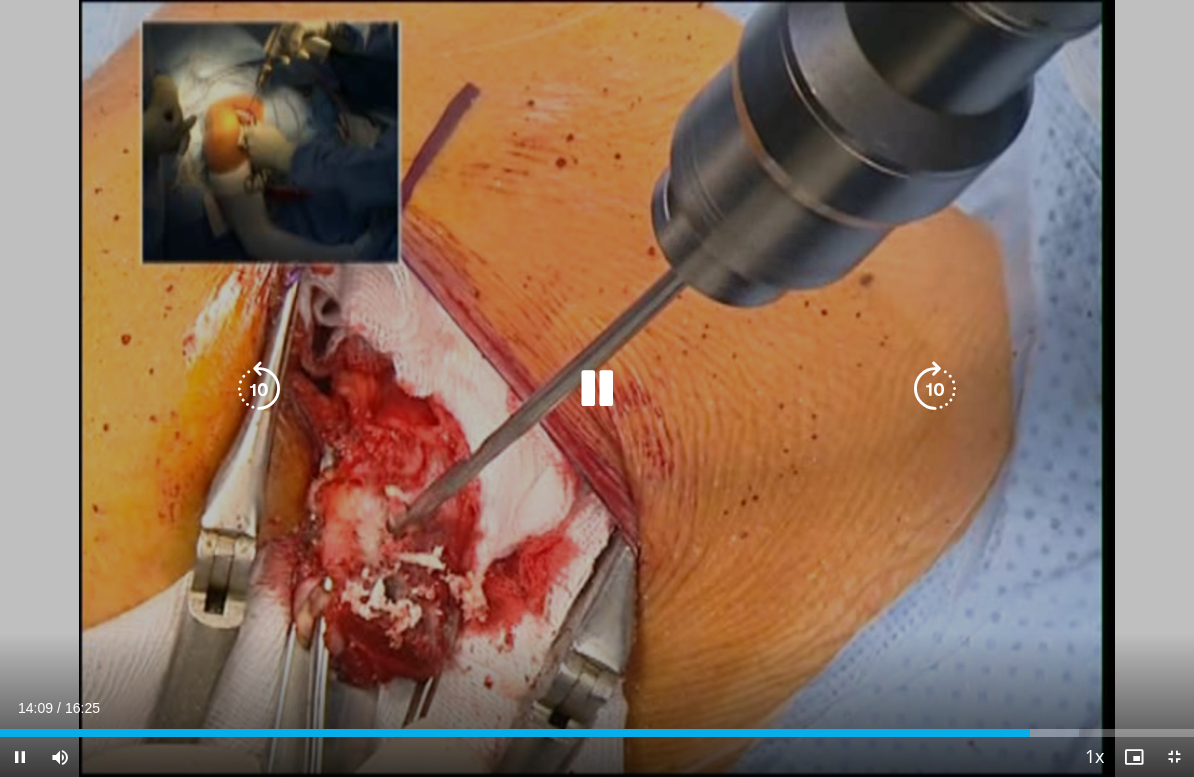 click at bounding box center [935, 389] 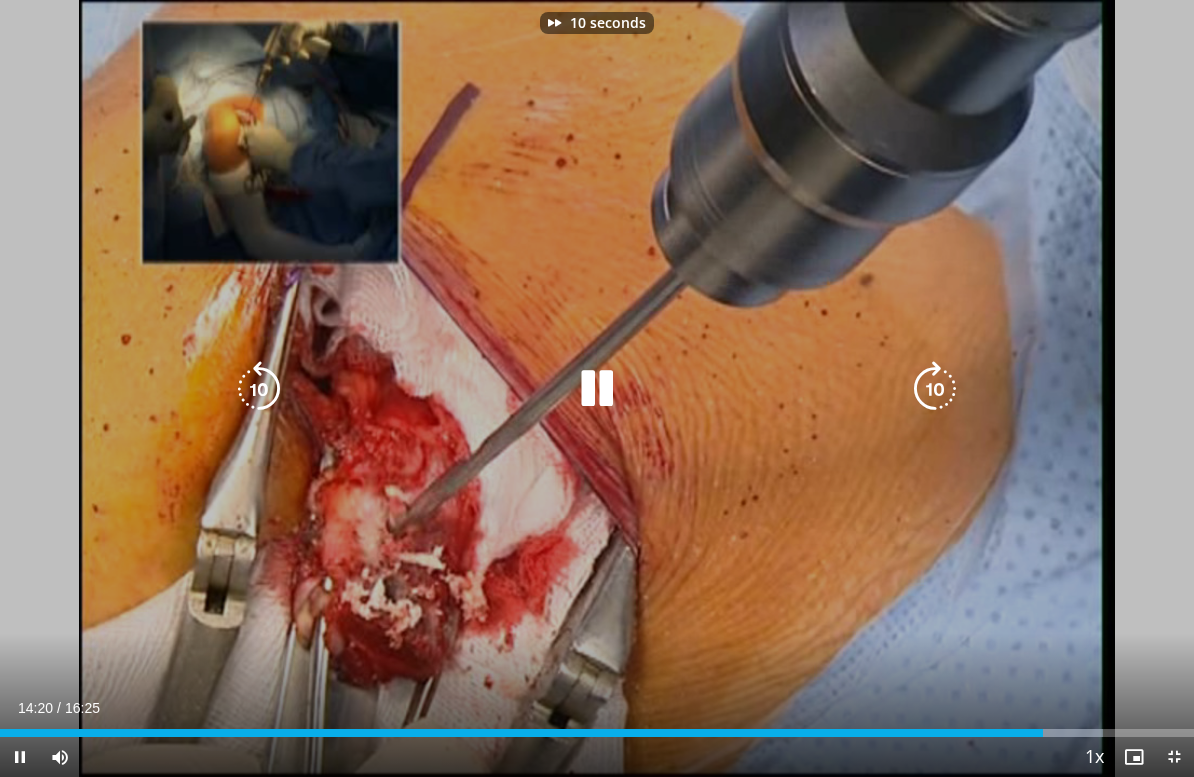 click at bounding box center [935, 389] 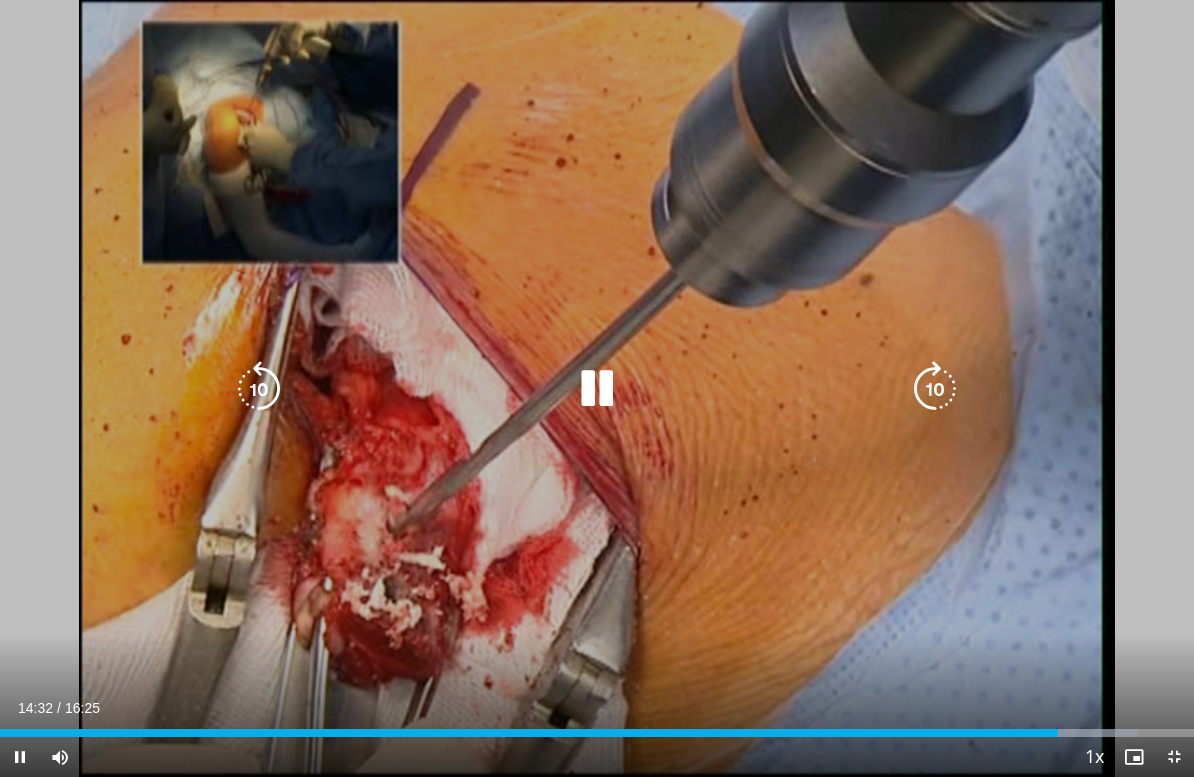 click at bounding box center [935, 389] 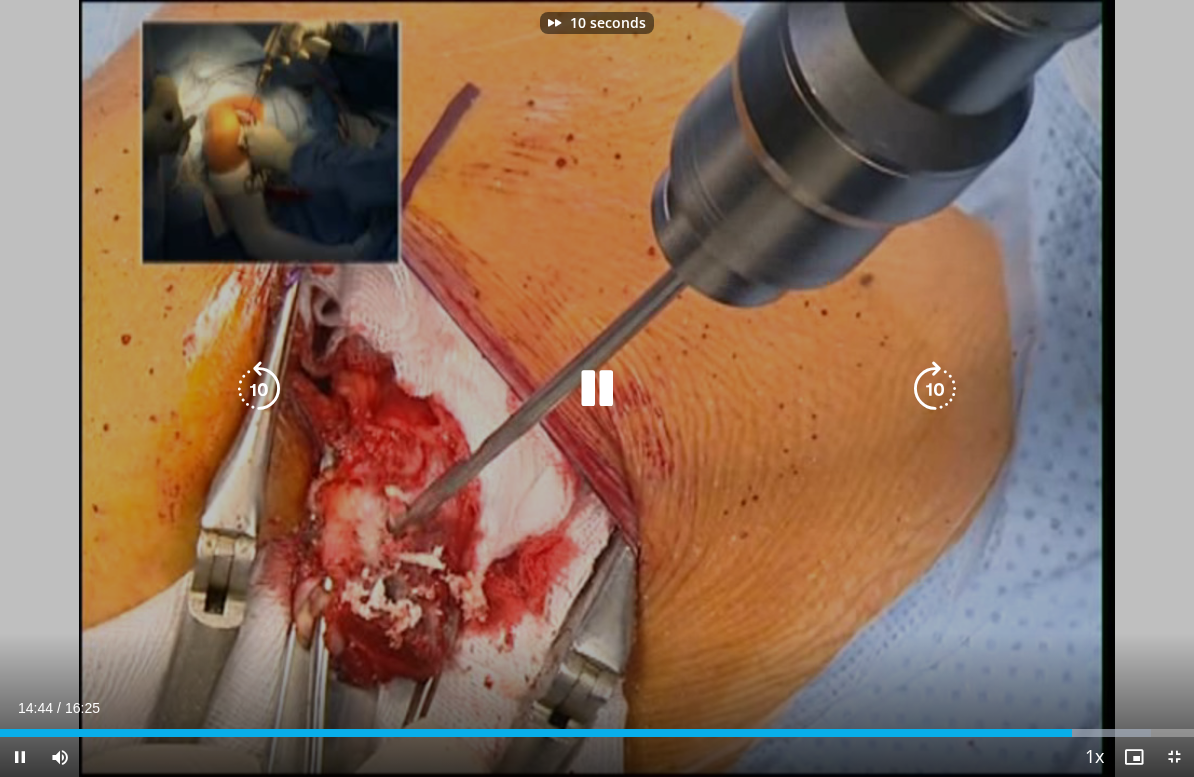click at bounding box center [935, 389] 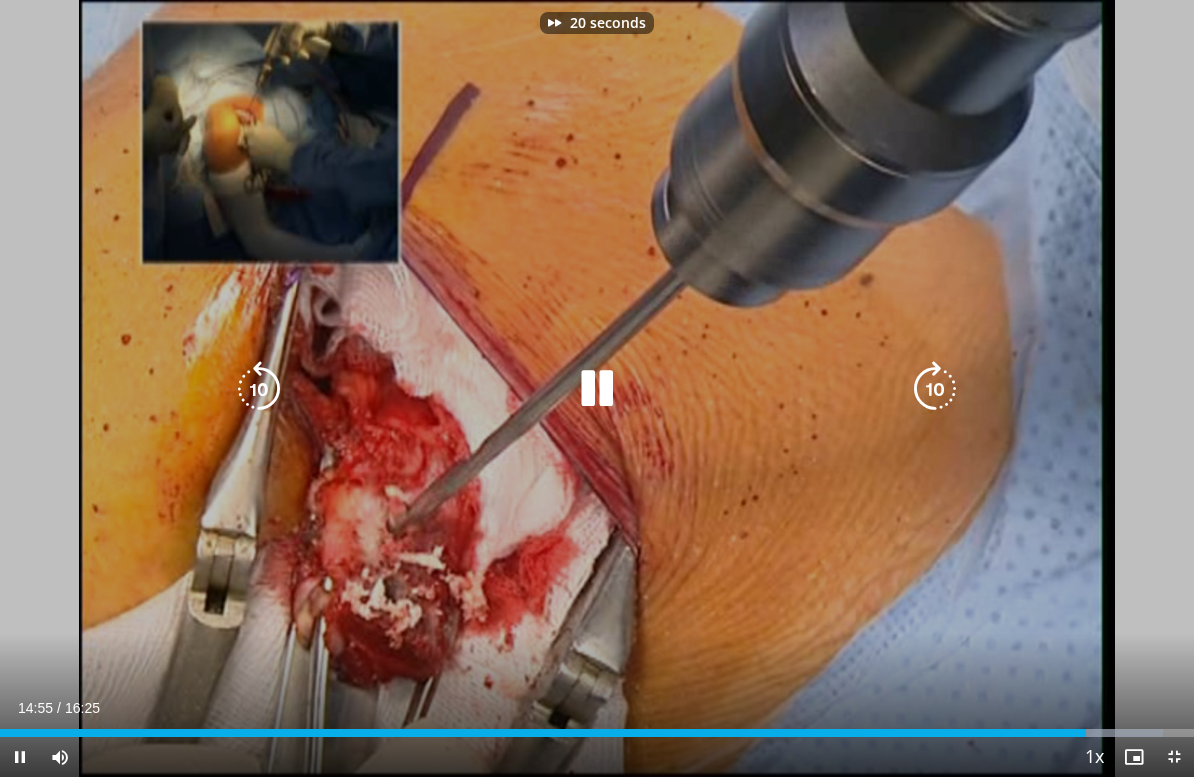 click at bounding box center (935, 389) 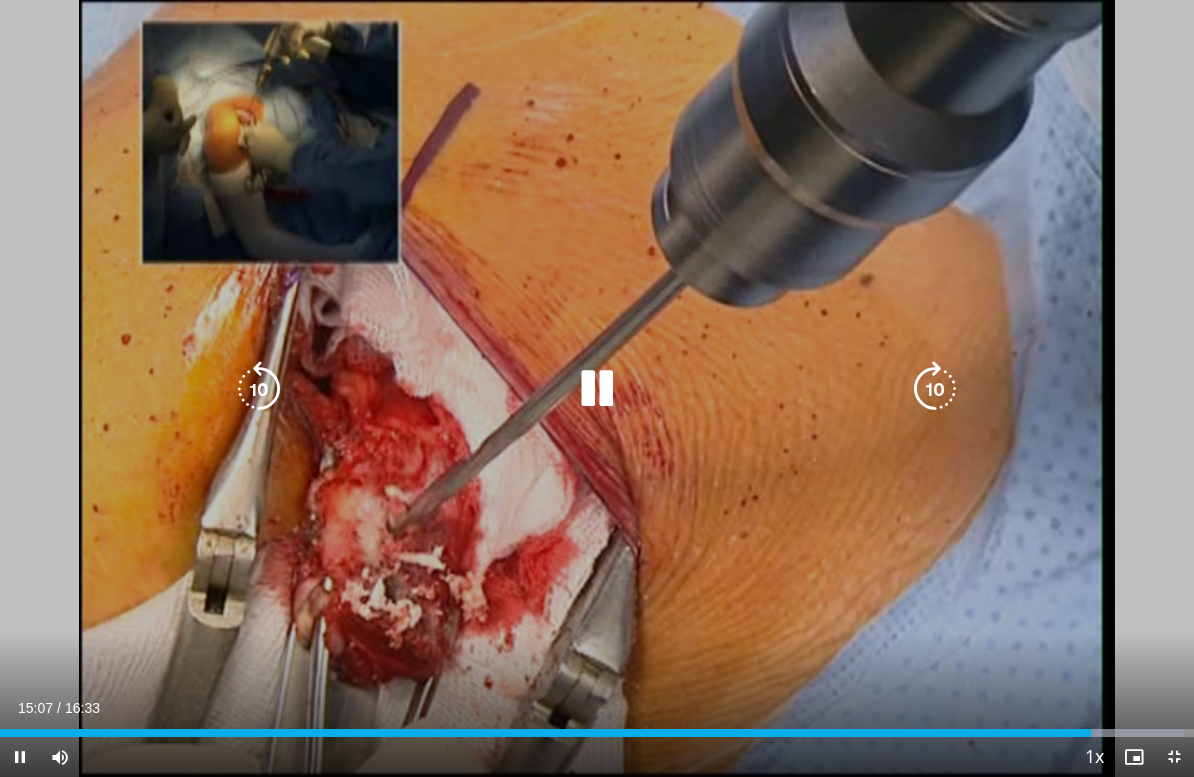 click at bounding box center [935, 389] 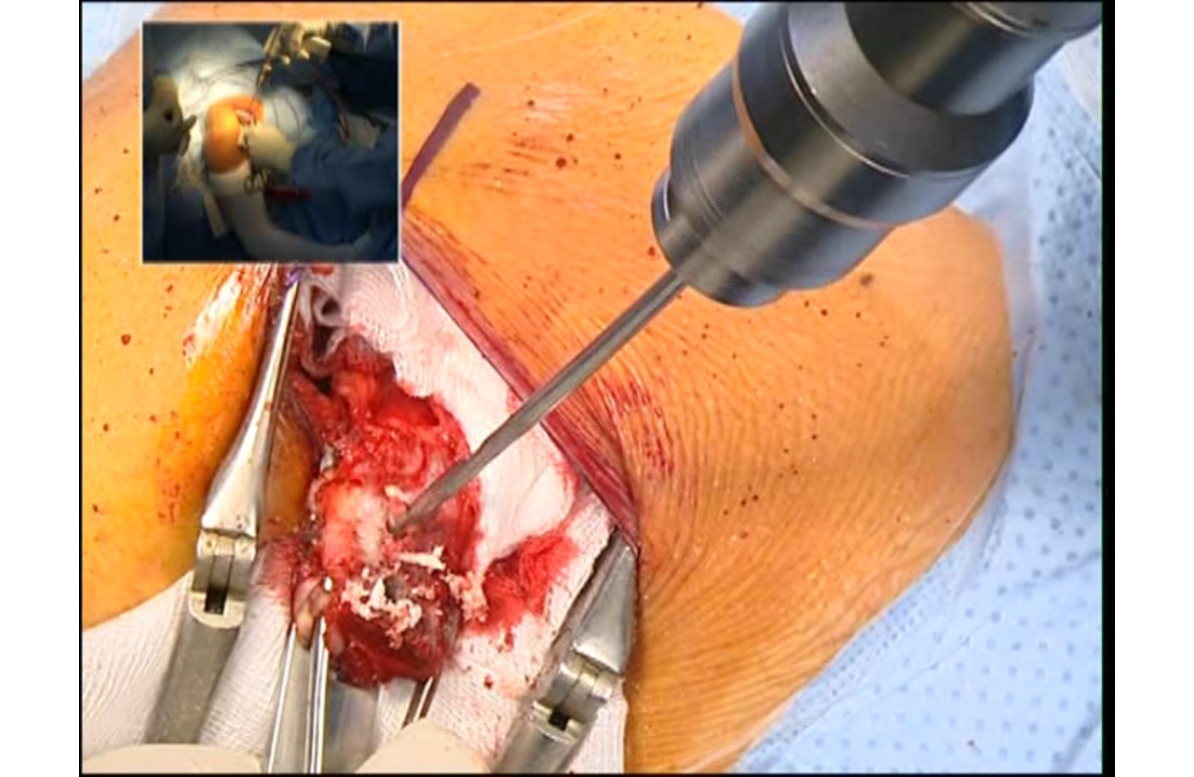 click on "10 seconds
Tap to unmute" at bounding box center [597, 388] 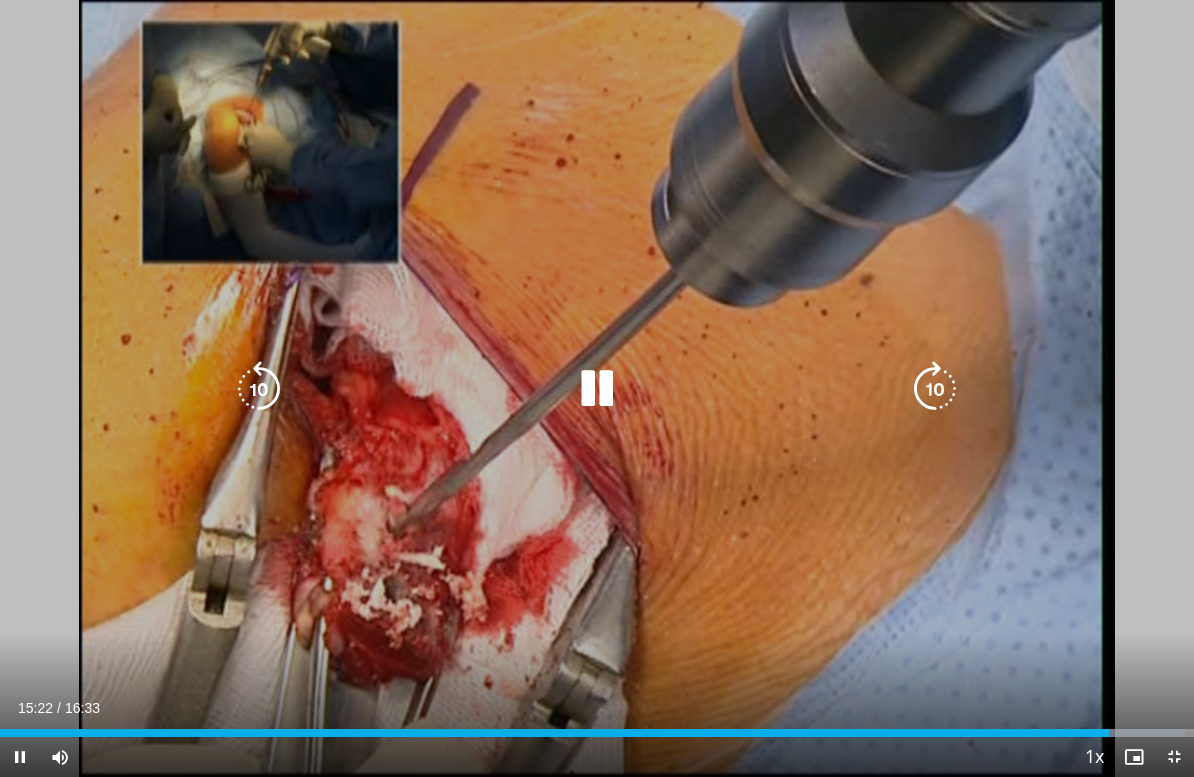 click at bounding box center [935, 389] 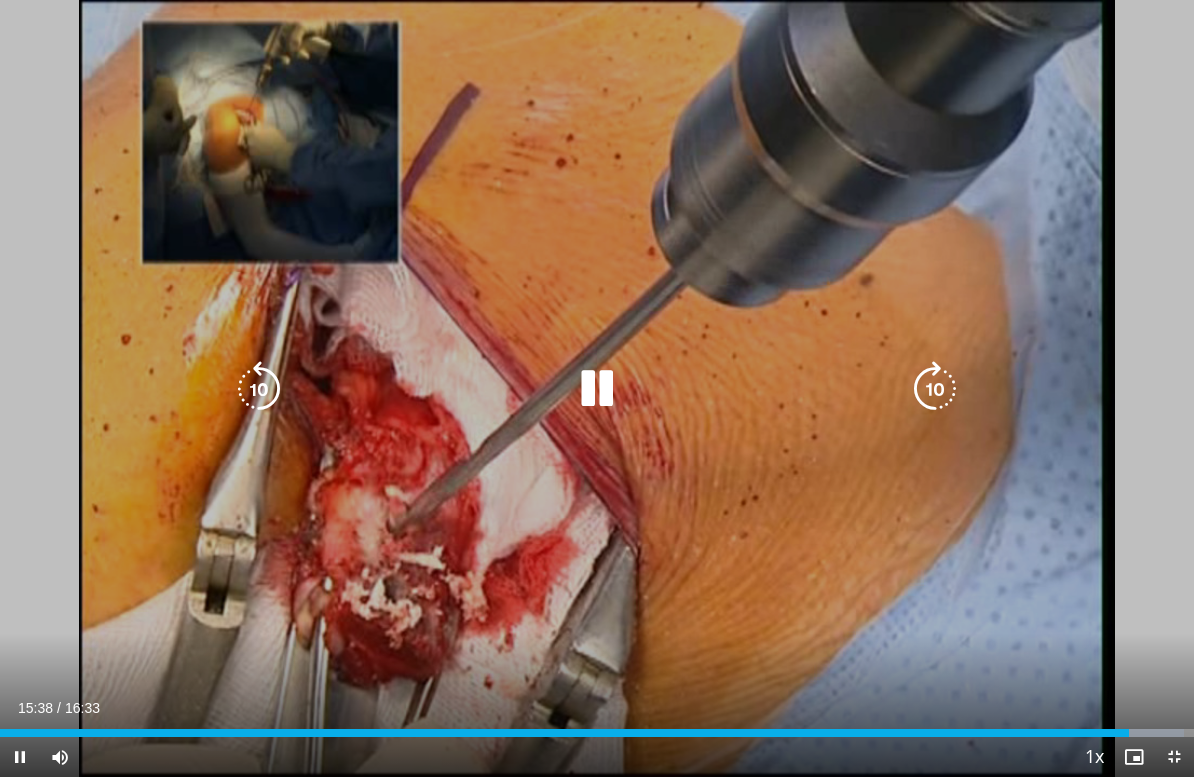 click at bounding box center (935, 389) 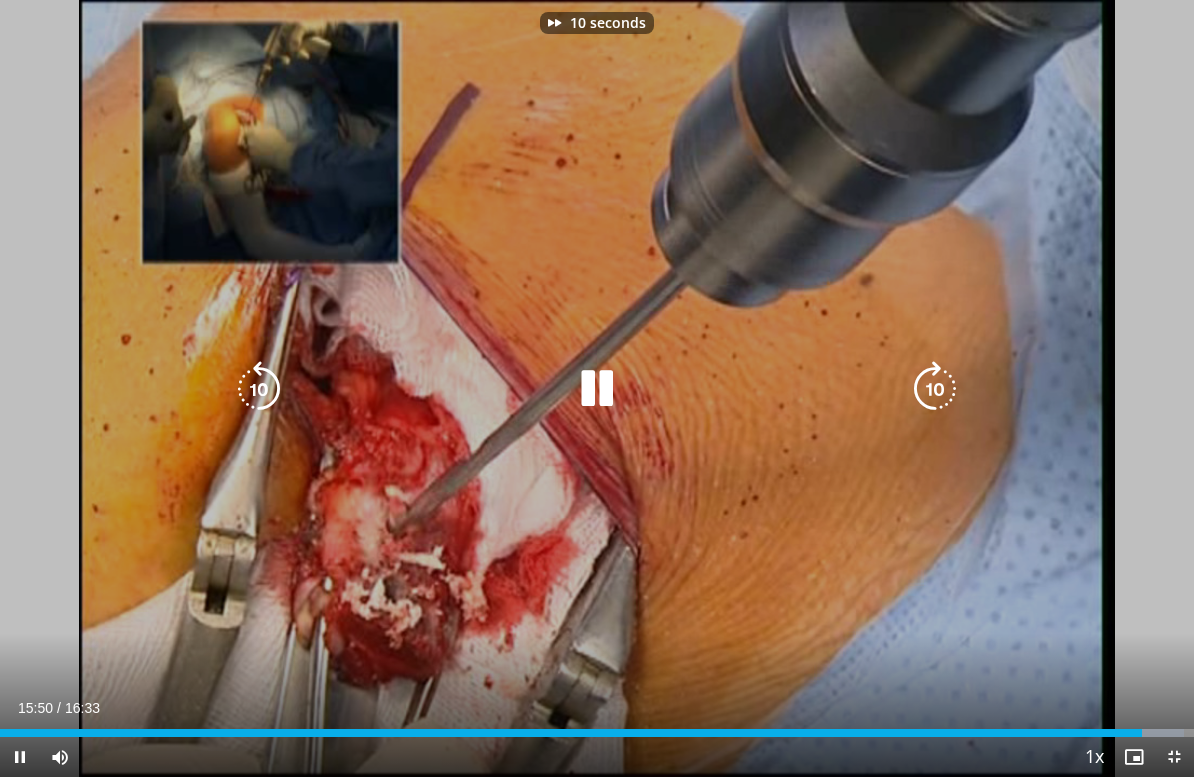 click at bounding box center (935, 389) 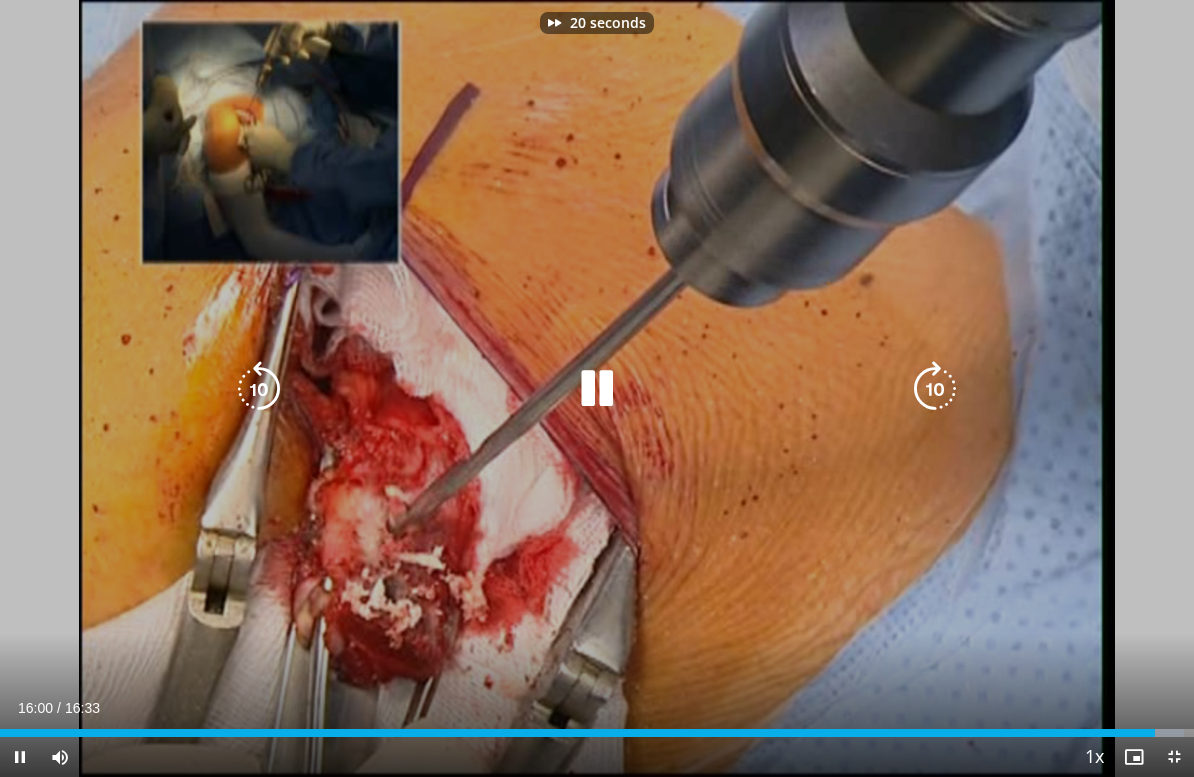 click at bounding box center (935, 389) 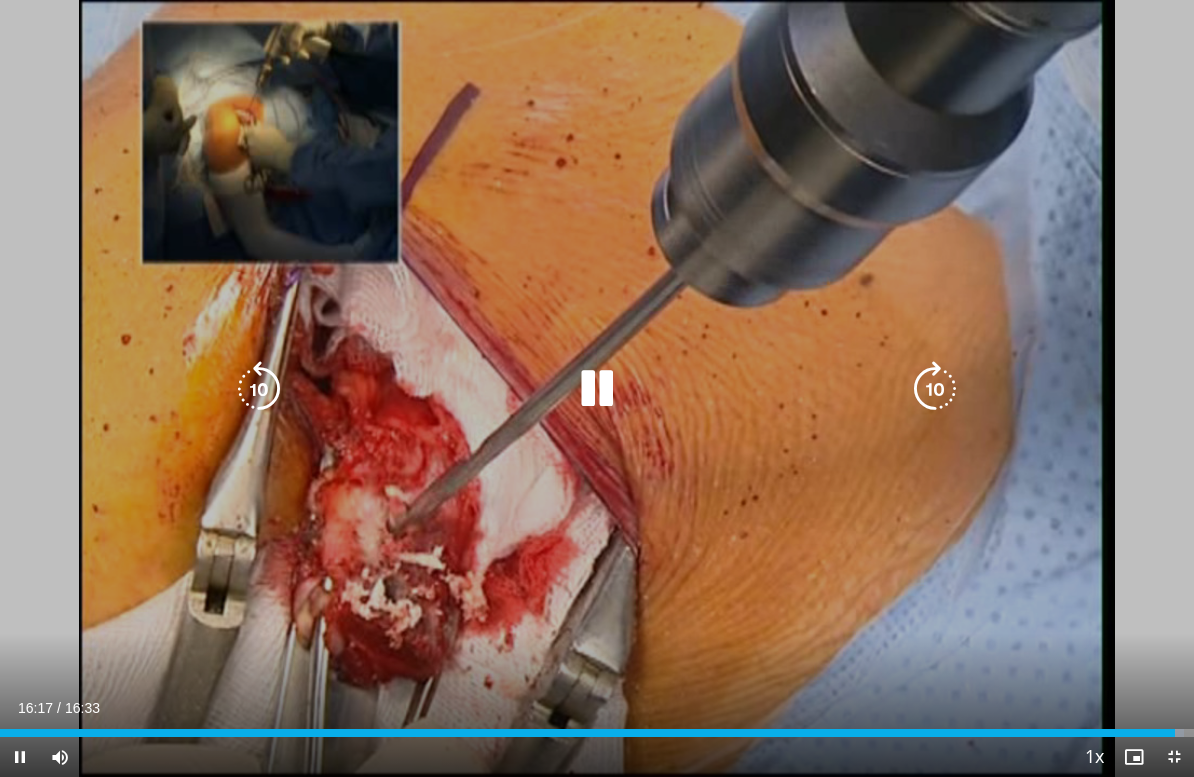 click at bounding box center [597, 389] 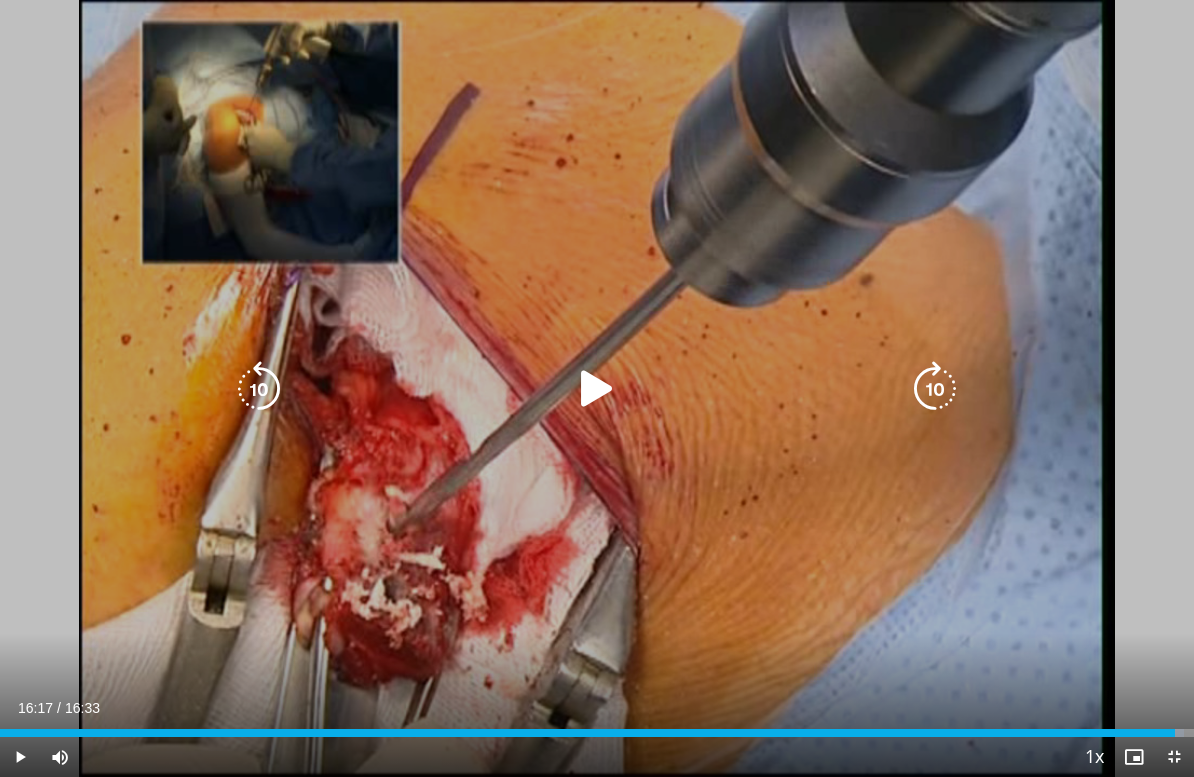 click at bounding box center [259, 389] 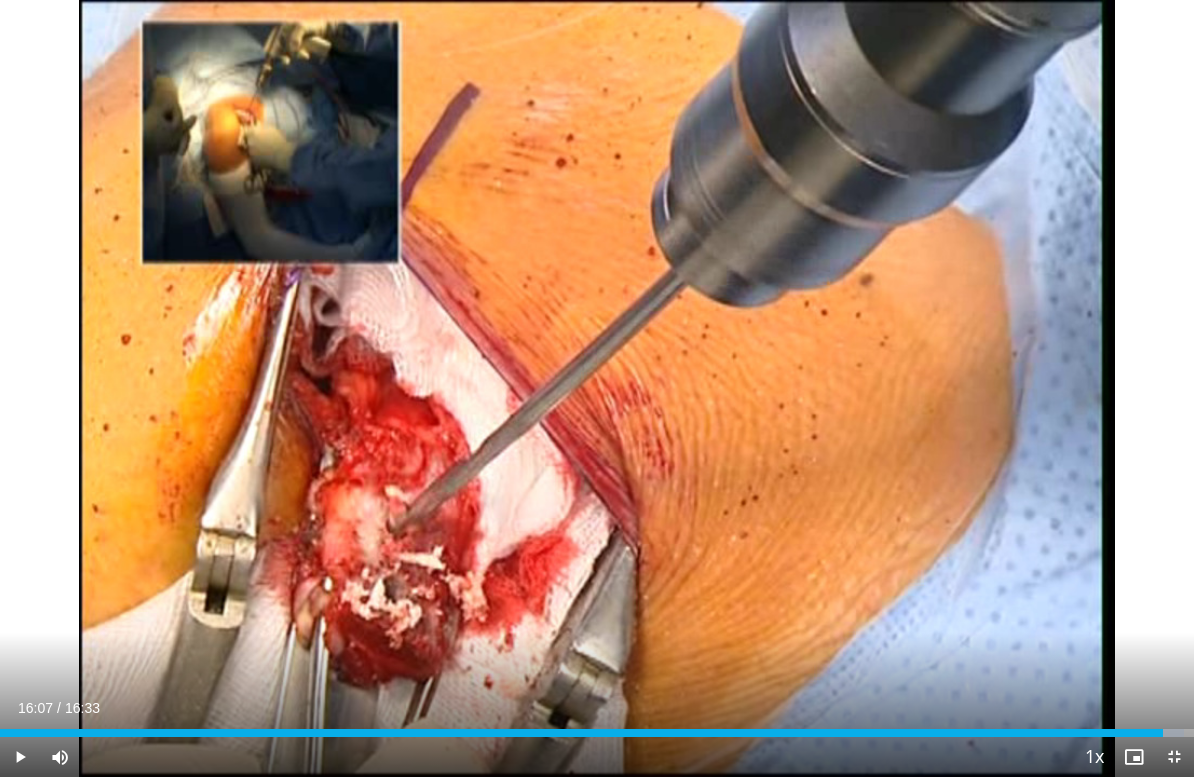 click on "10 seconds
Tap to unmute" at bounding box center (597, 388) 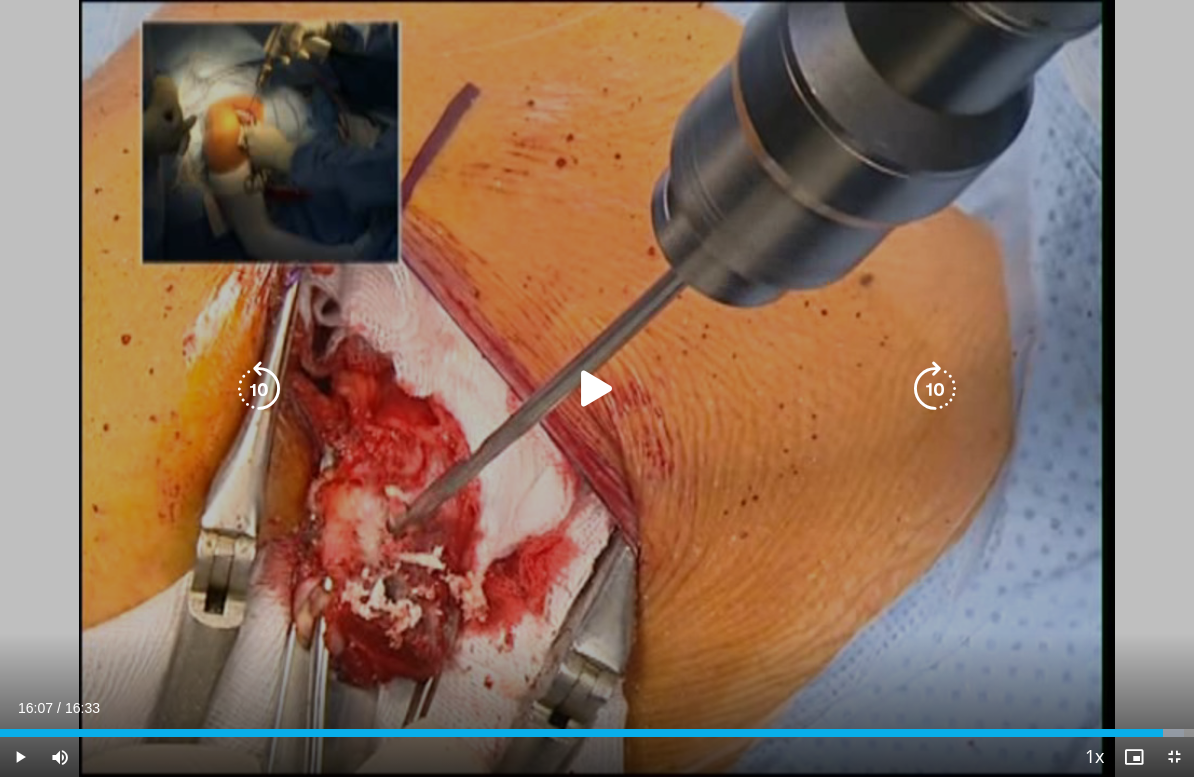 click at bounding box center (597, 389) 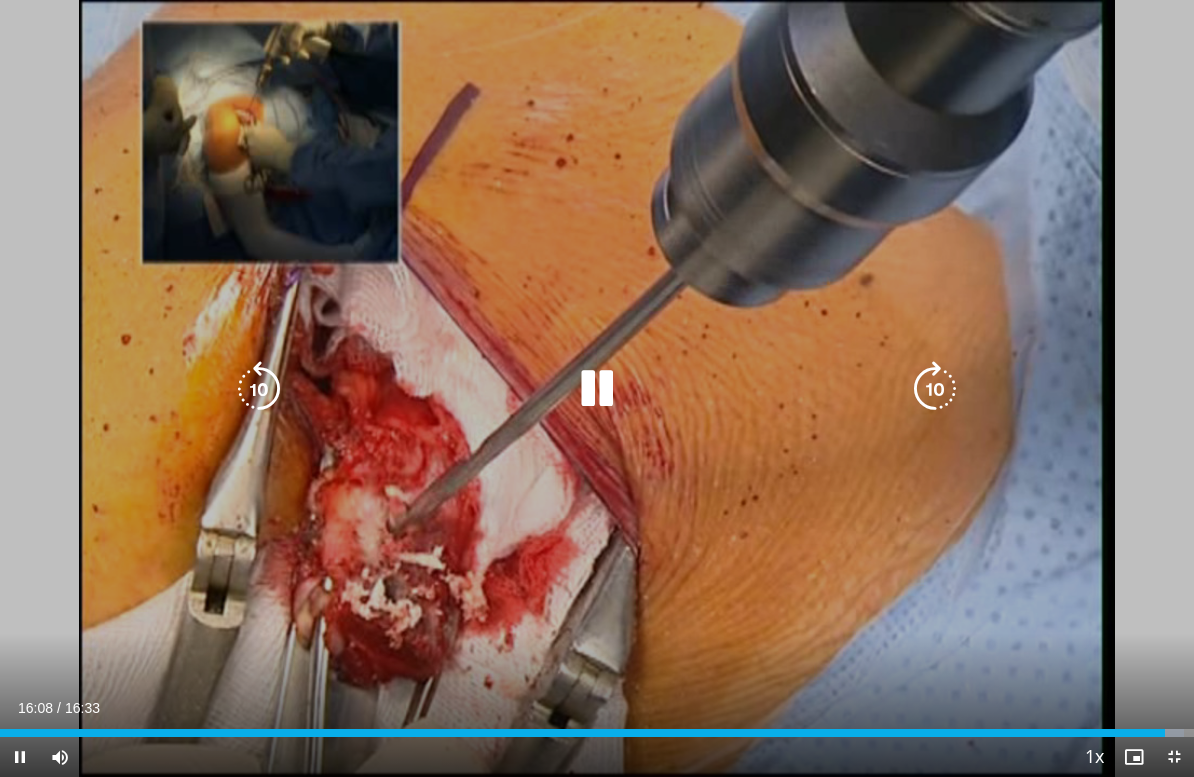 click at bounding box center [935, 389] 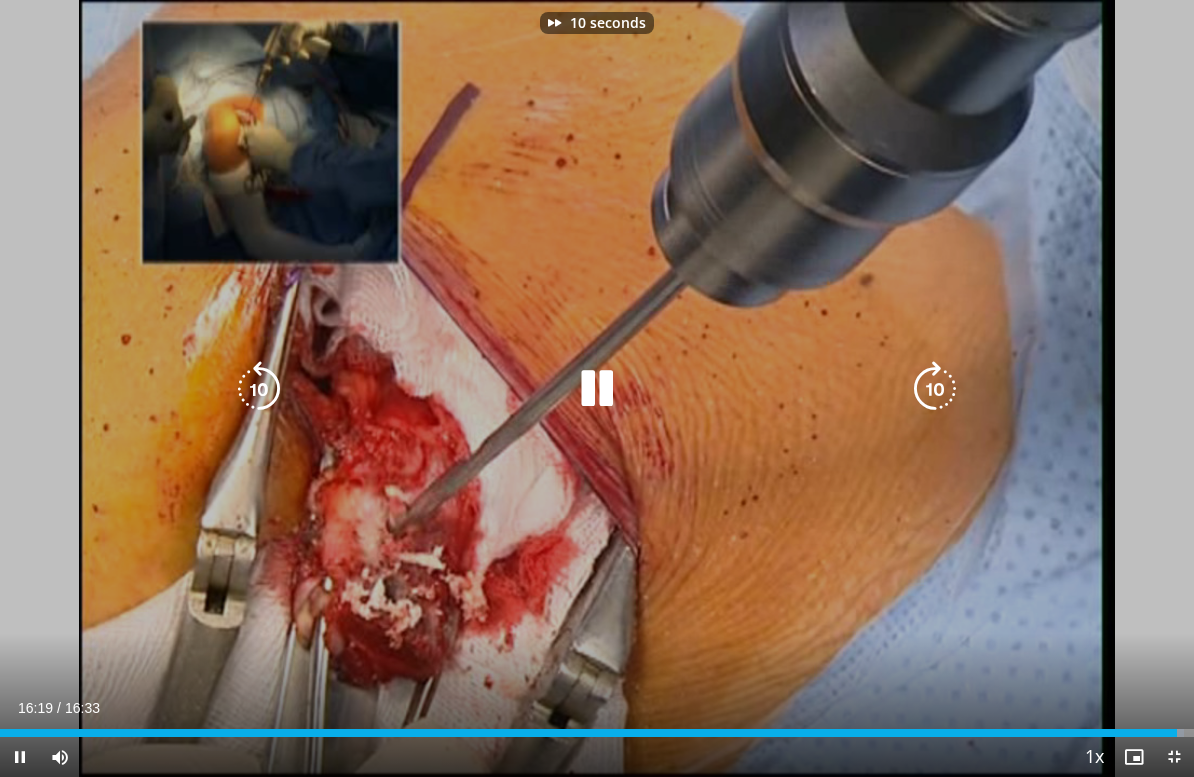 click at bounding box center (935, 389) 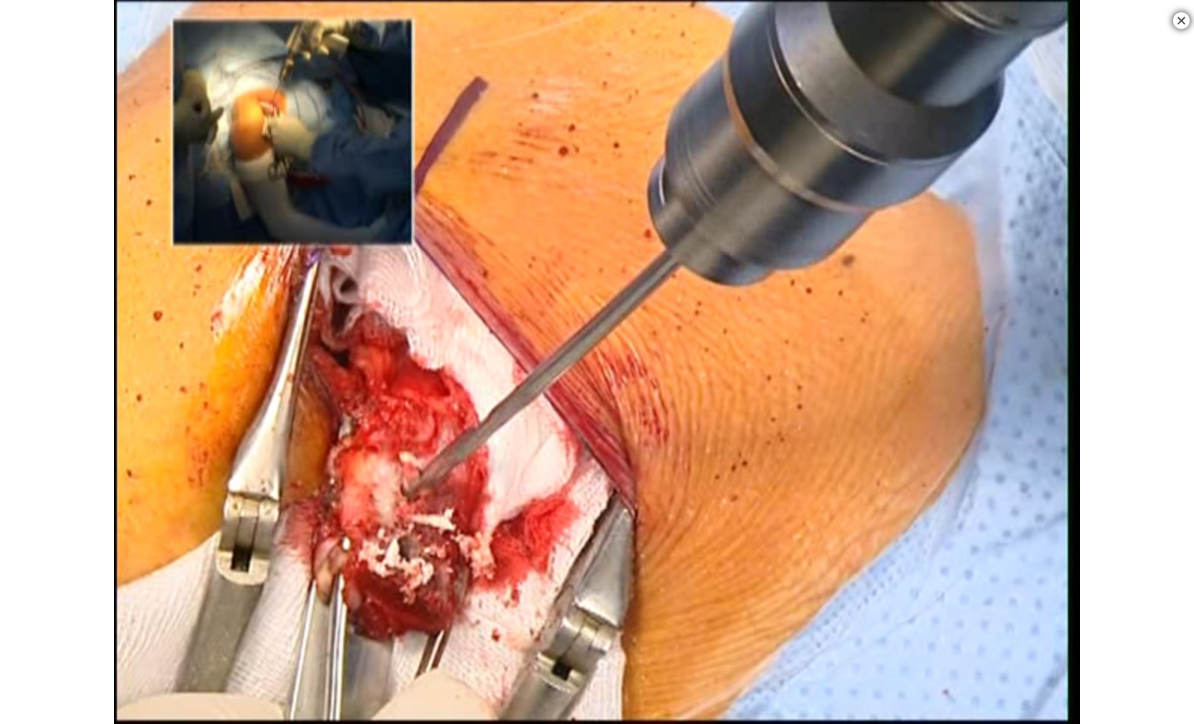 scroll, scrollTop: 233, scrollLeft: 0, axis: vertical 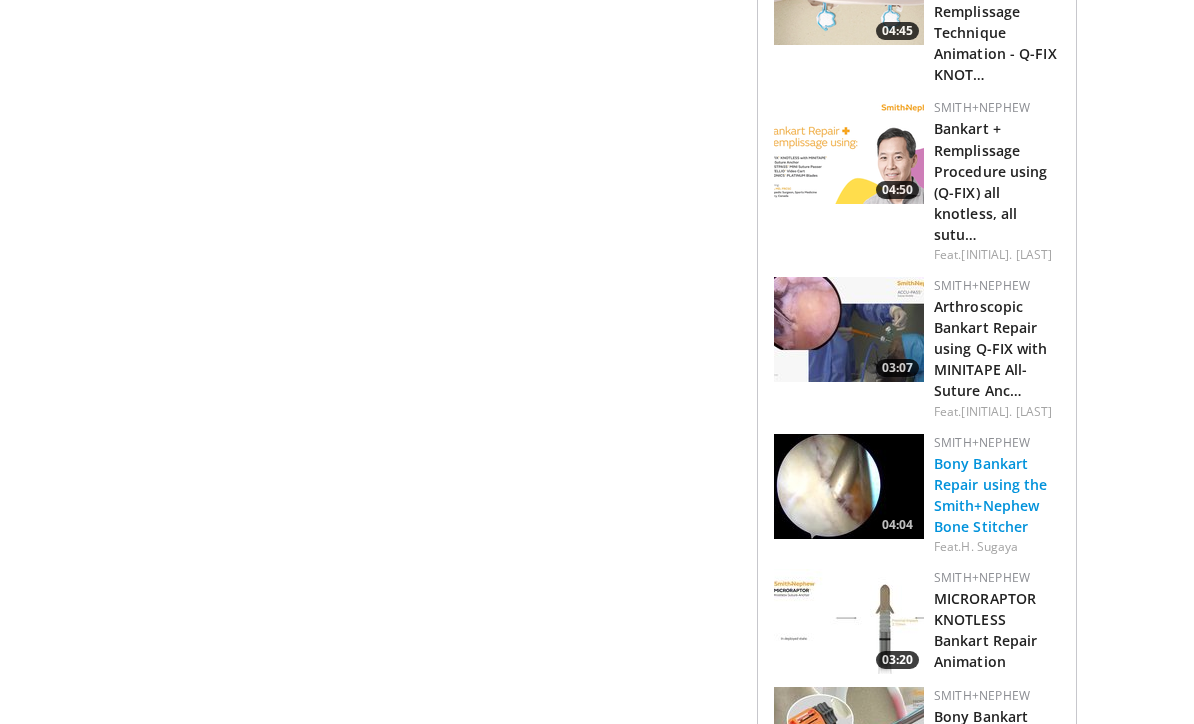 click on "Bony Bankart Repair using the Smith+Nephew Bone Stitcher" at bounding box center [991, 495] 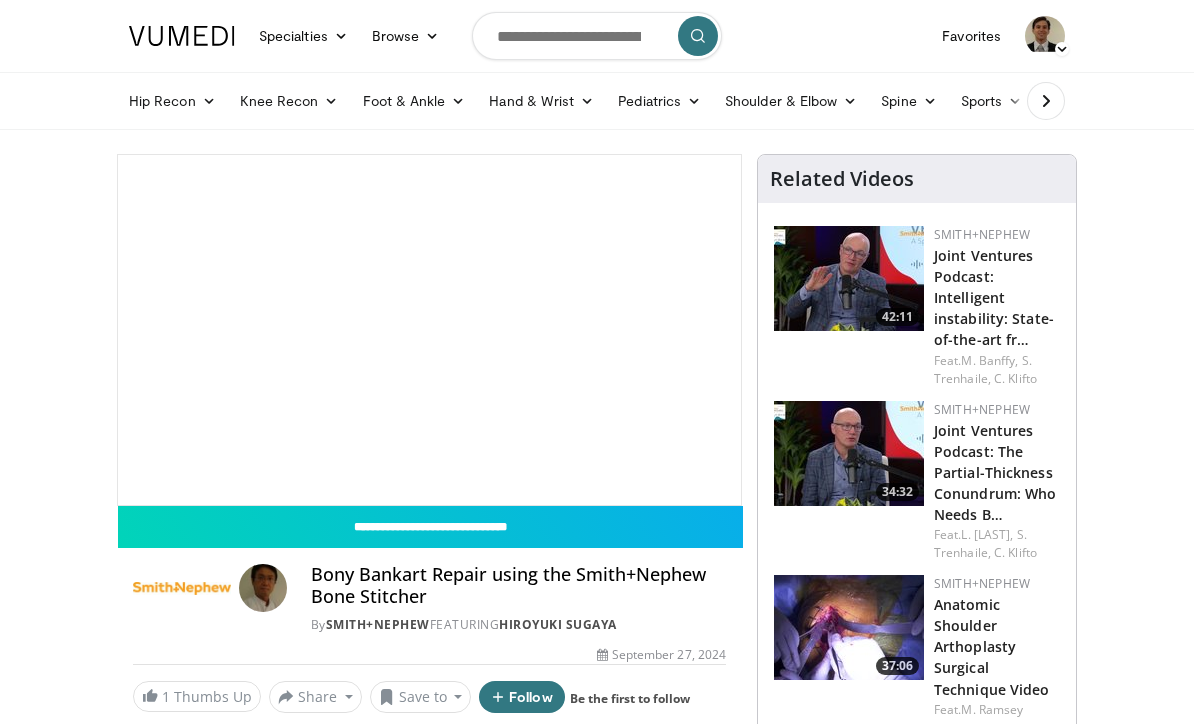scroll, scrollTop: 0, scrollLeft: 0, axis: both 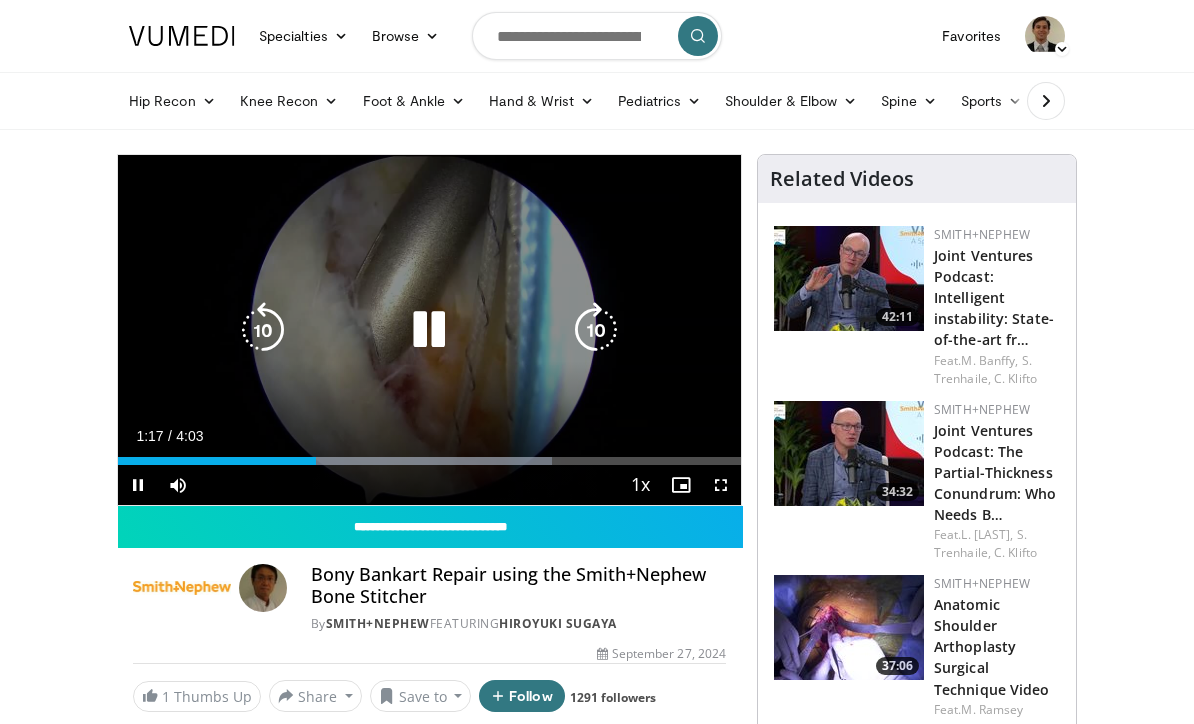 click at bounding box center [596, 330] 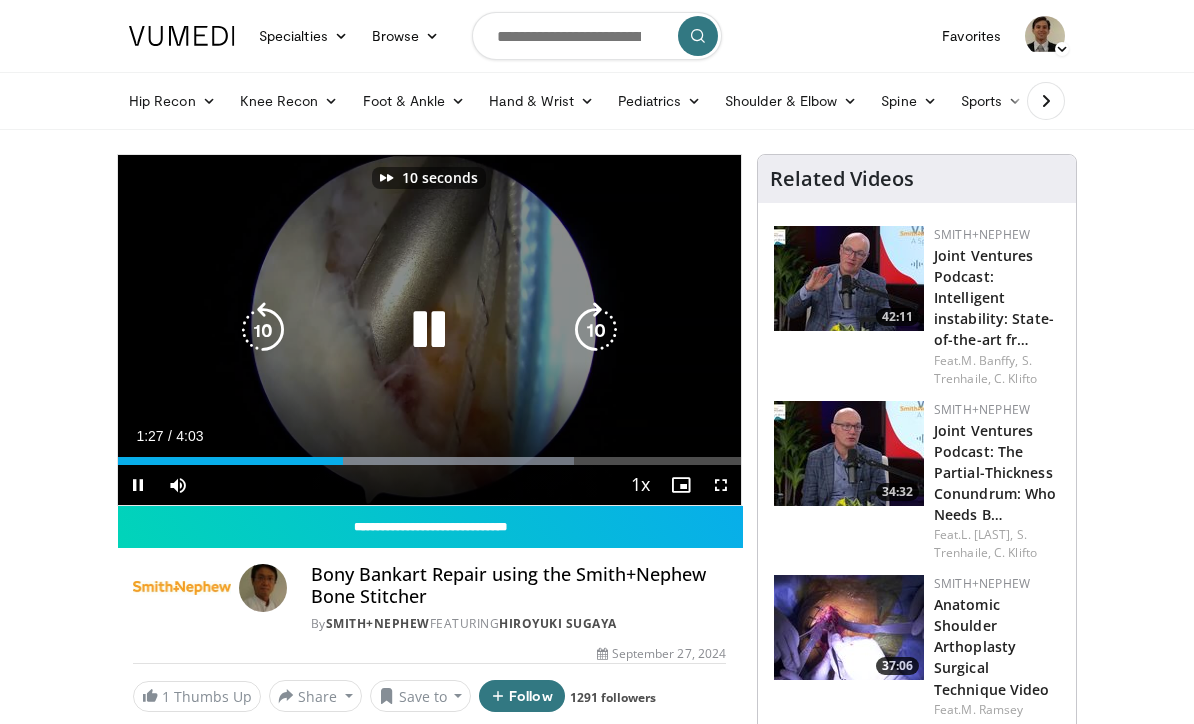 click at bounding box center (596, 330) 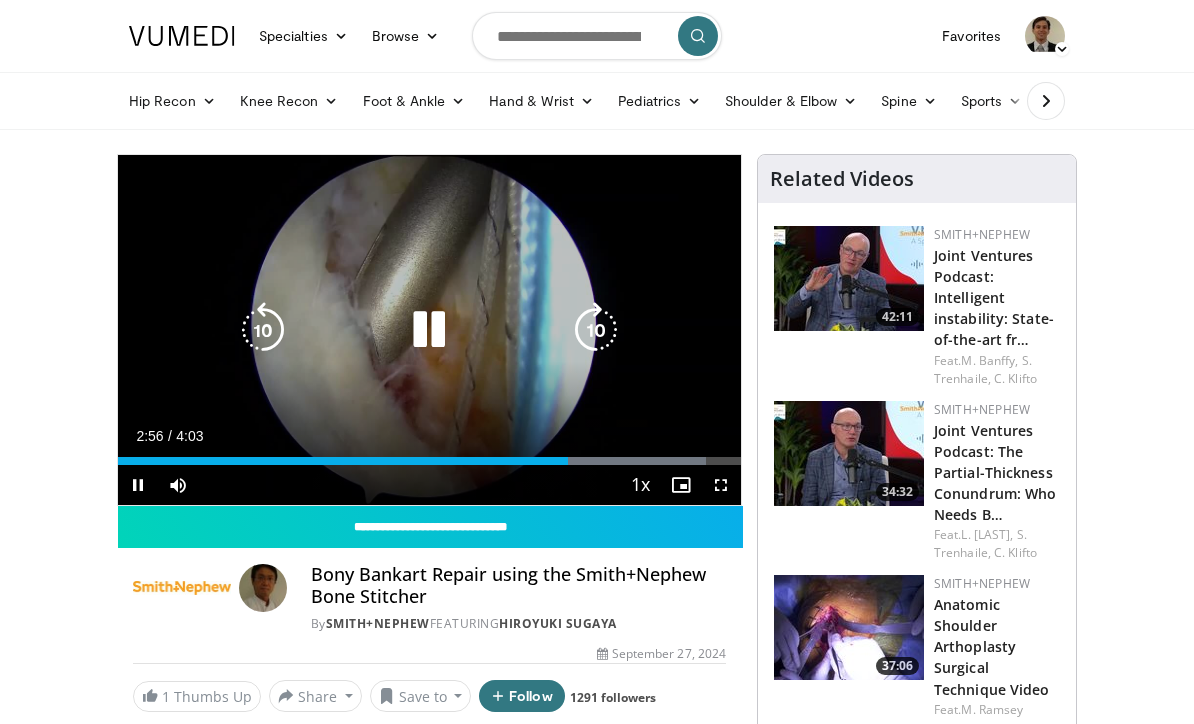 click at bounding box center (596, 330) 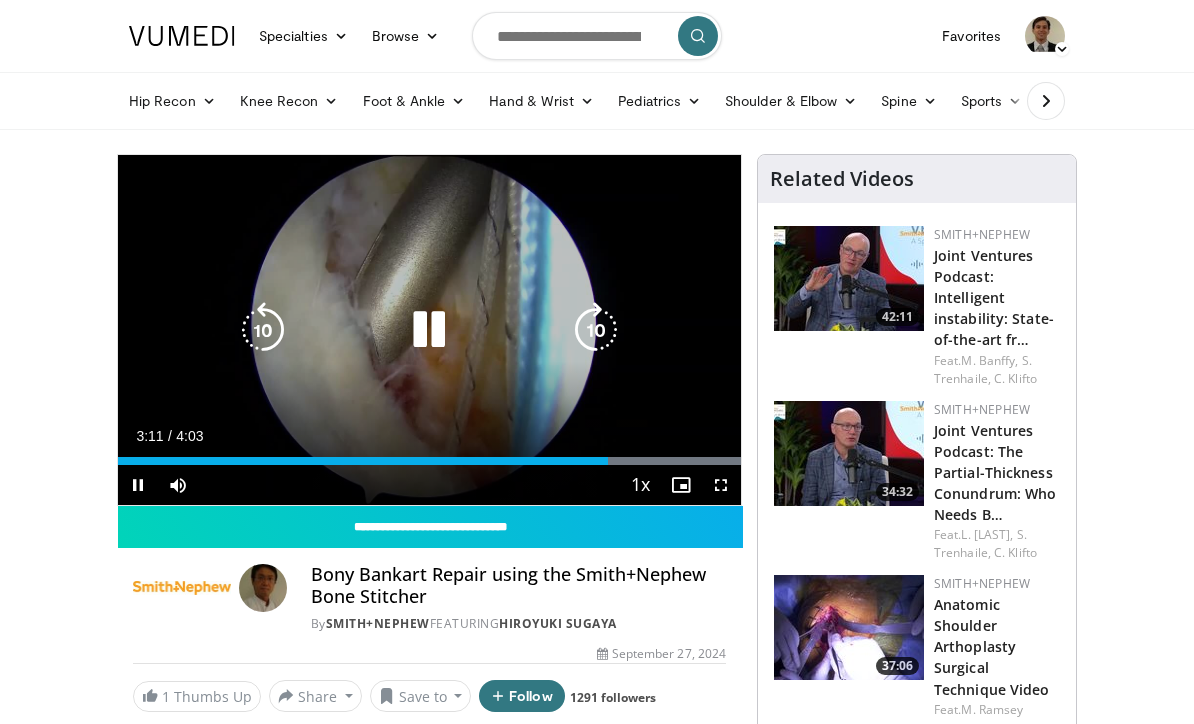 click at bounding box center (596, 330) 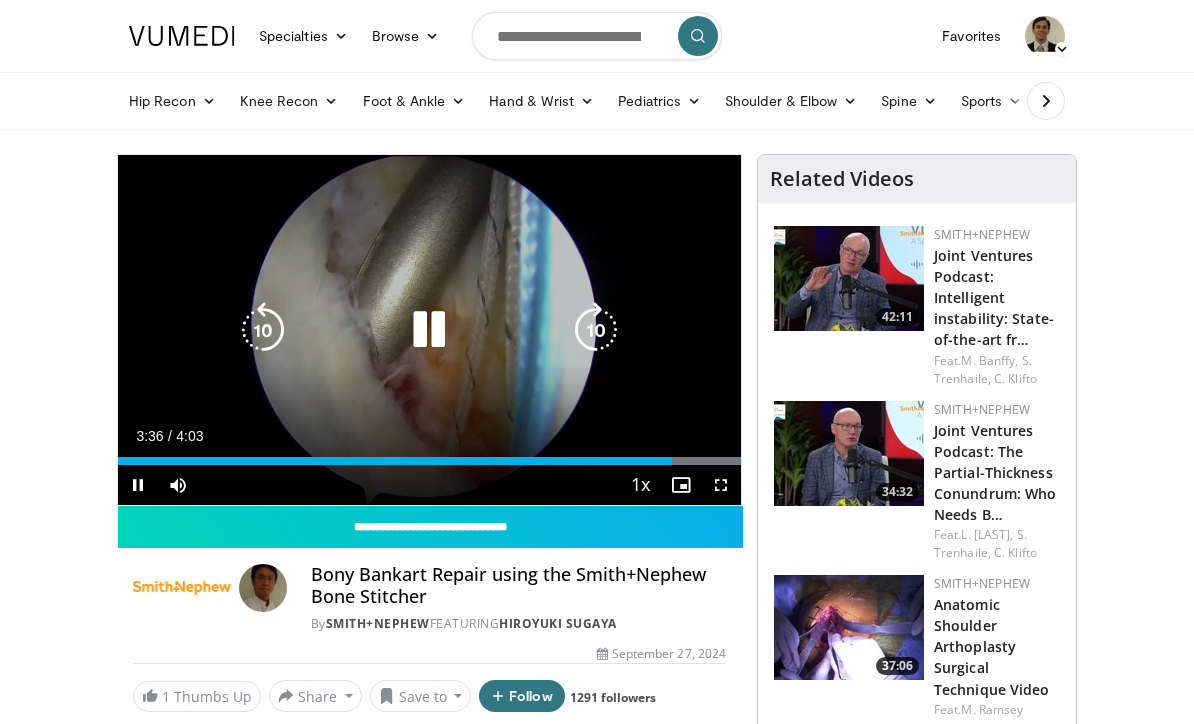 click at bounding box center [596, 330] 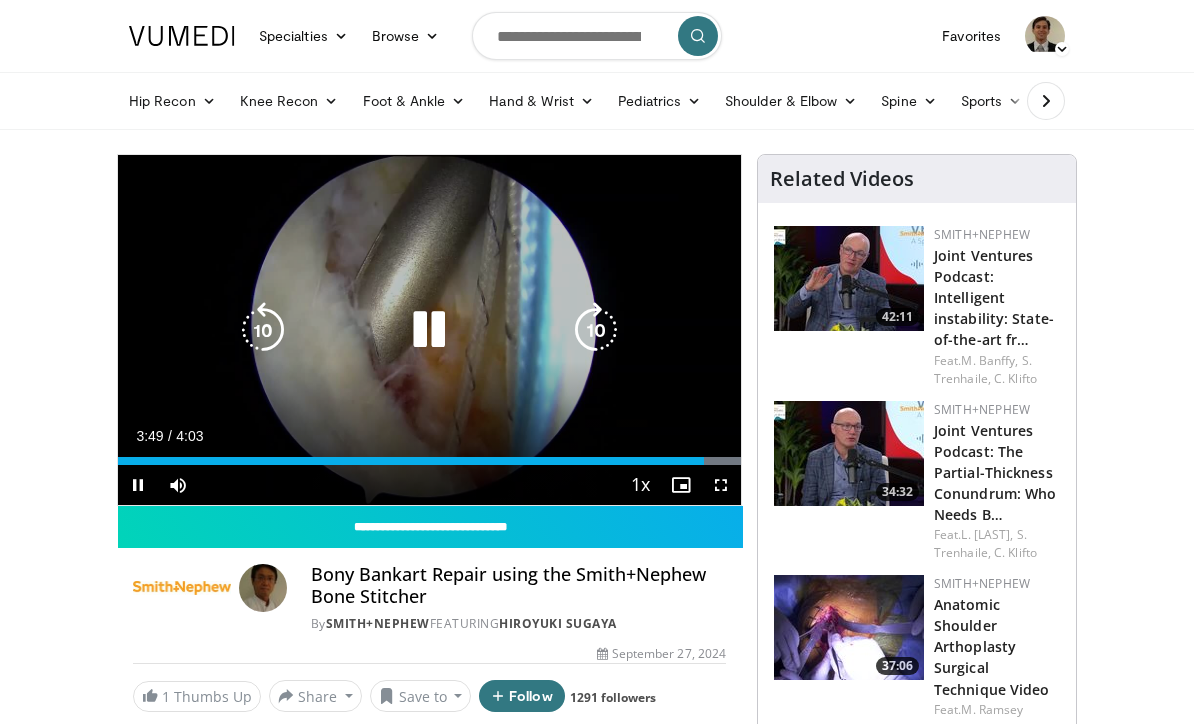 click on "10 seconds
Tap to unmute" at bounding box center (429, 330) 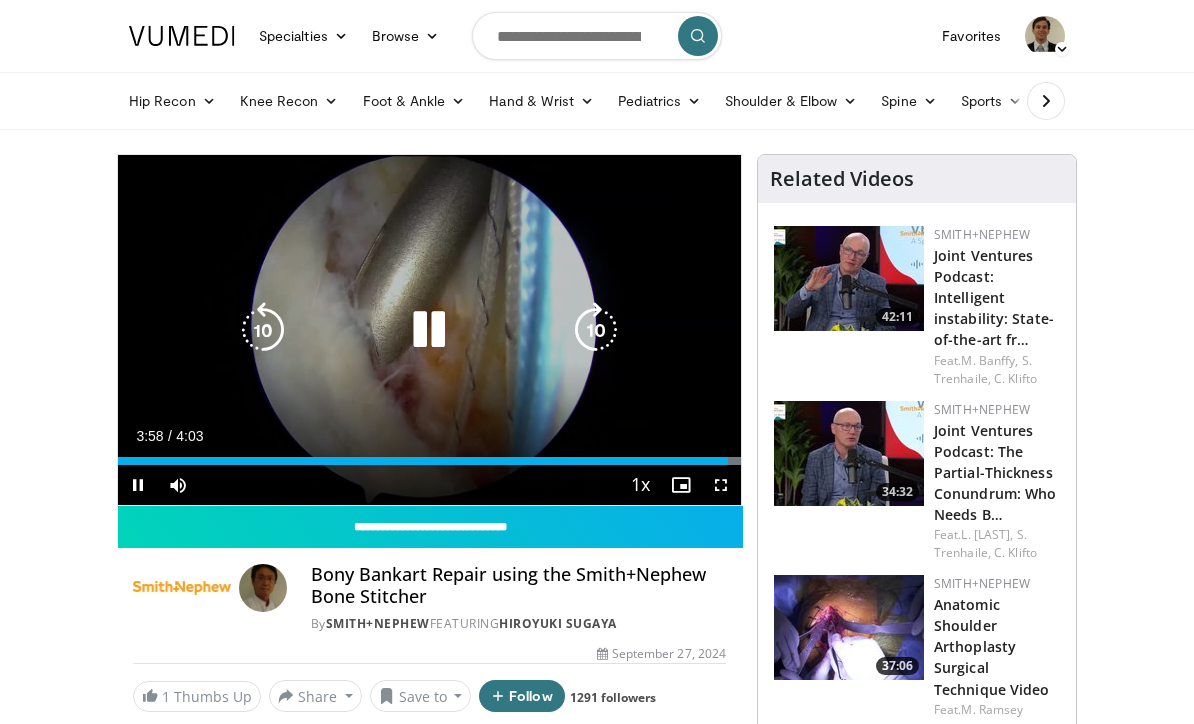 click at bounding box center (429, 330) 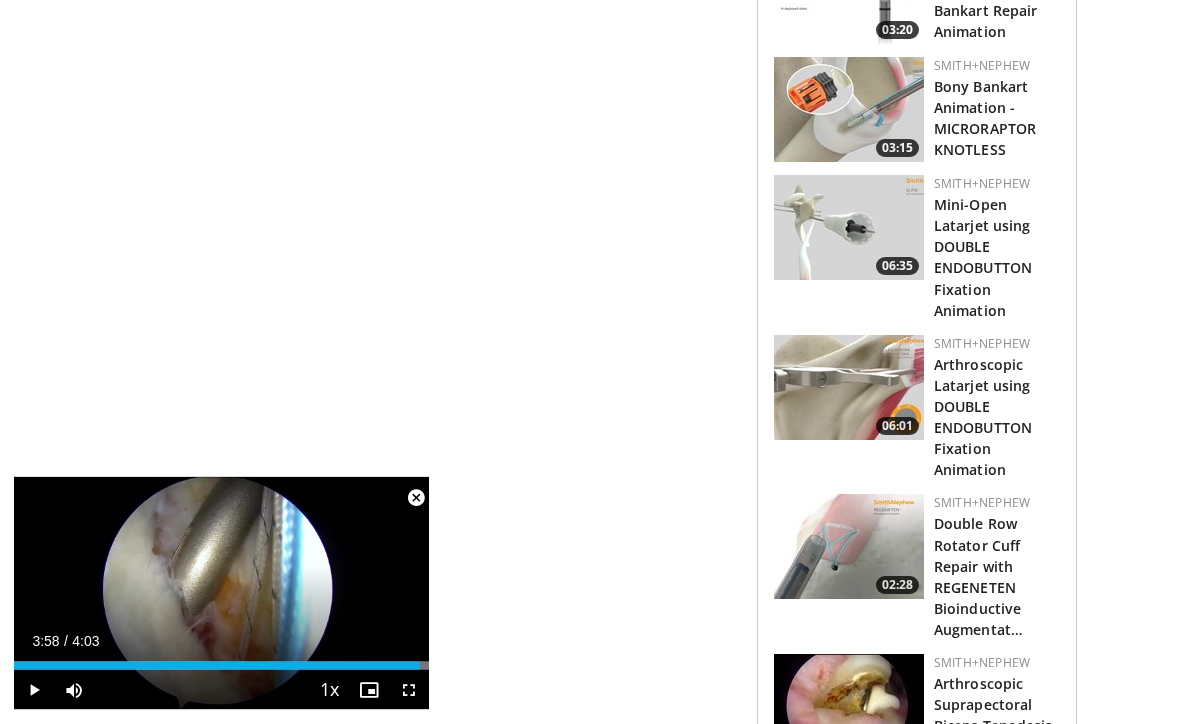 scroll, scrollTop: 1874, scrollLeft: 0, axis: vertical 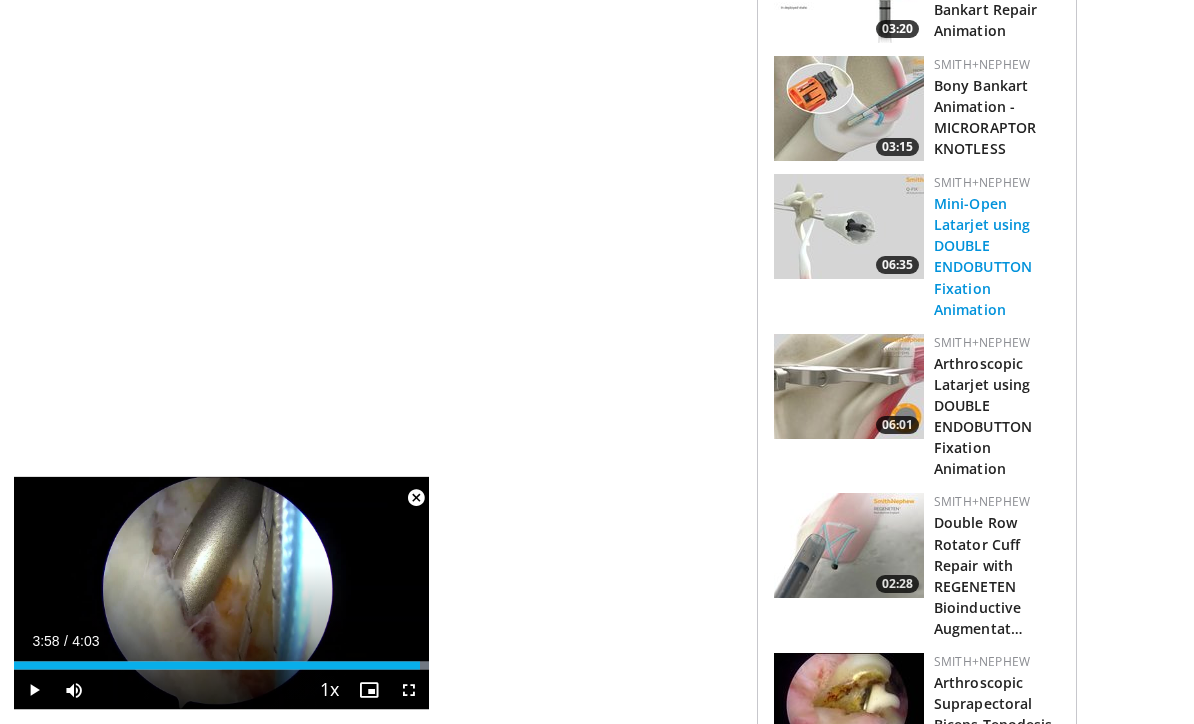 click on "Mini-Open Latarjet using DOUBLE ENDOBUTTON Fixation Animation" at bounding box center (983, 257) 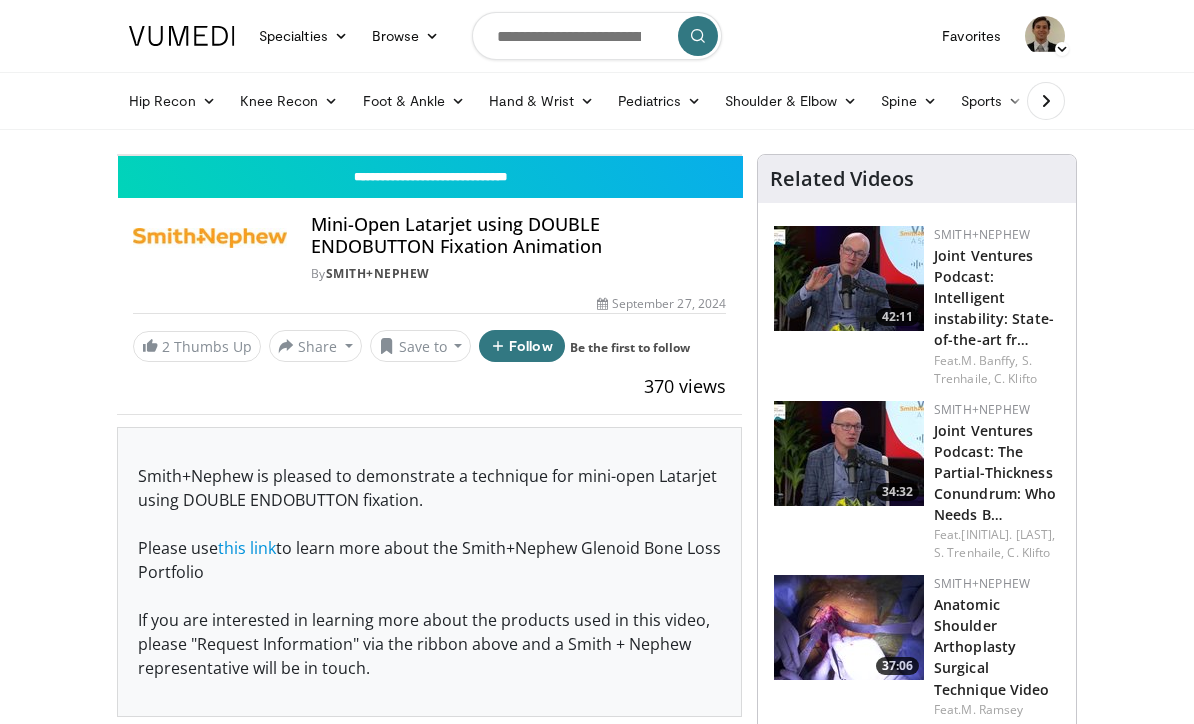 scroll, scrollTop: 0, scrollLeft: 0, axis: both 